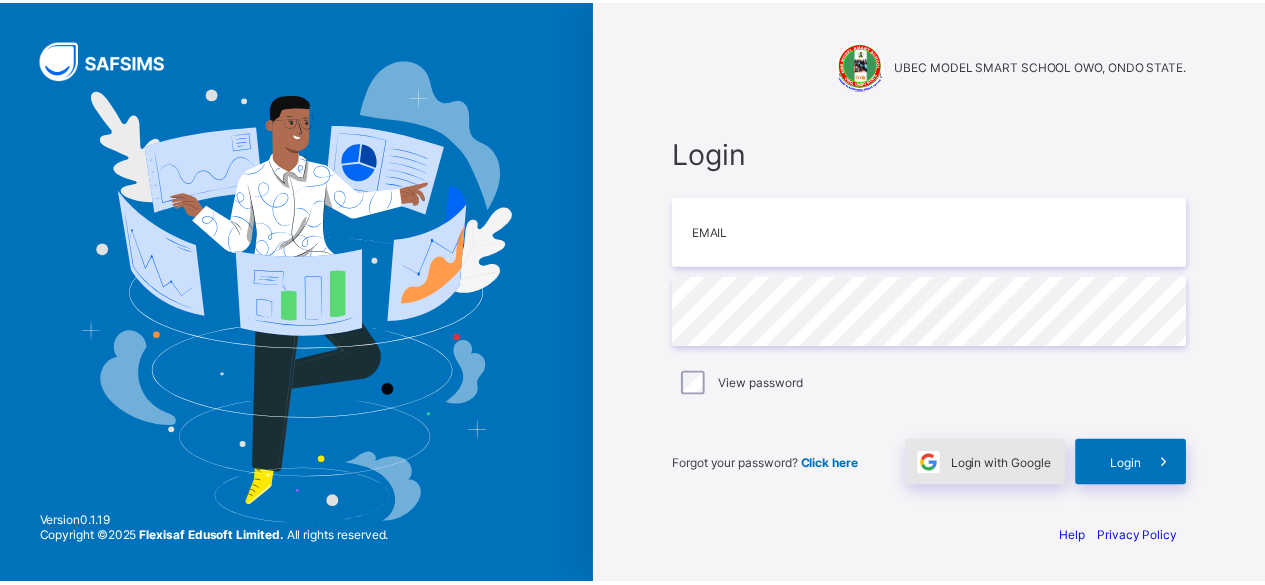 scroll, scrollTop: 0, scrollLeft: 0, axis: both 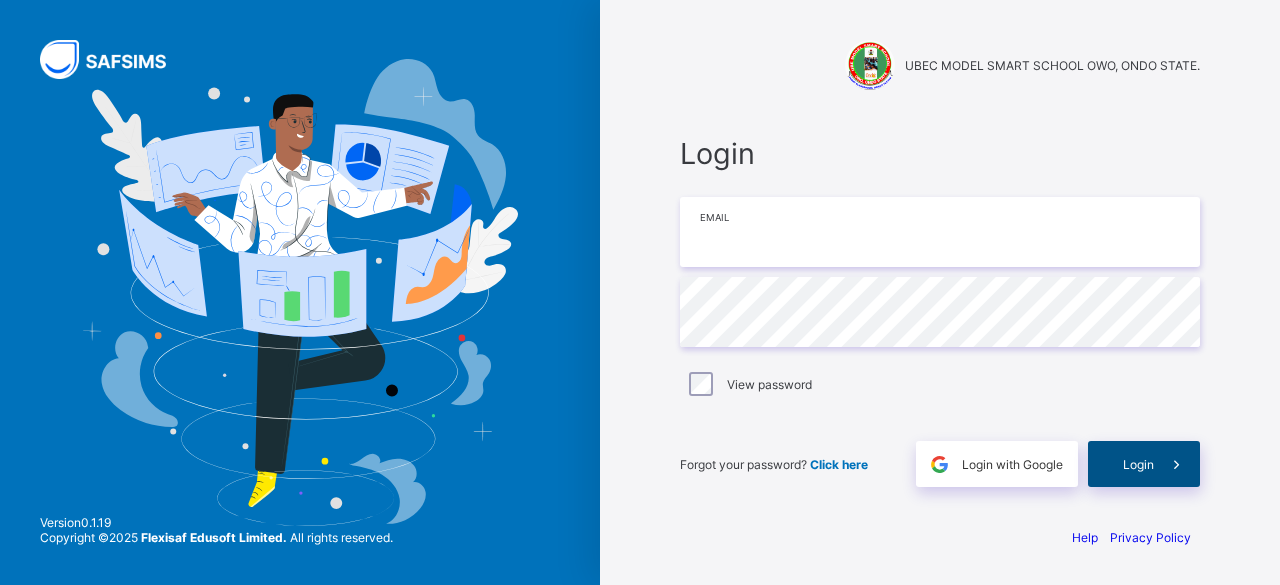 type on "**********" 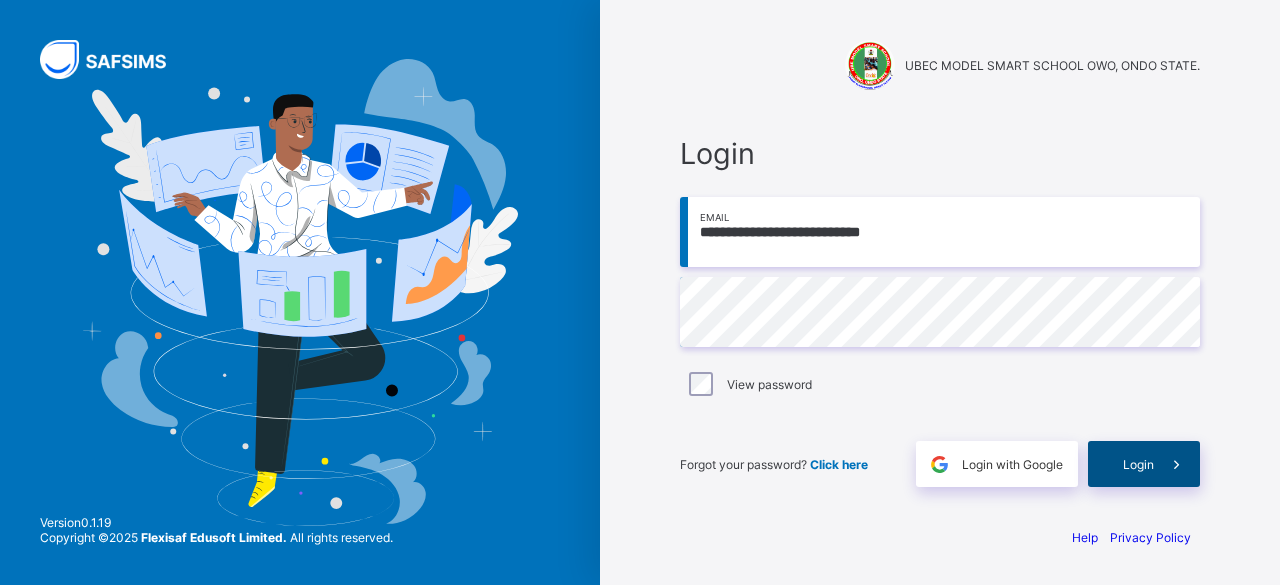 click on "Login" at bounding box center (1144, 464) 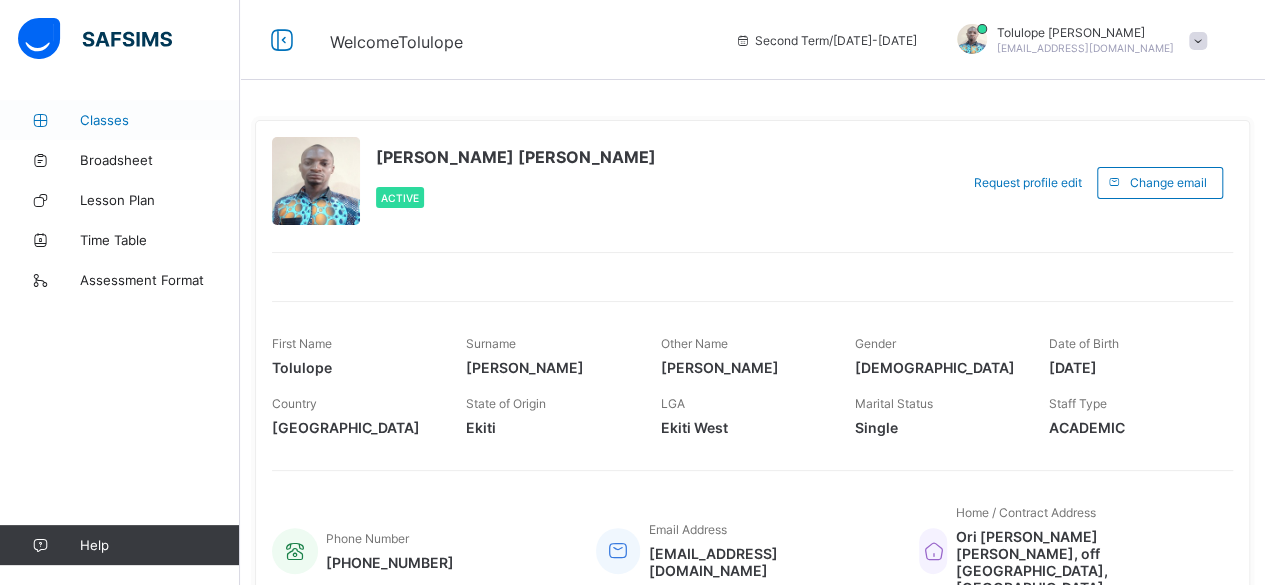 click on "Classes" at bounding box center (160, 120) 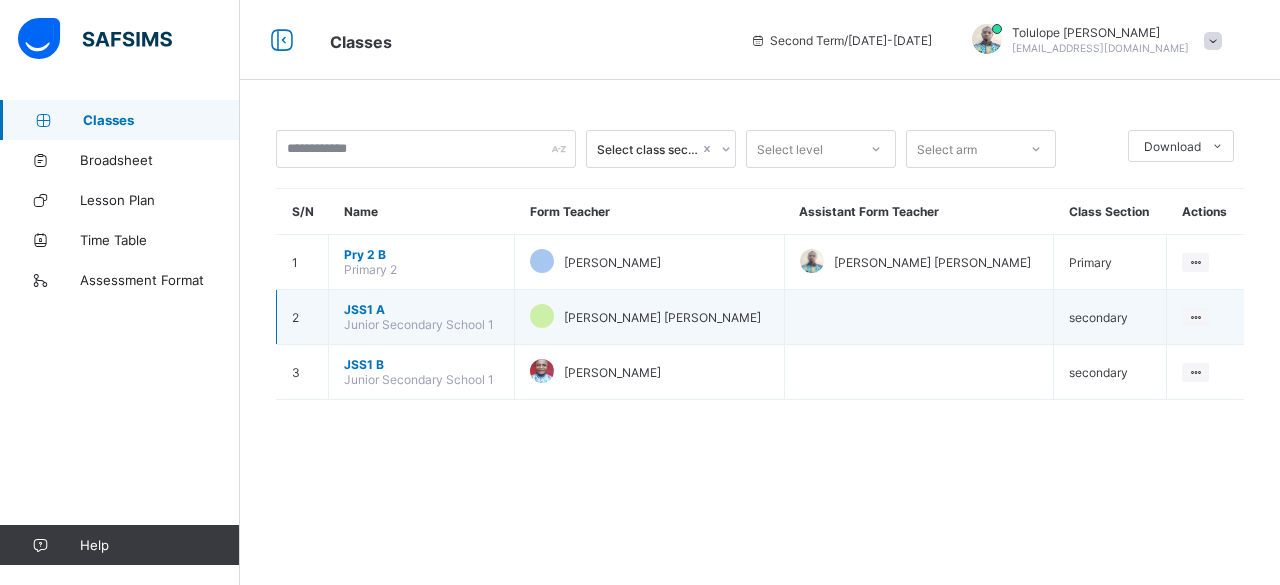 click on "JSS1   A" at bounding box center (421, 309) 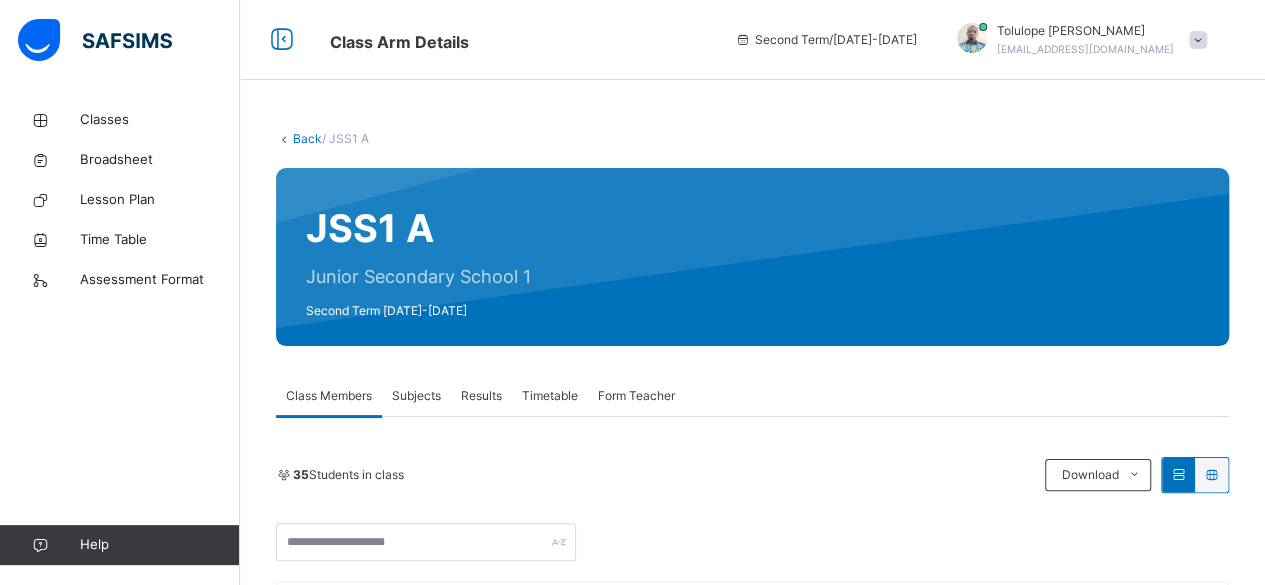 click on "Results" at bounding box center (481, 396) 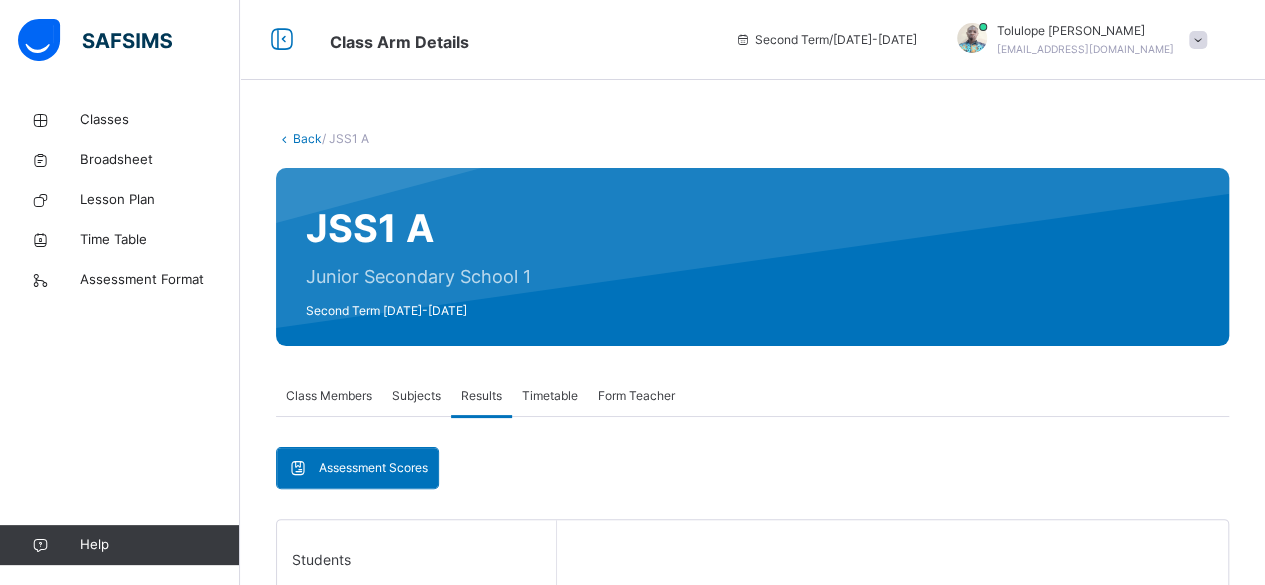 click on "Assessment Scores" at bounding box center (373, 468) 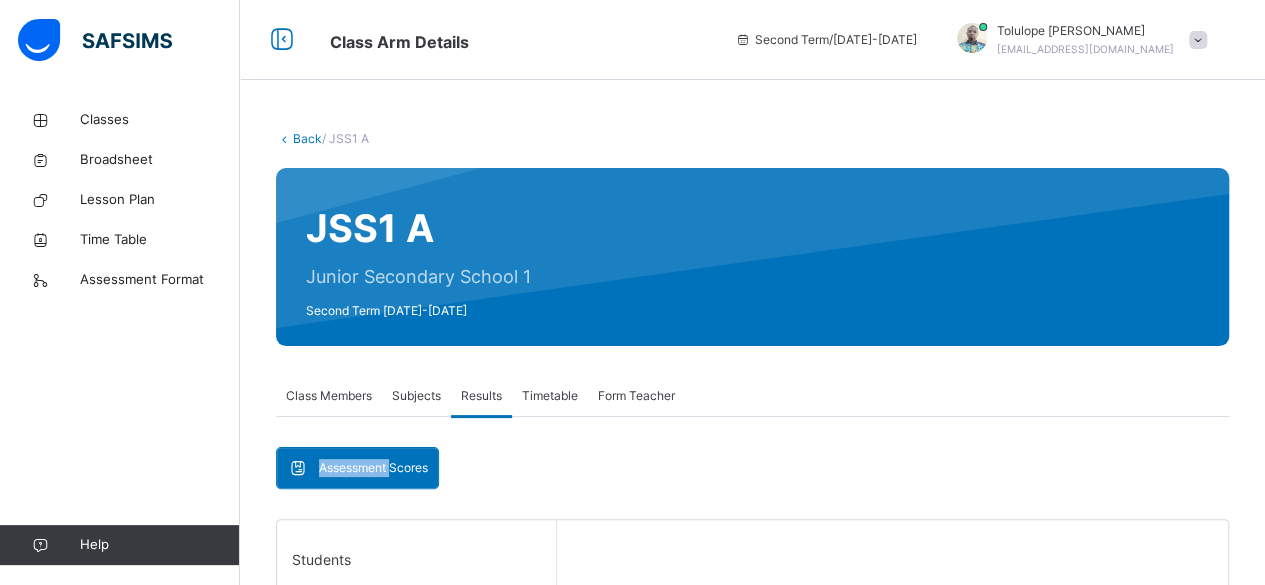click on "Assessment Scores" at bounding box center (373, 468) 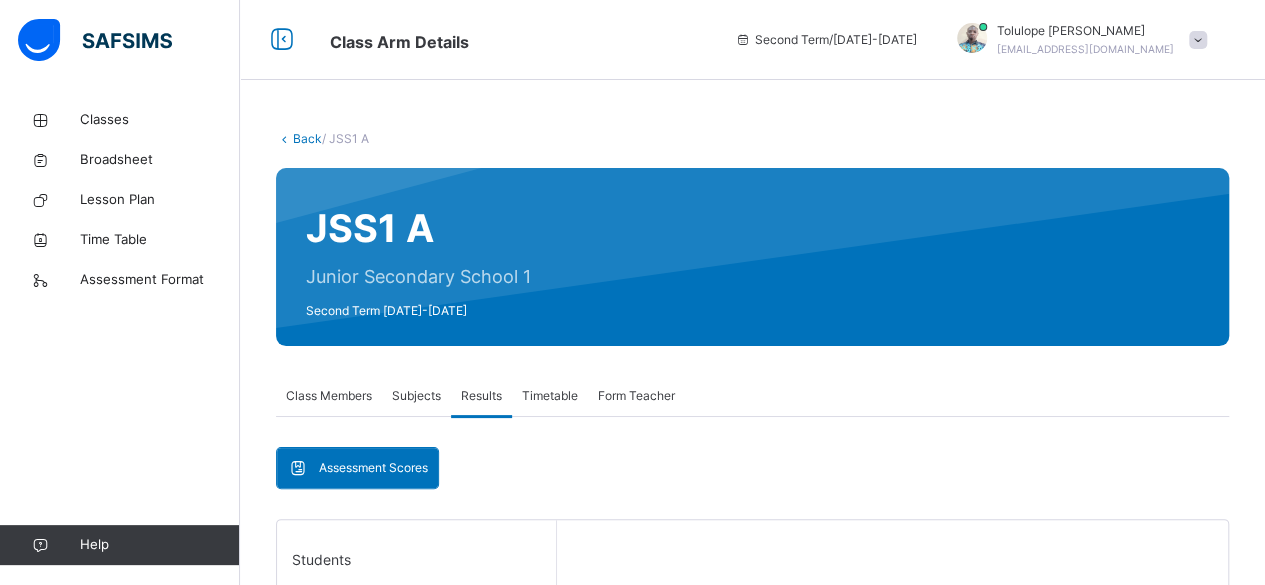 click on "Assessment Scores" at bounding box center [373, 468] 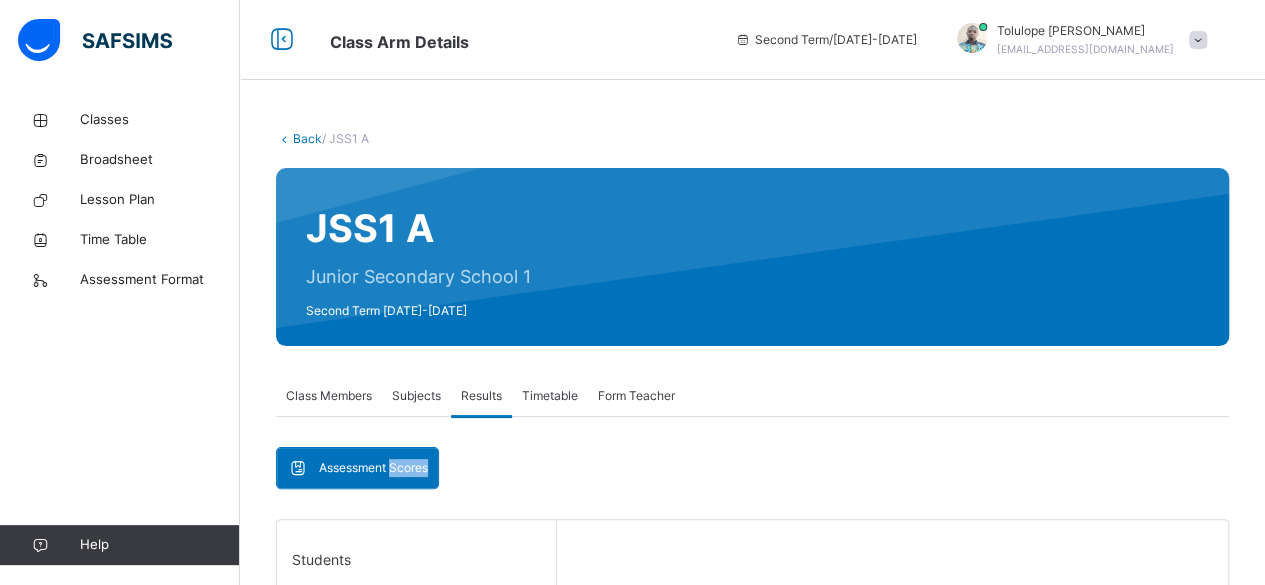 click on "Assessment Scores" at bounding box center (373, 468) 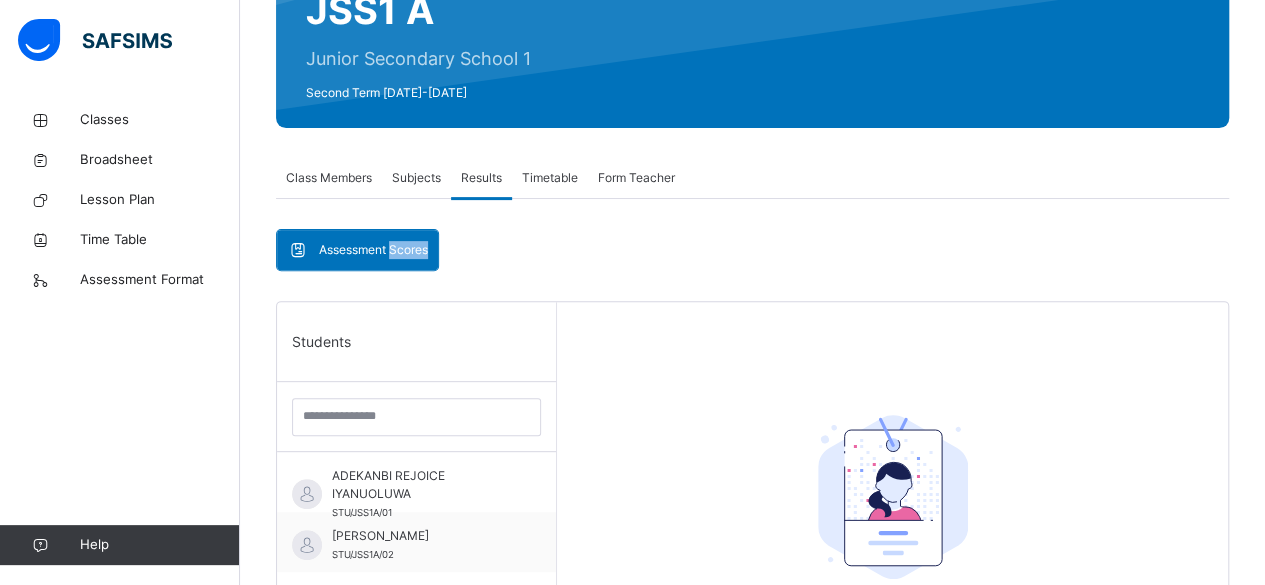 scroll, scrollTop: 220, scrollLeft: 0, axis: vertical 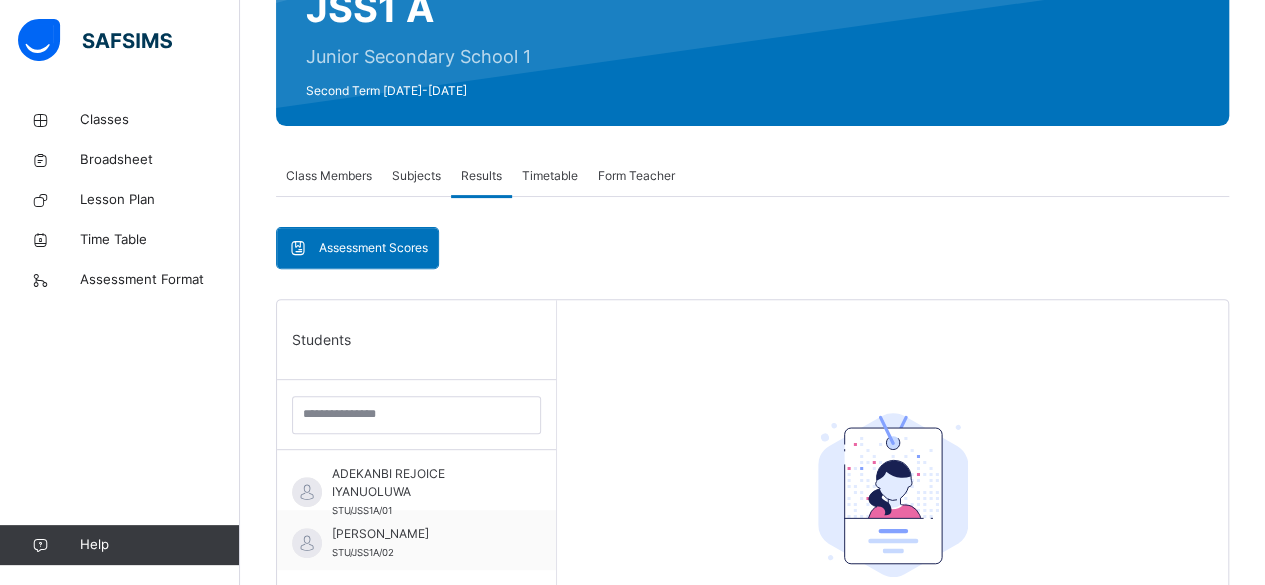 click on "Assessment Scores" at bounding box center [373, 248] 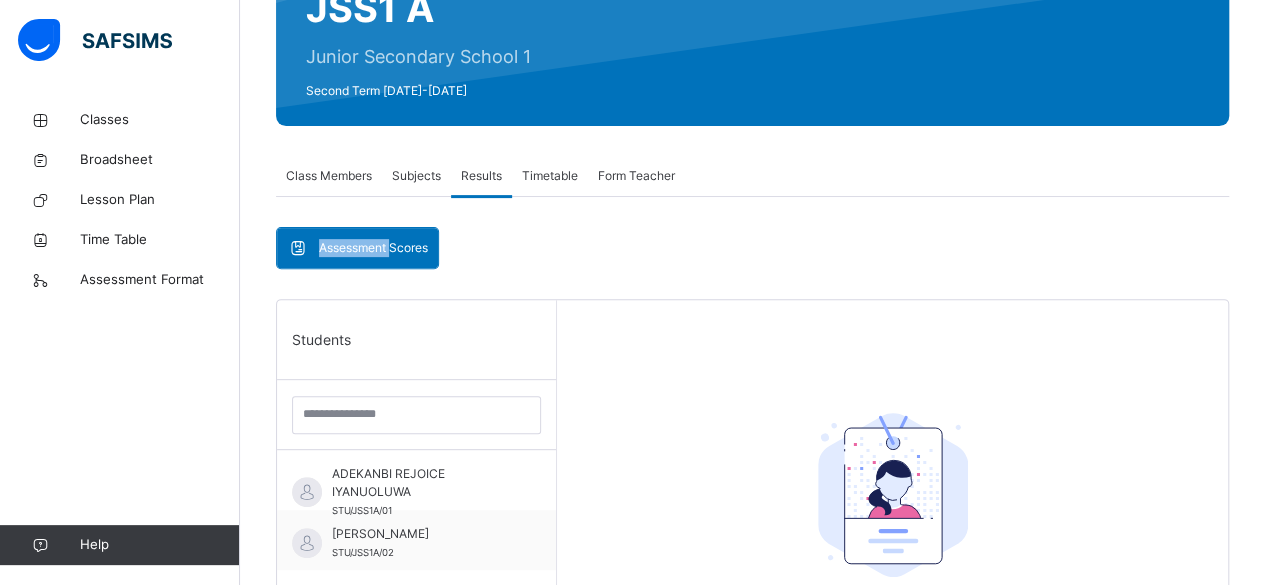 click on "Assessment Scores" at bounding box center [373, 248] 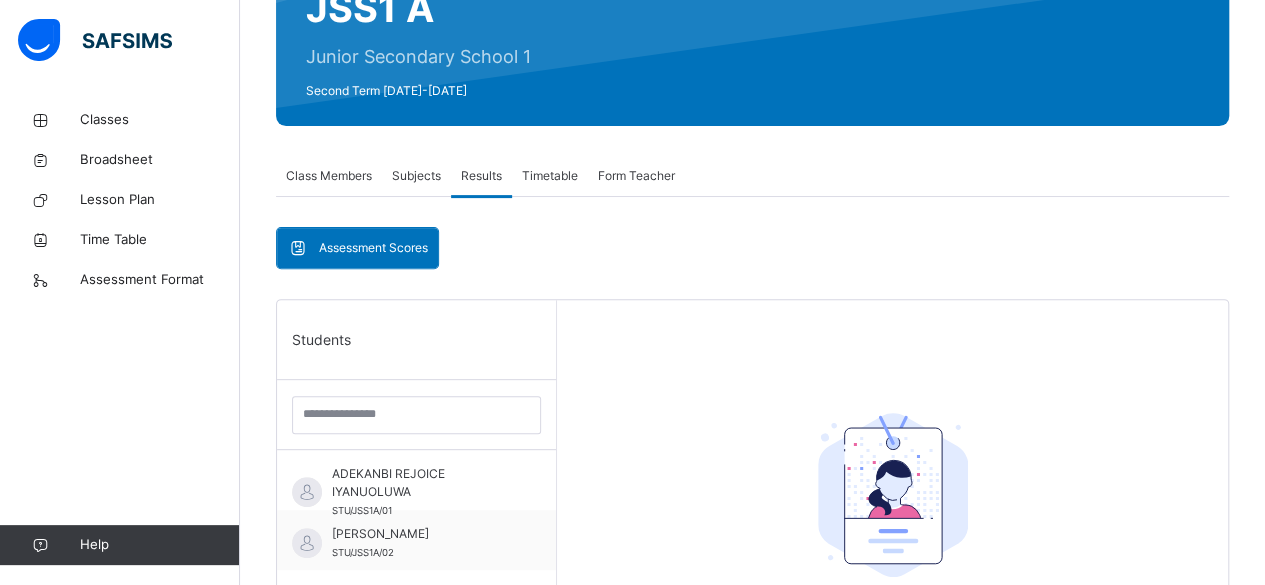 click on "Subjects" at bounding box center [416, 176] 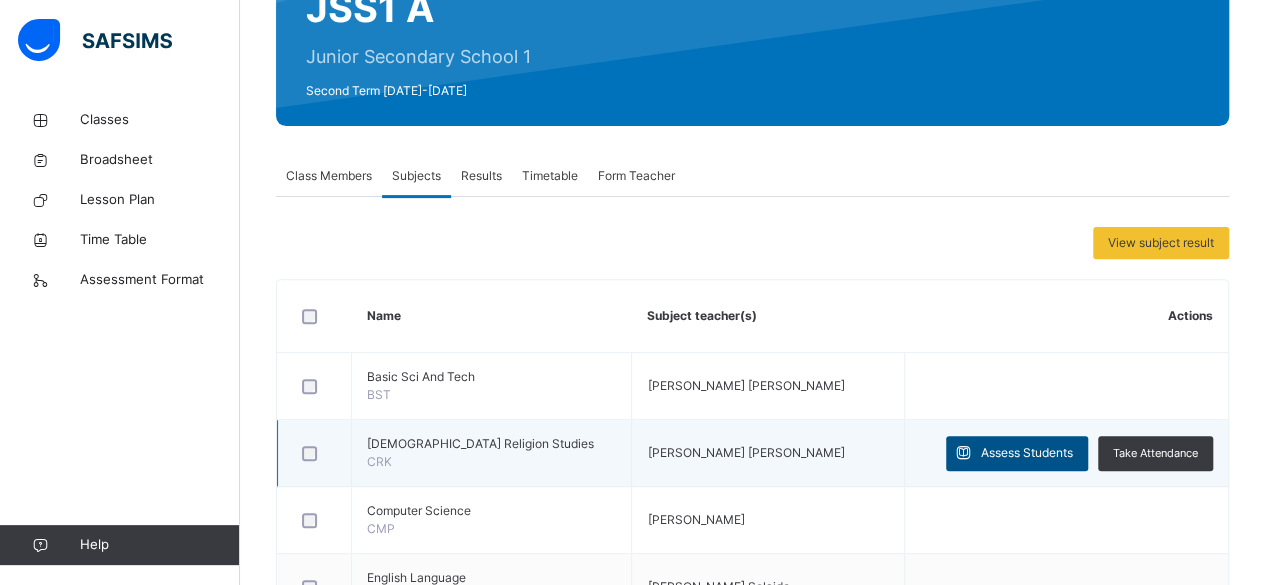 click on "Assess Students" at bounding box center [1027, 453] 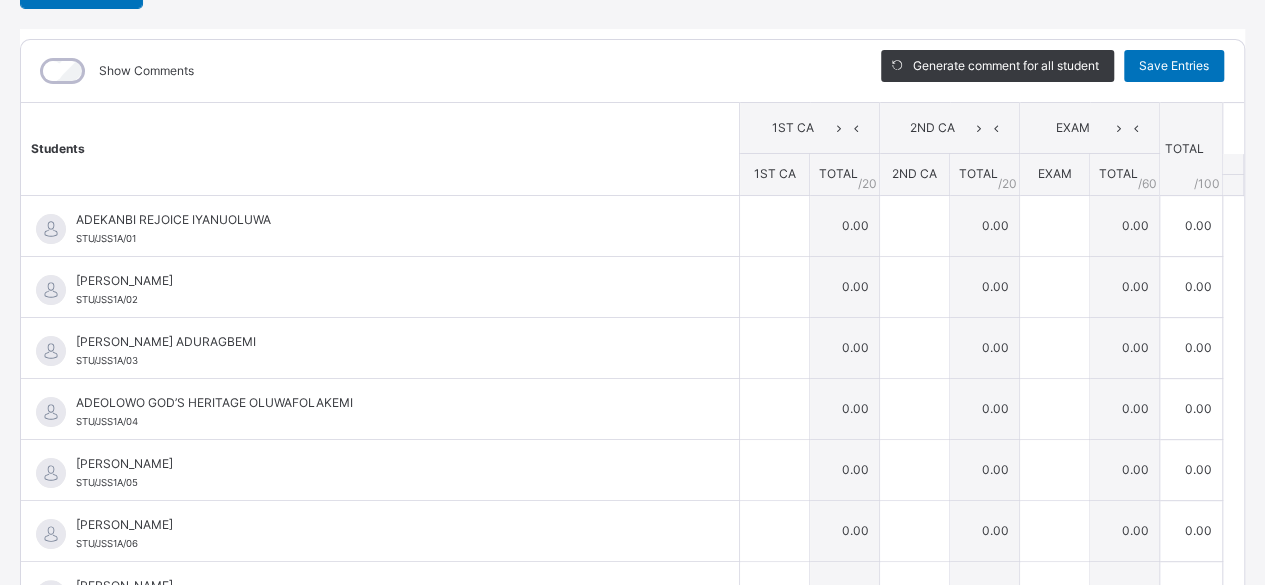 scroll, scrollTop: 230, scrollLeft: 0, axis: vertical 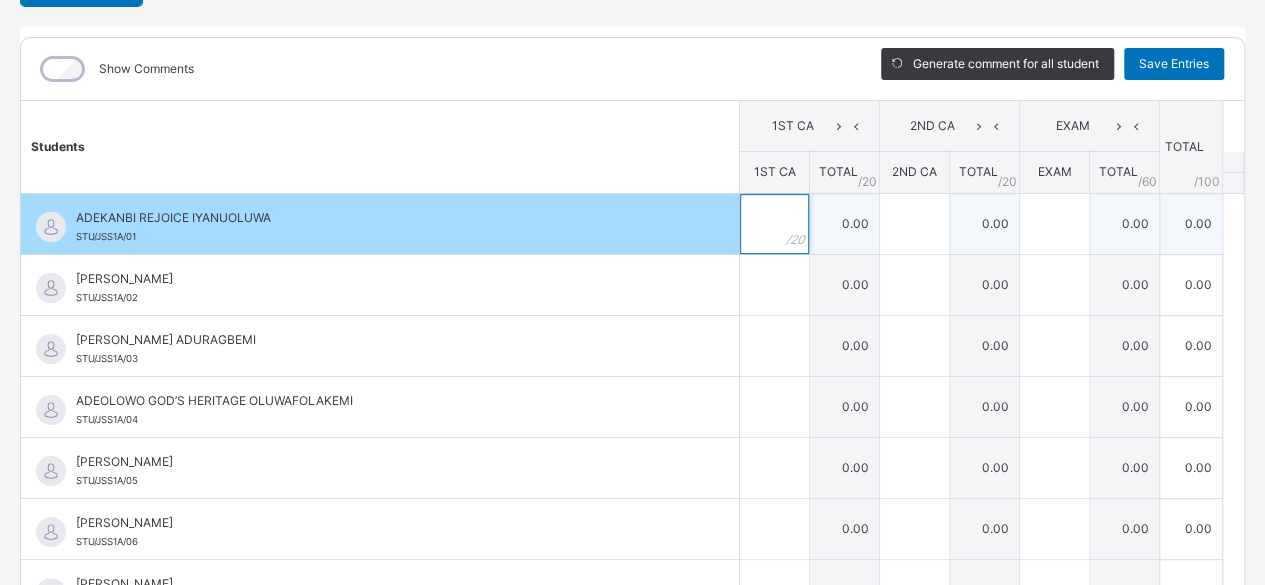 click at bounding box center [774, 224] 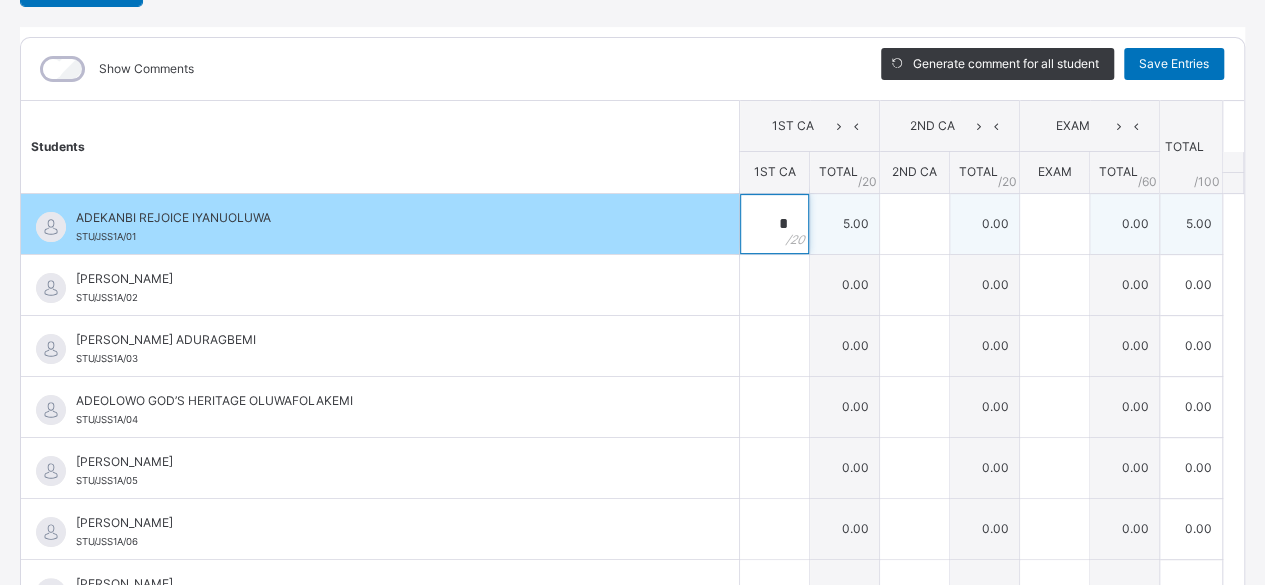 type on "*" 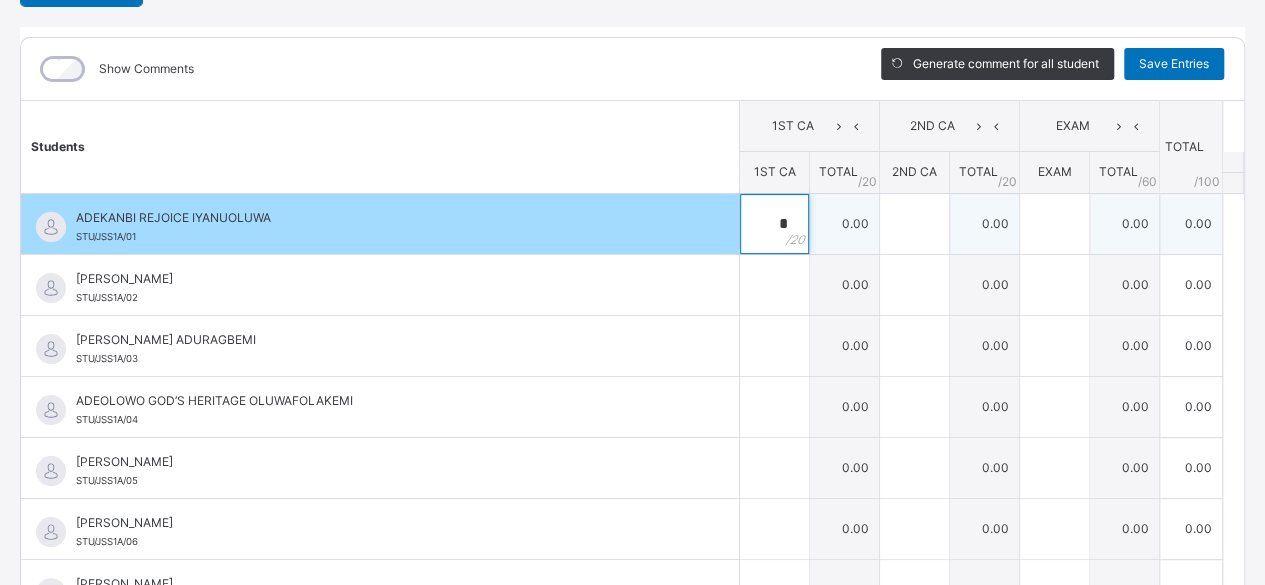 type on "*" 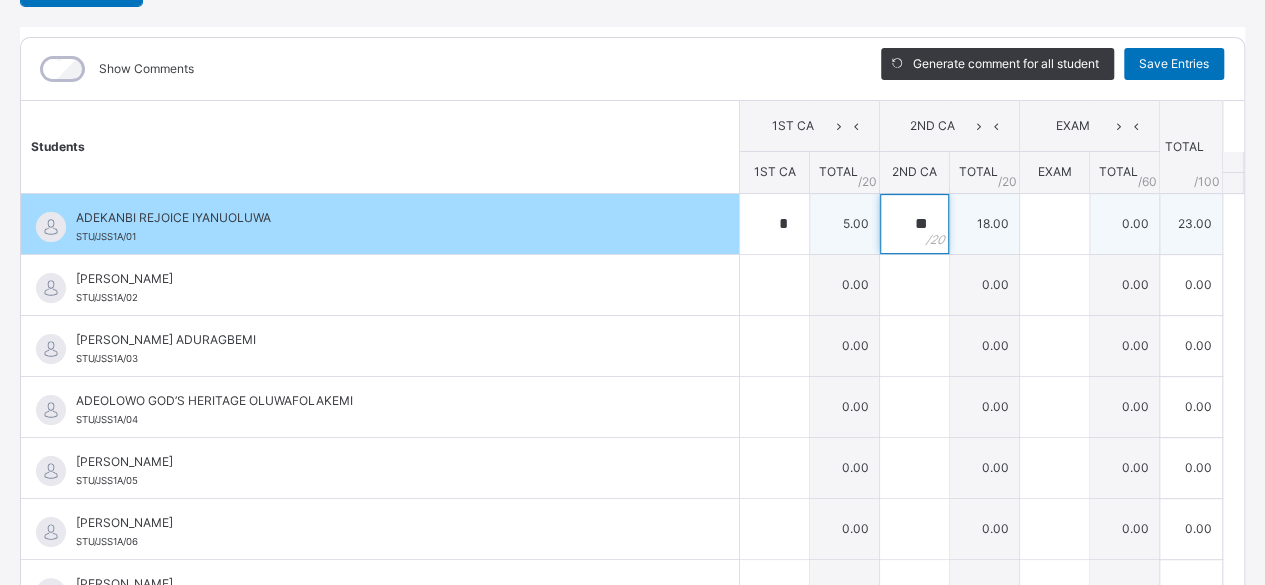type on "**" 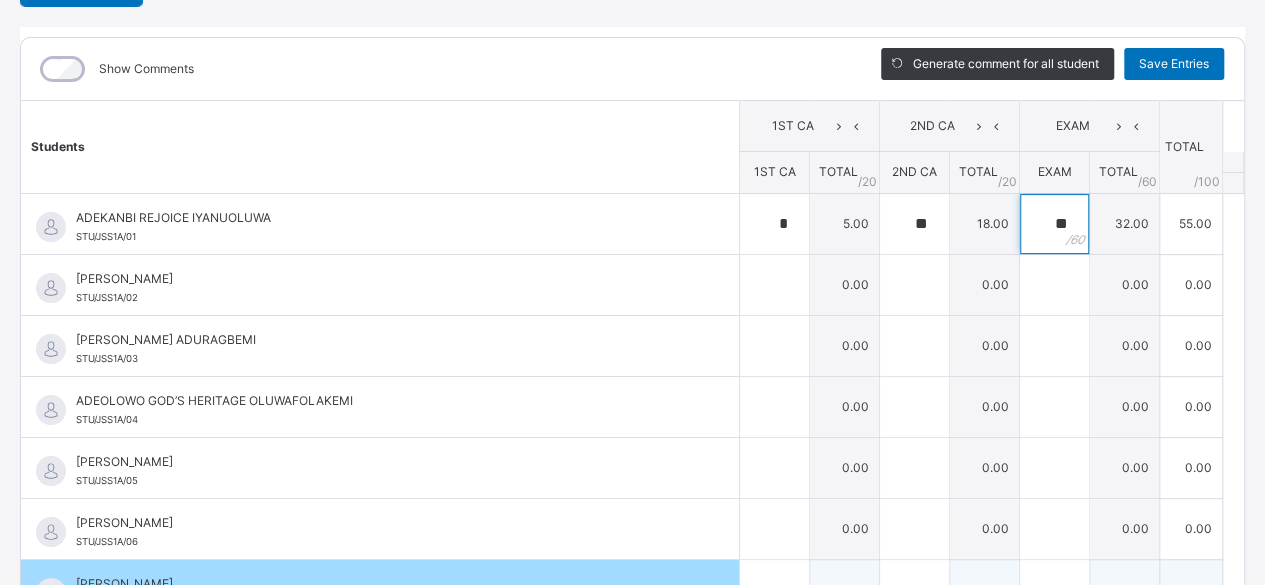type on "**" 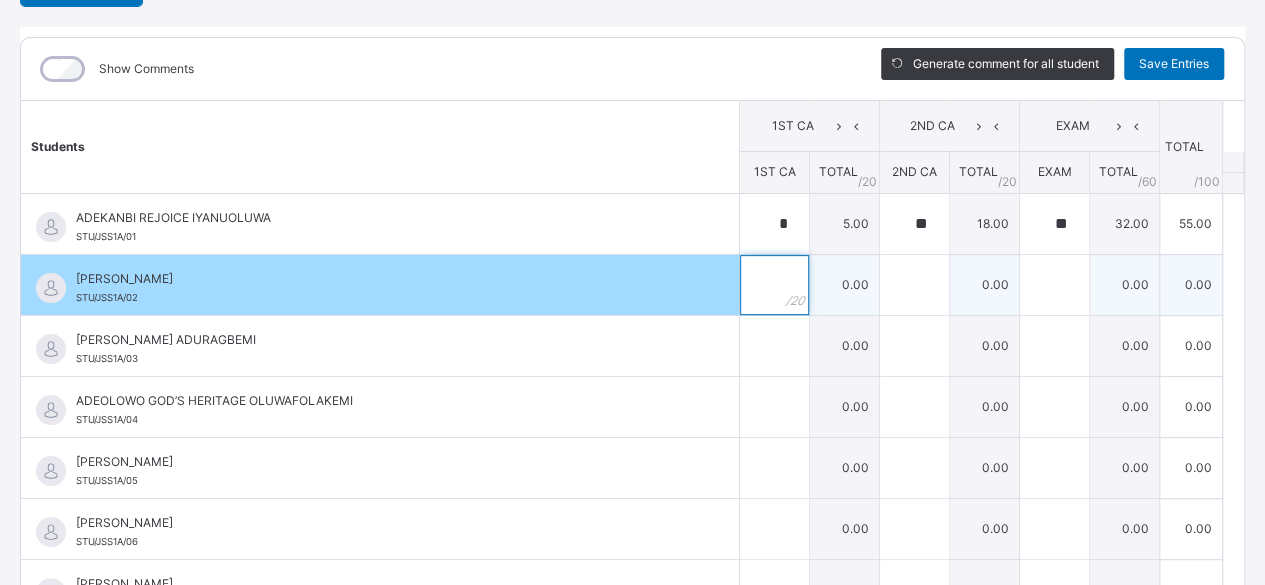 click at bounding box center (774, 285) 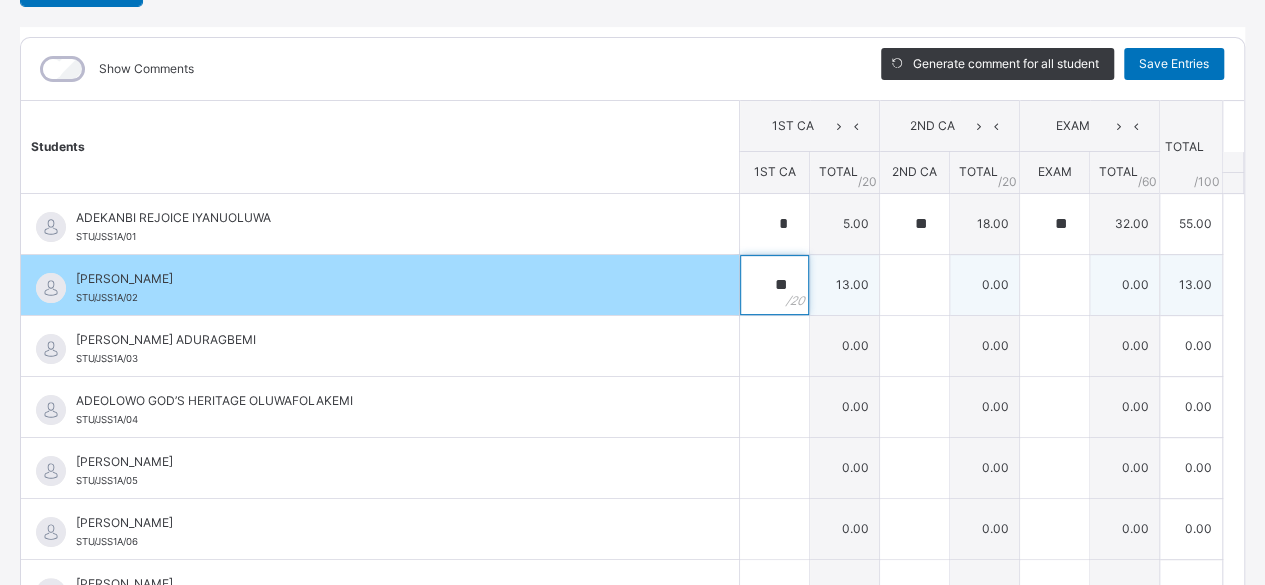 type on "**" 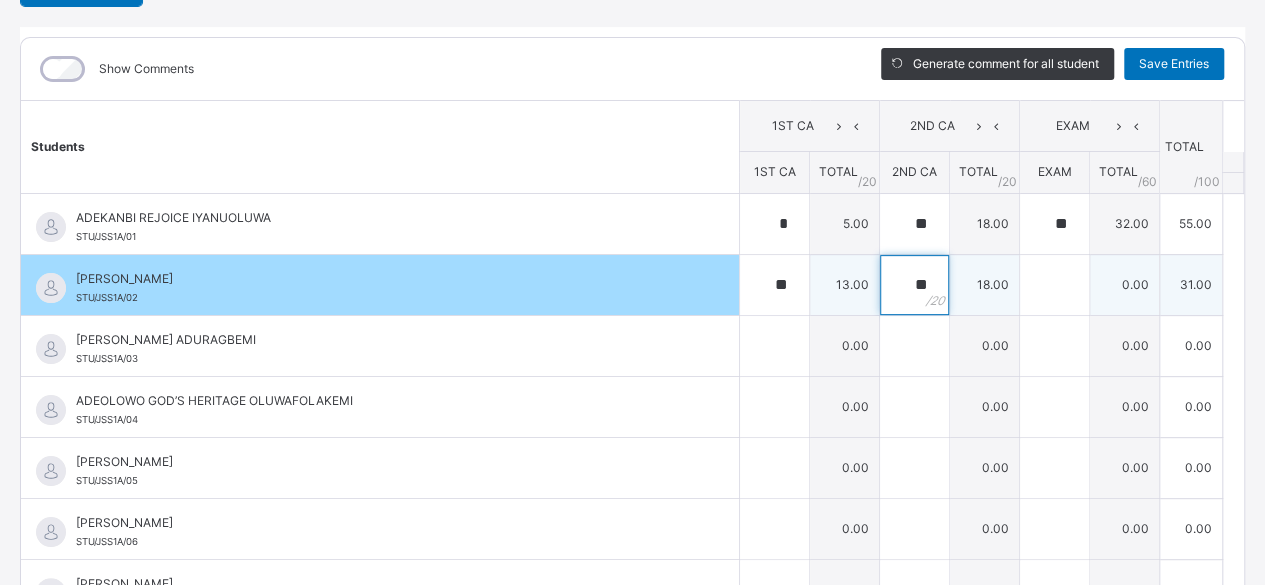 type on "**" 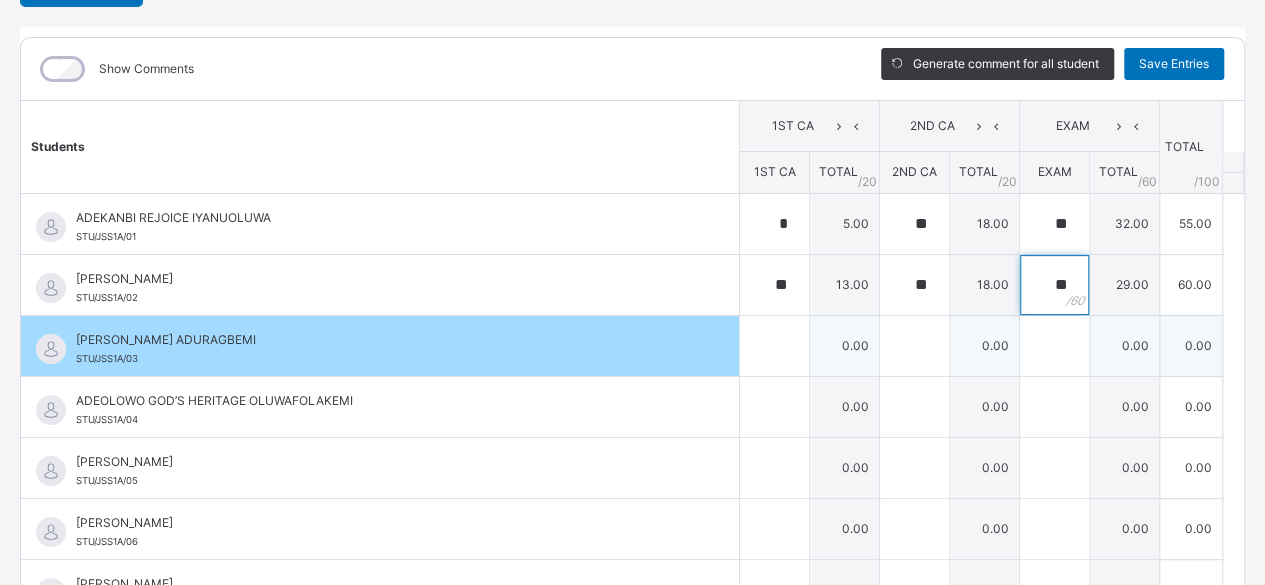 type on "**" 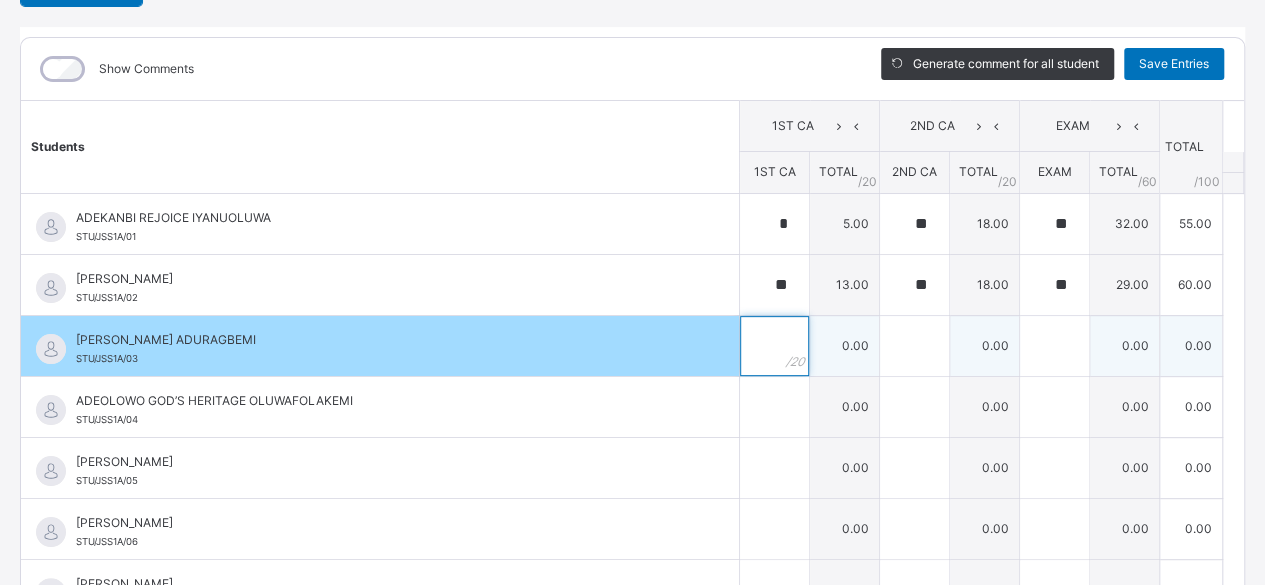 click at bounding box center [774, 346] 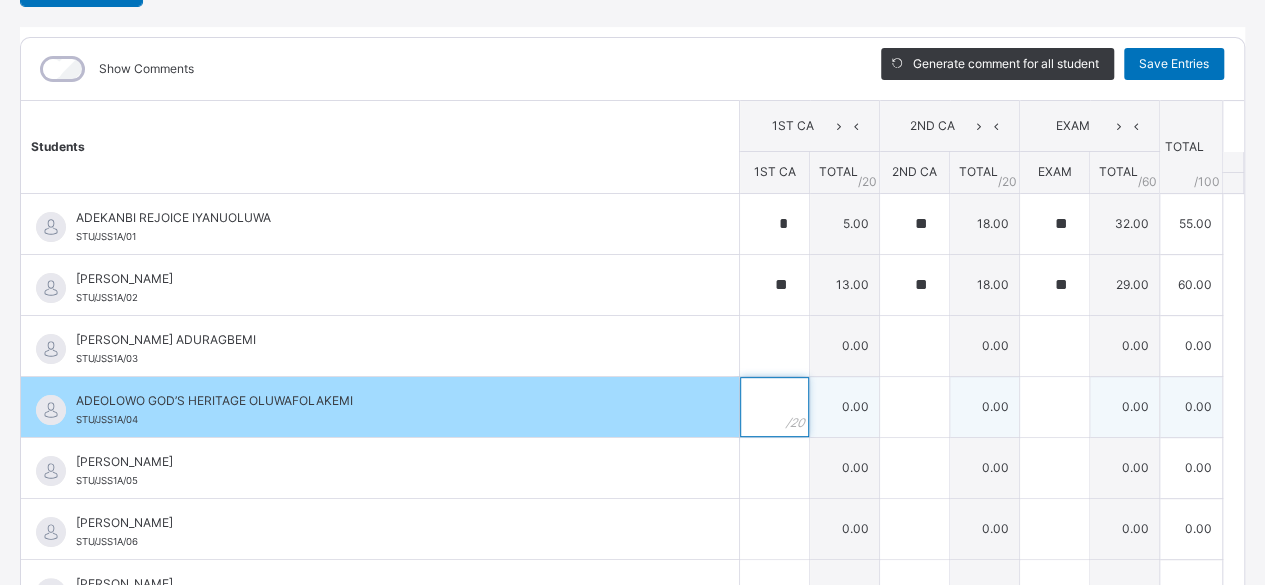 click at bounding box center (774, 407) 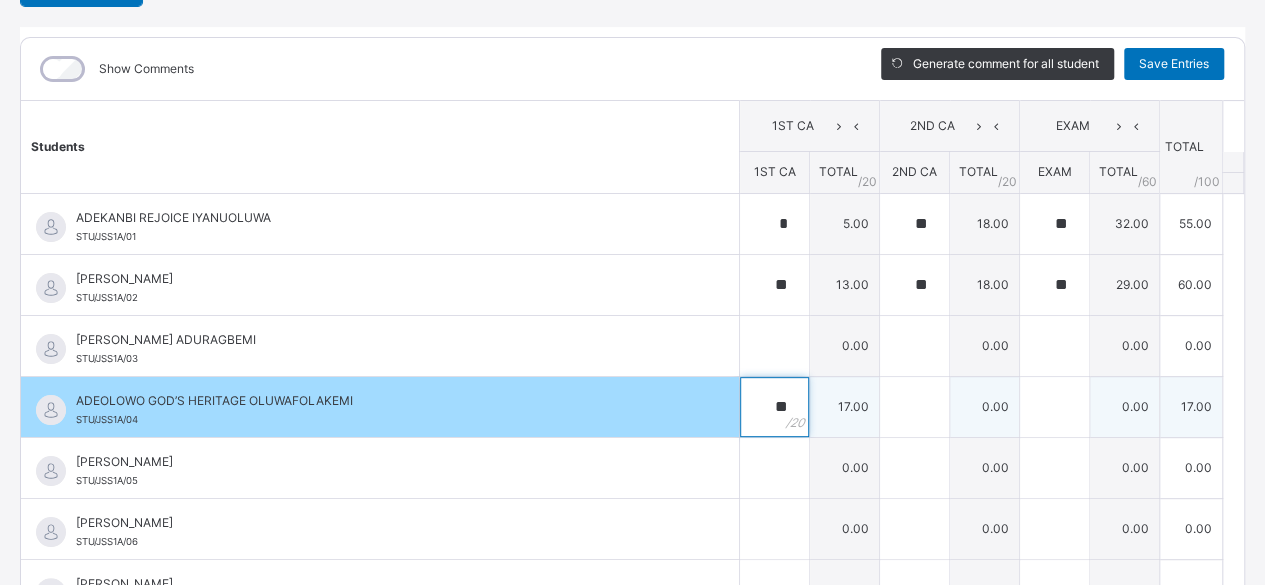 type on "**" 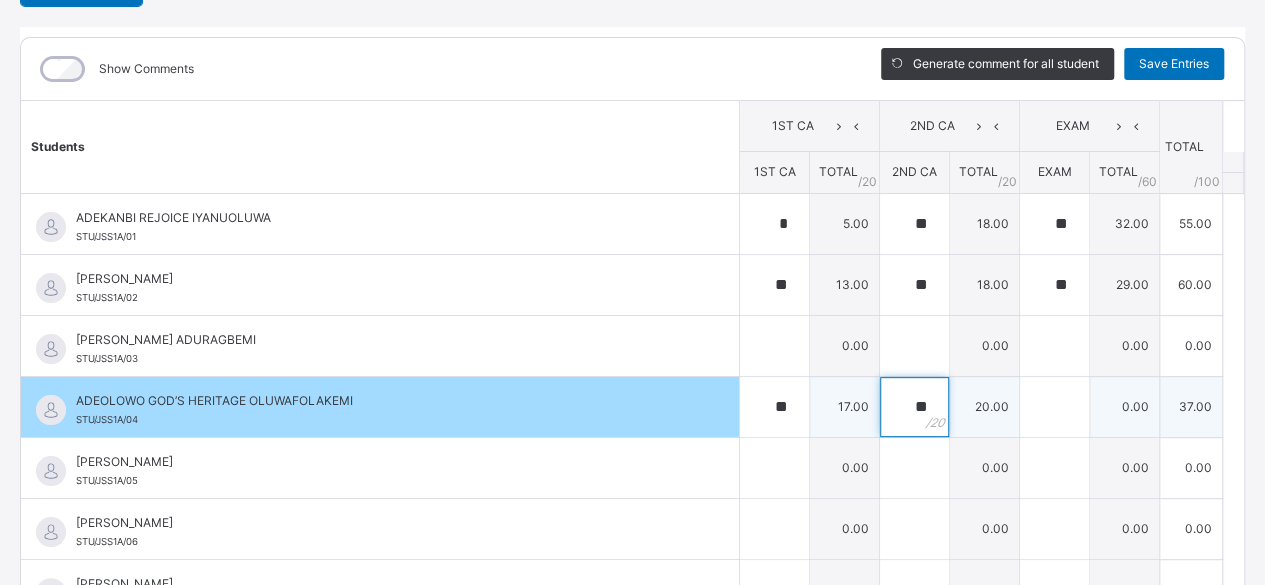 type on "**" 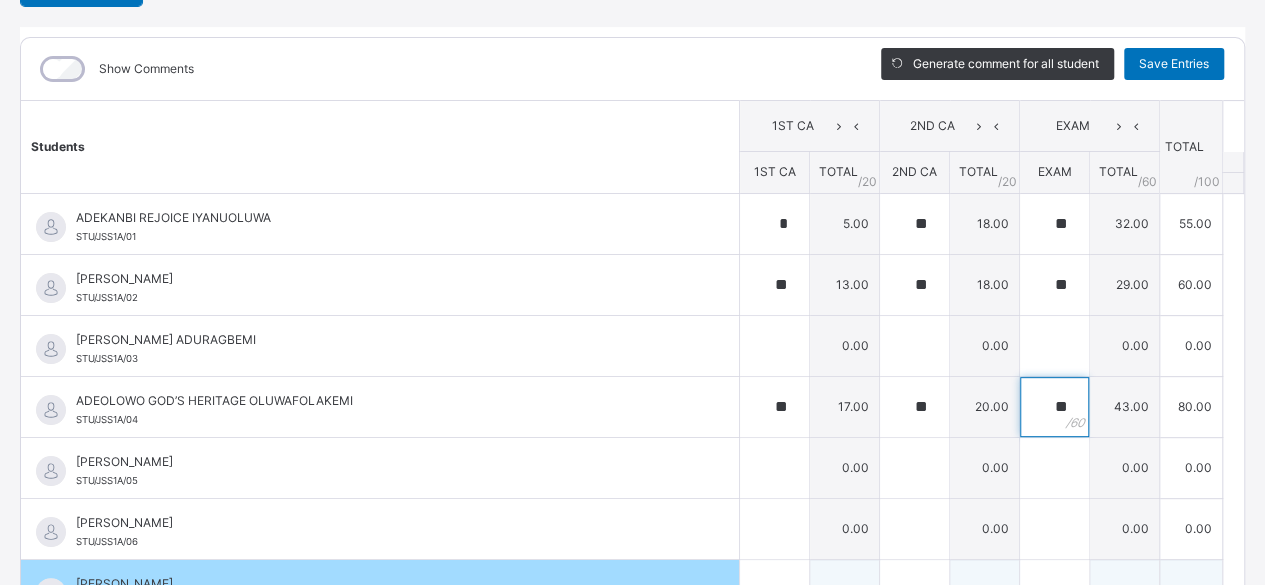 type on "**" 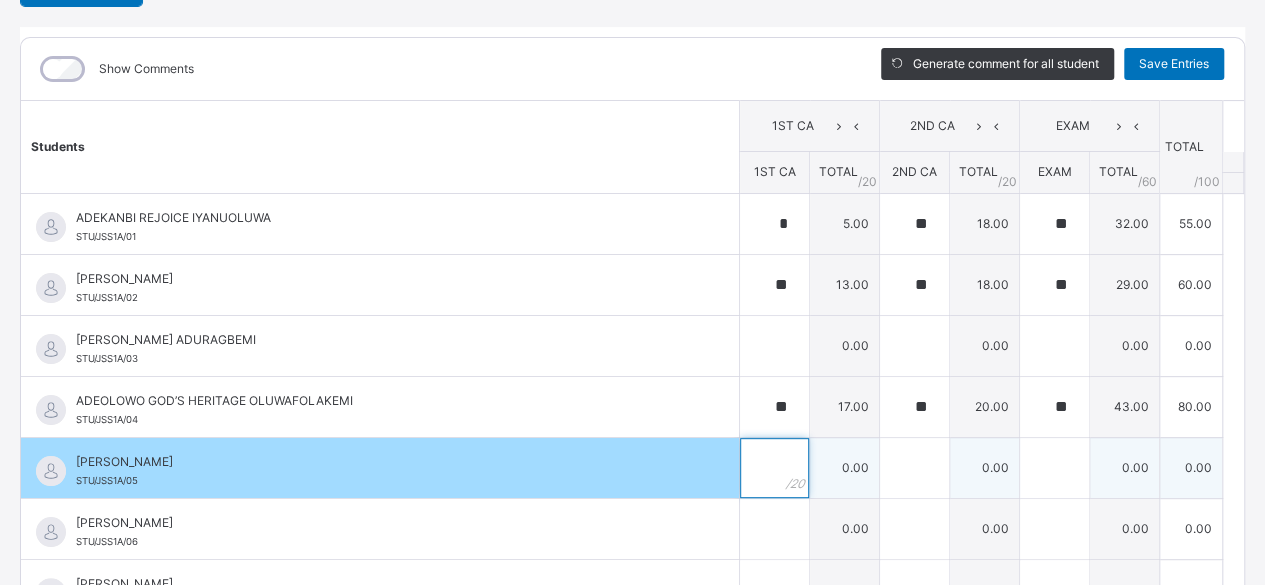 click at bounding box center (774, 468) 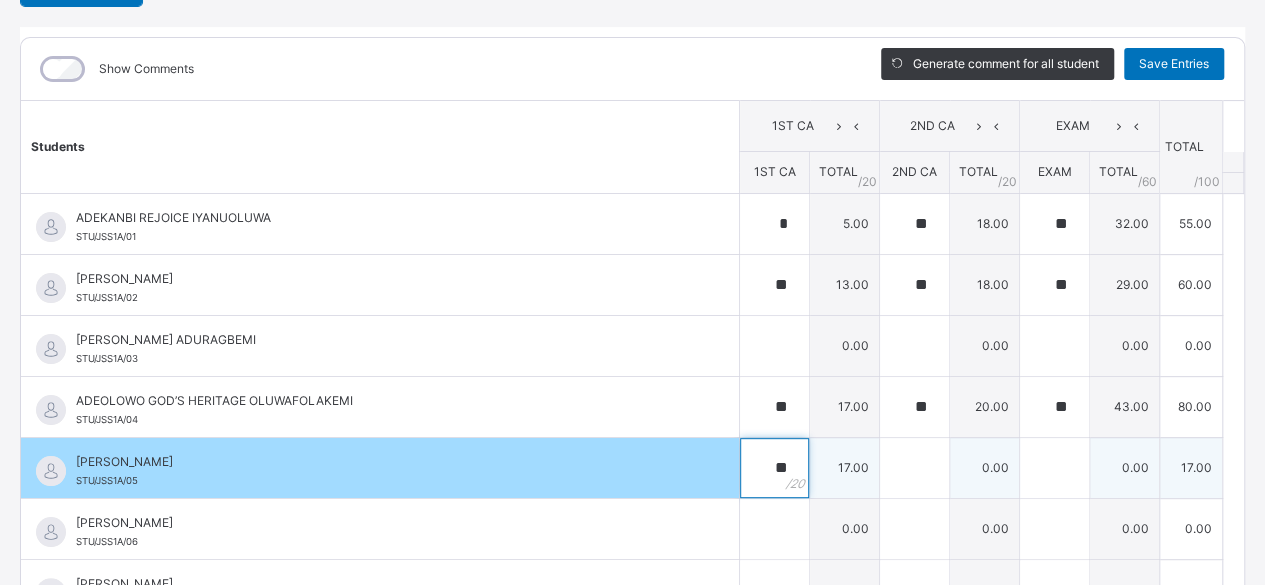 type on "**" 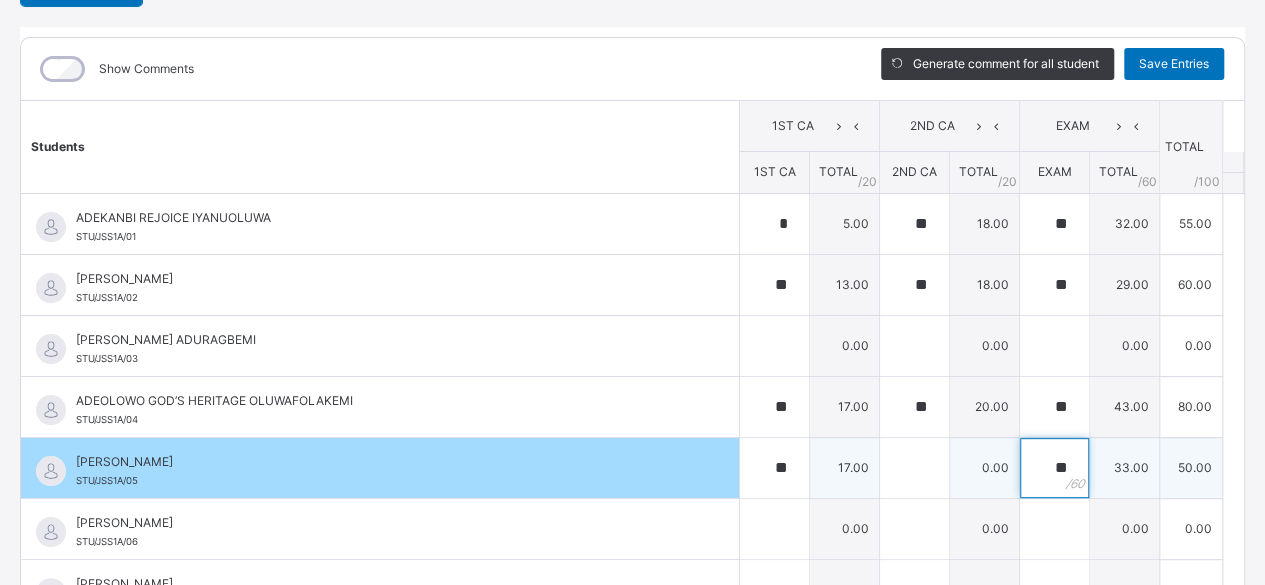 type on "**" 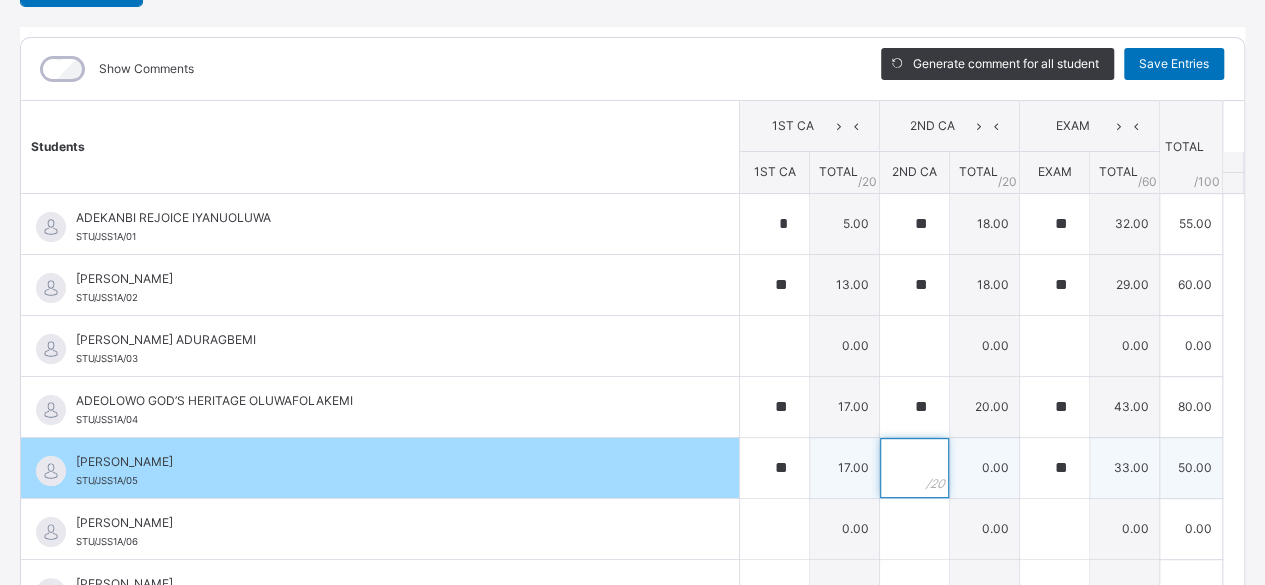 click at bounding box center [914, 468] 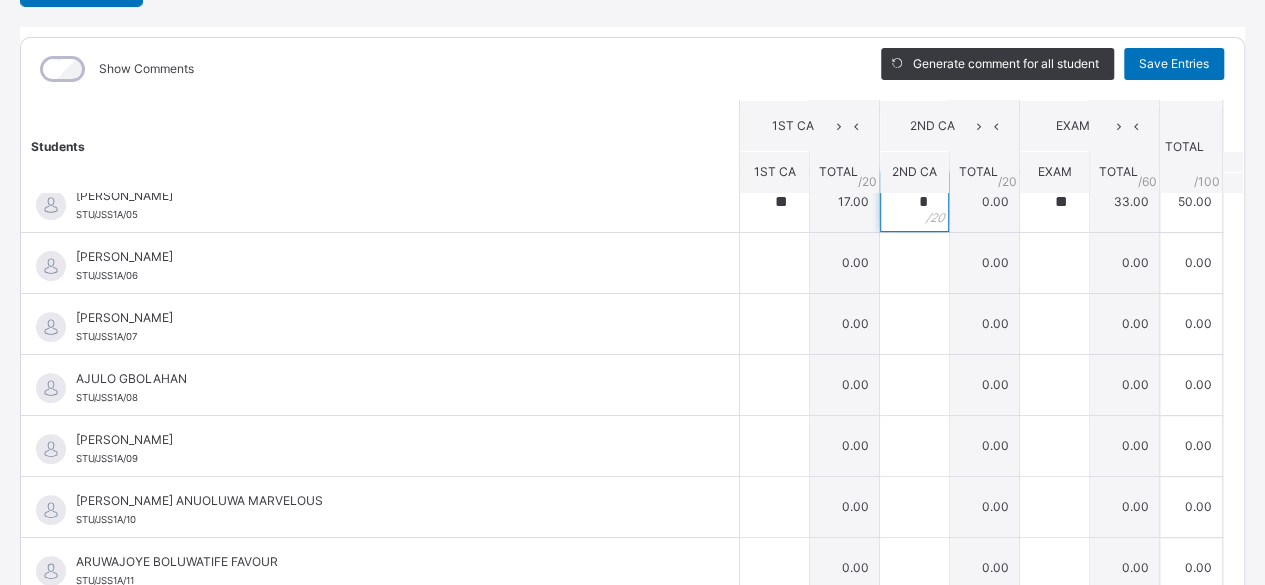 scroll, scrollTop: 278, scrollLeft: 0, axis: vertical 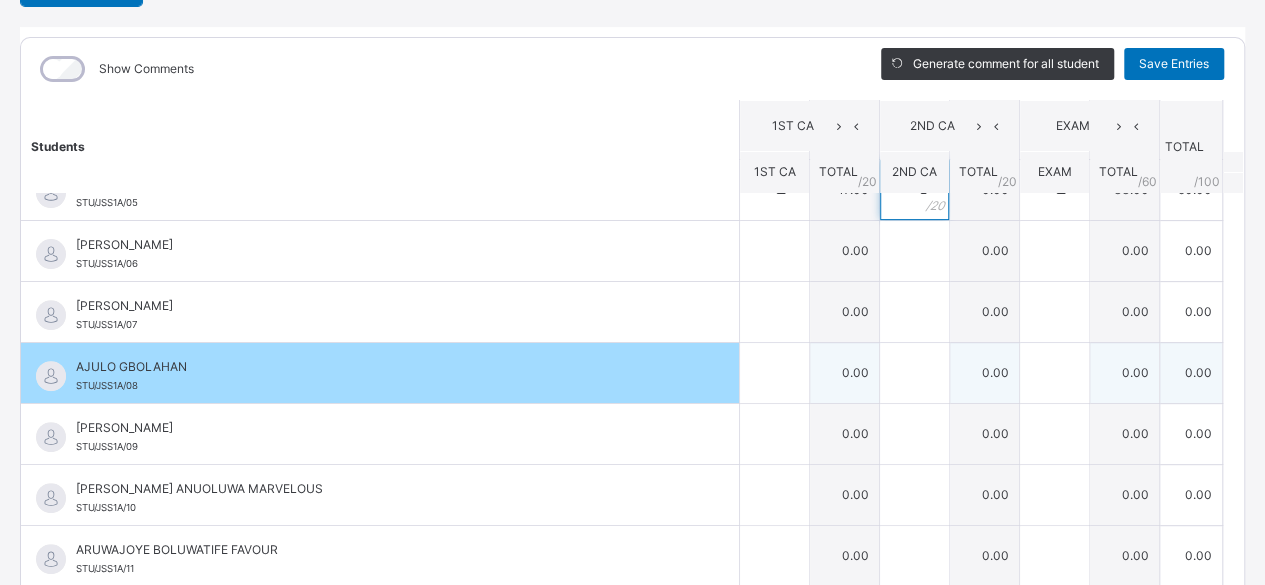 type on "*" 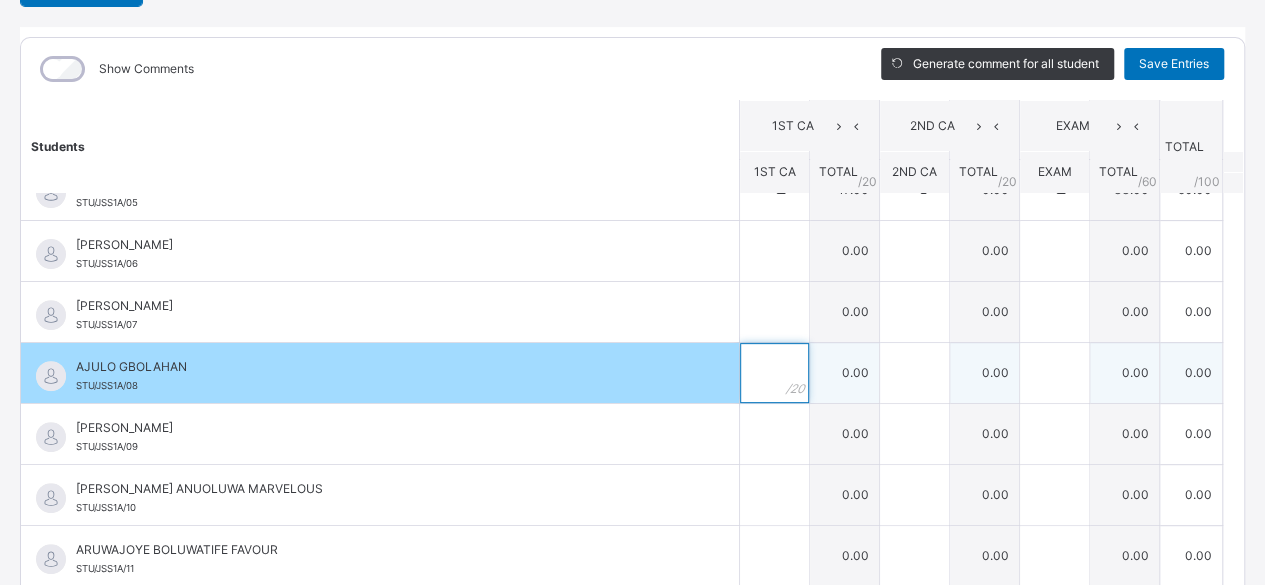 click at bounding box center [774, 373] 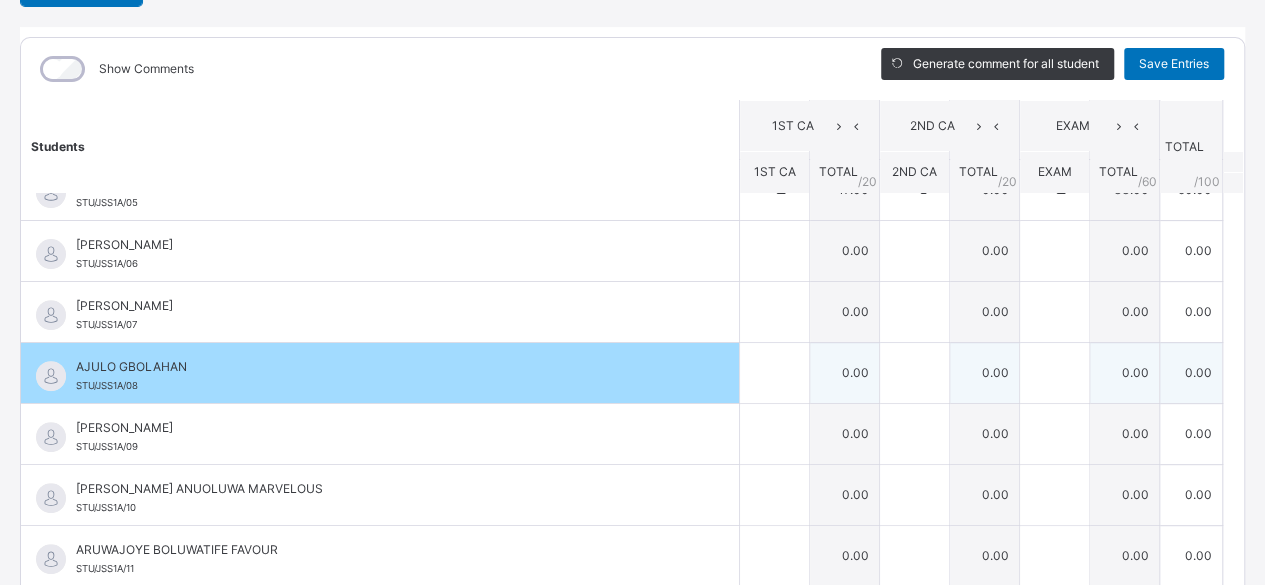 click at bounding box center [774, 373] 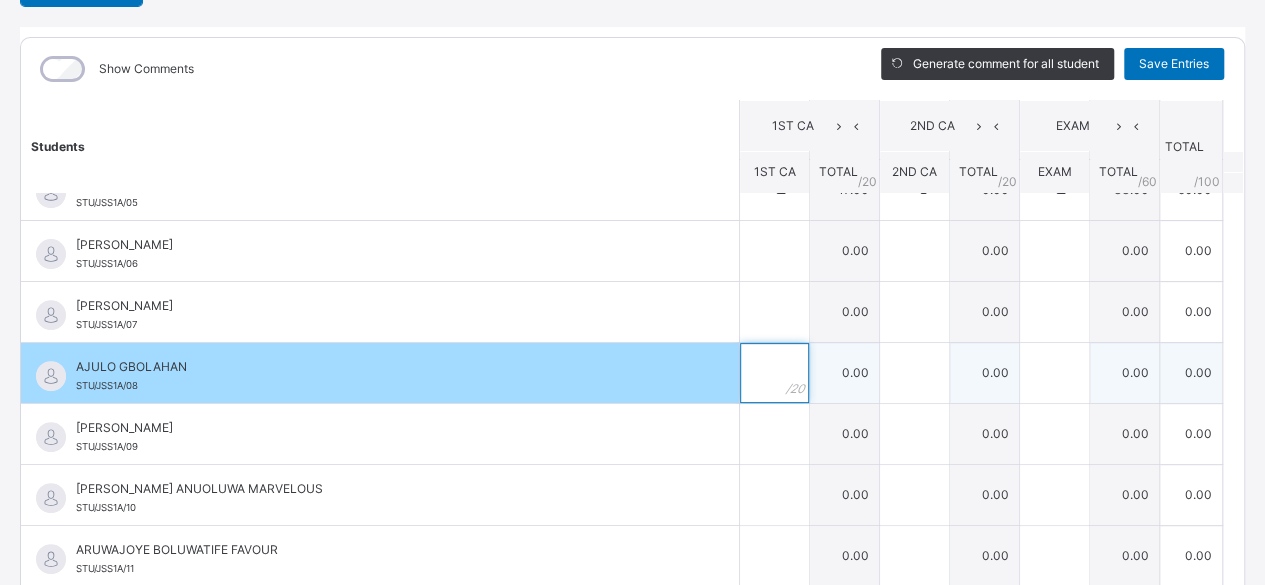 click at bounding box center [774, 373] 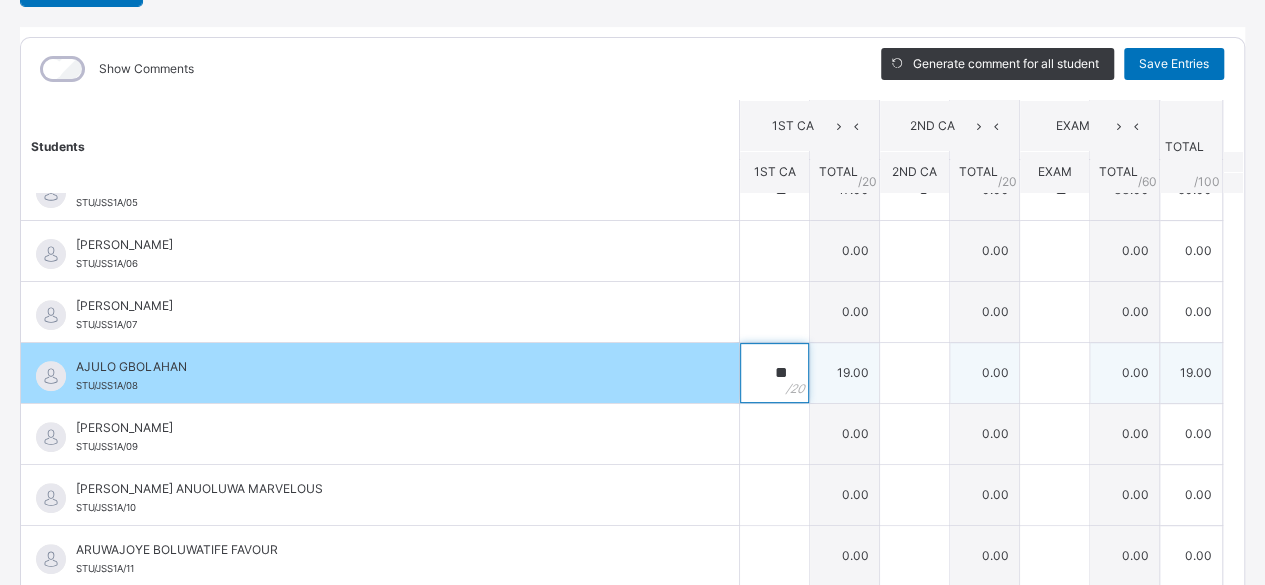 type on "**" 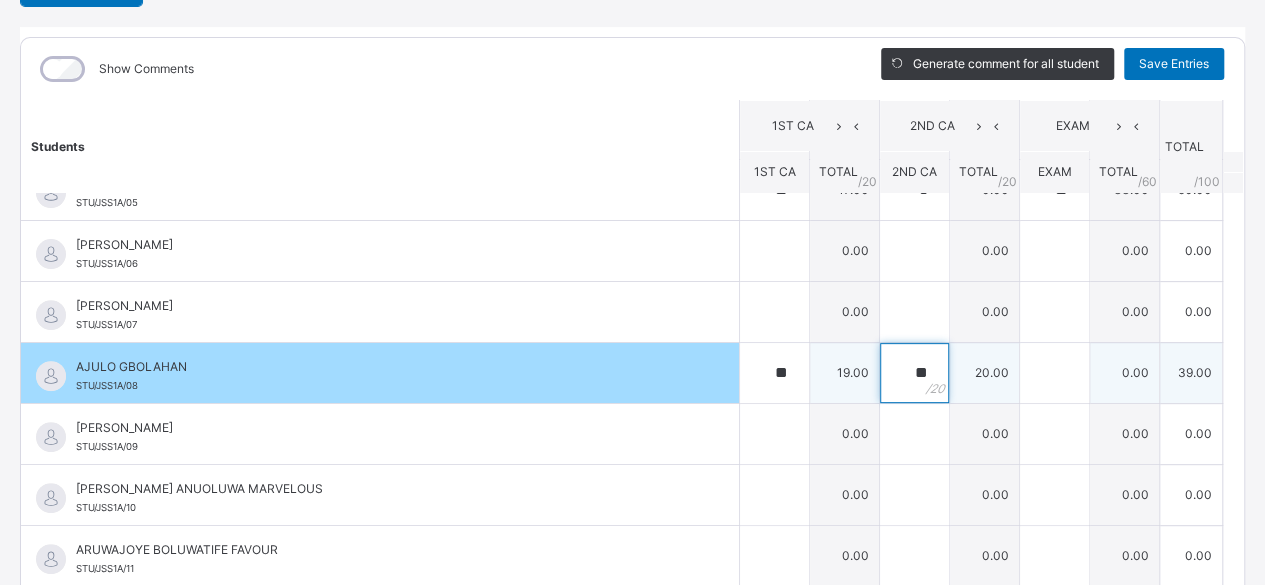 type on "**" 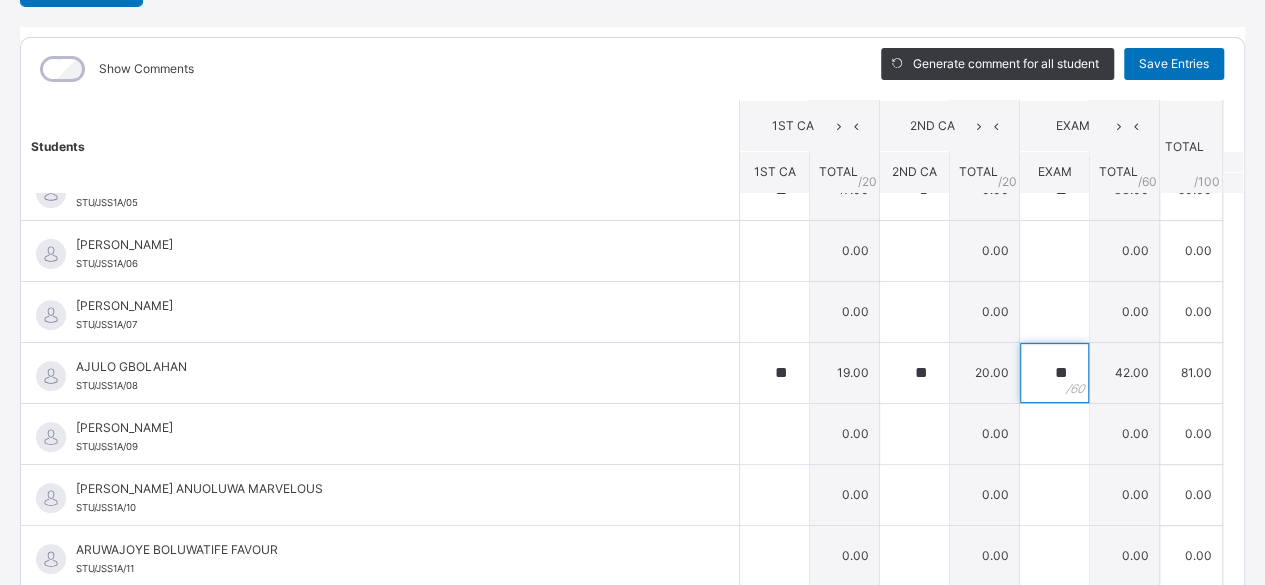 type on "**" 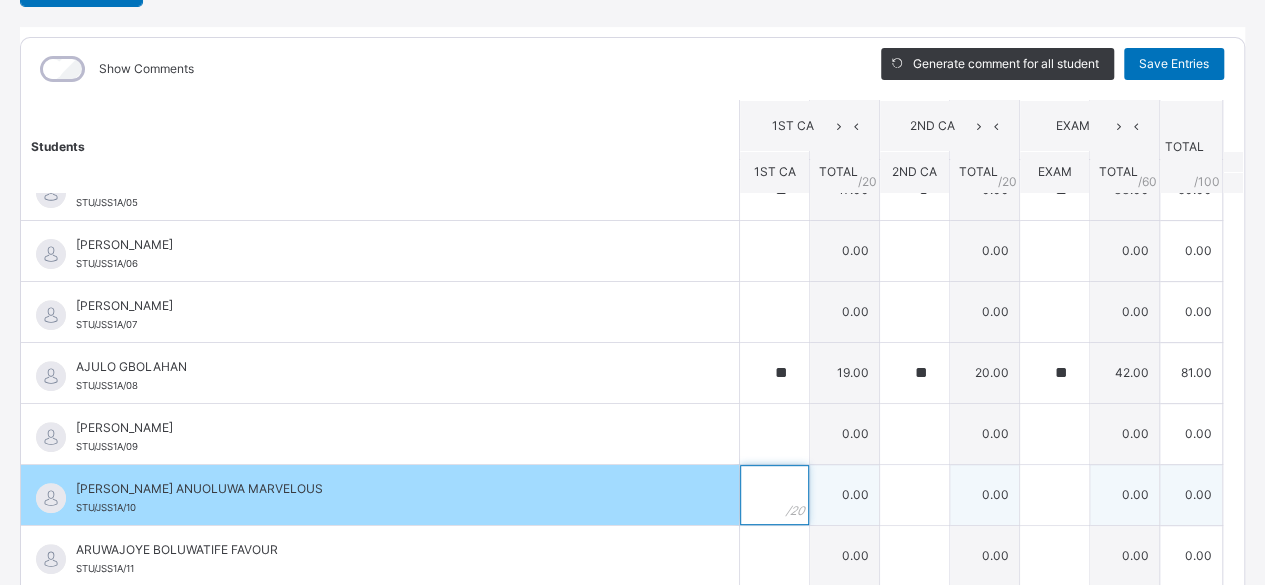 click at bounding box center (774, 495) 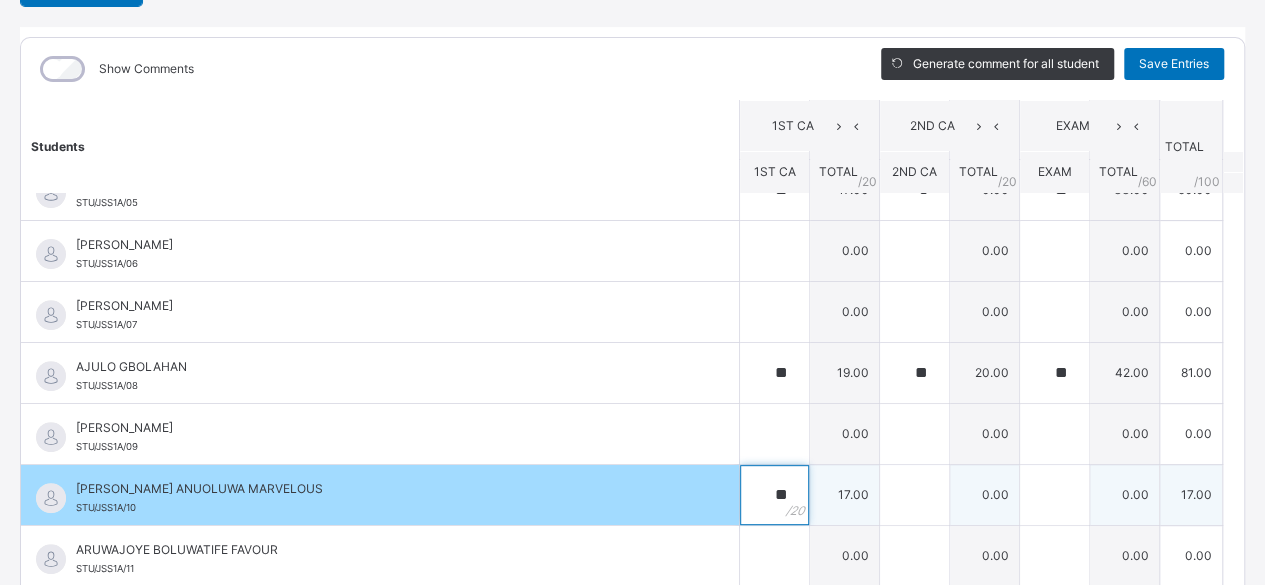 type on "**" 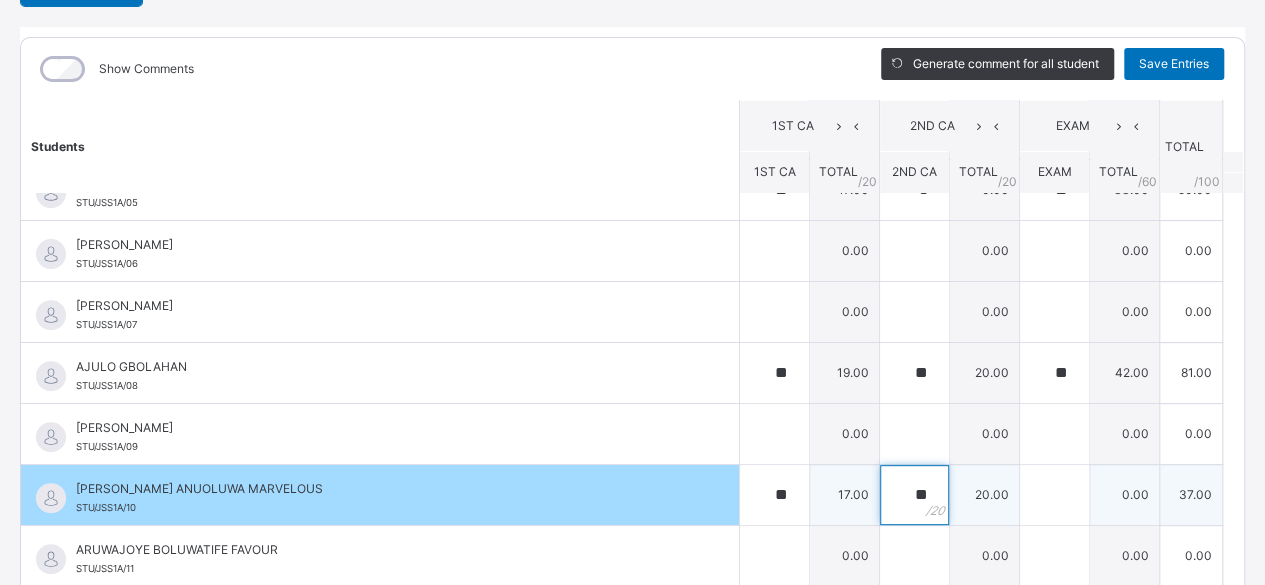 type on "**" 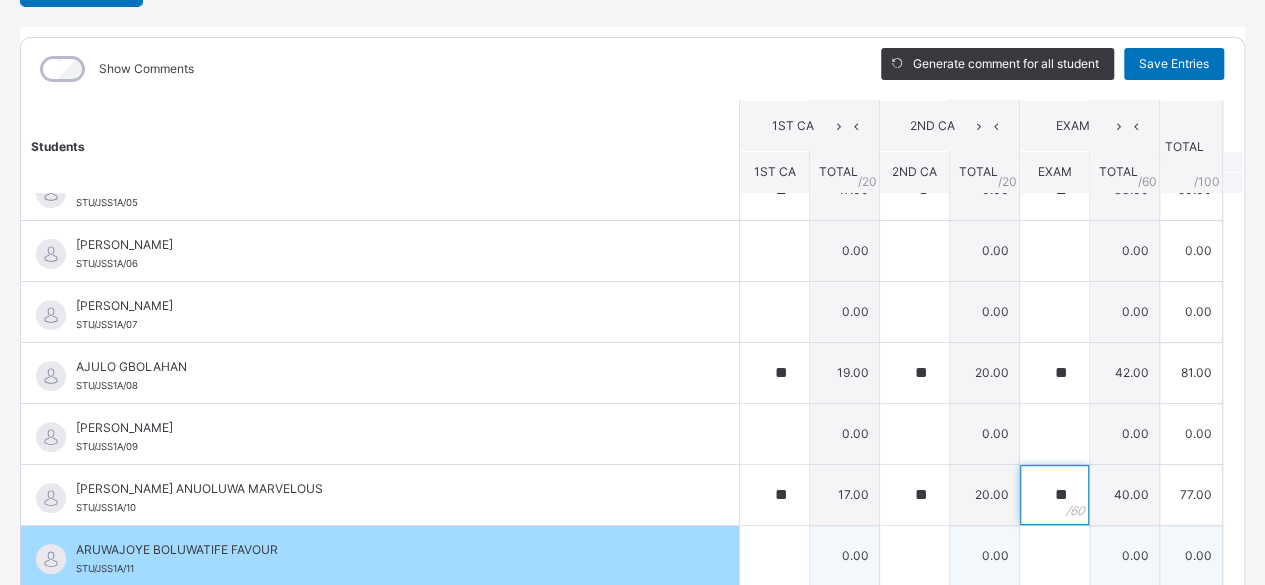type on "**" 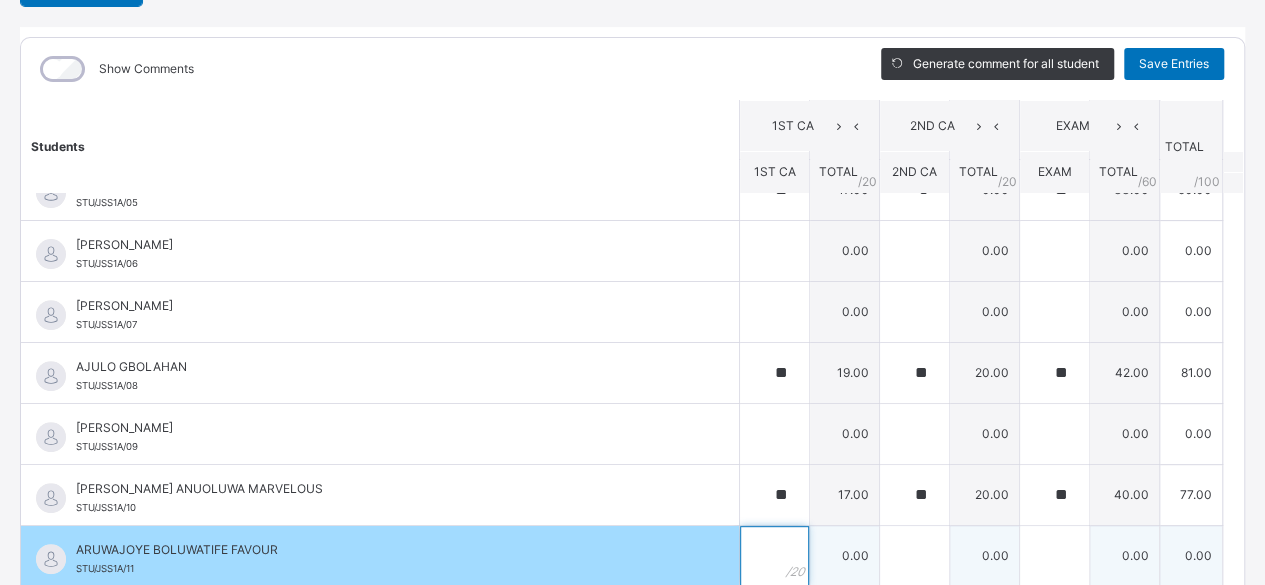 click at bounding box center (774, 556) 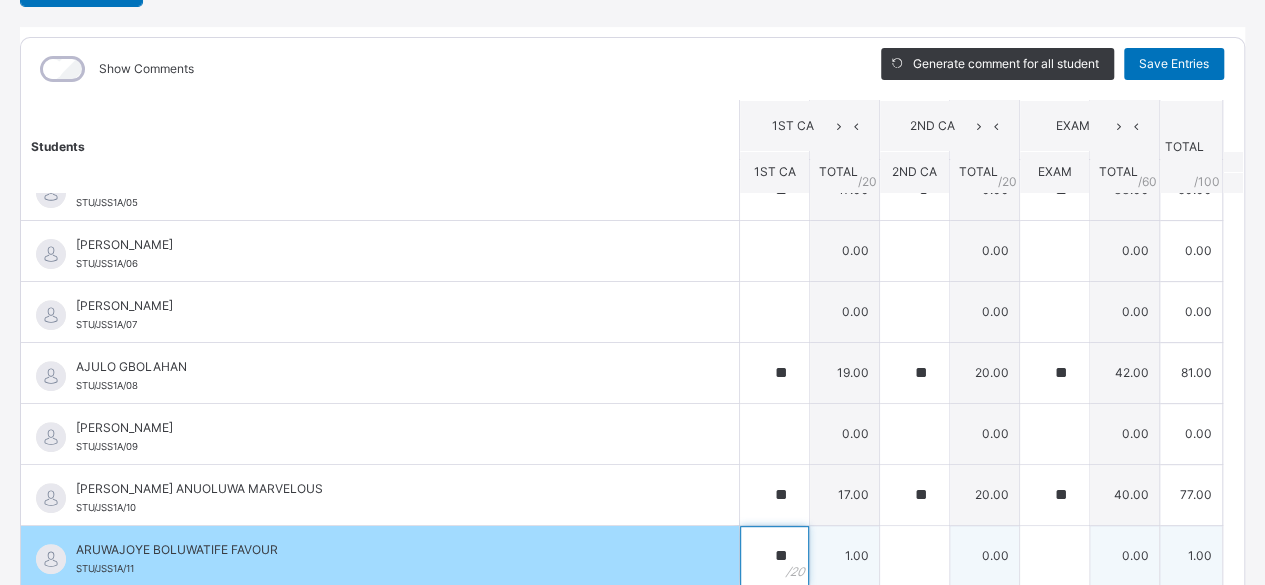 type on "**" 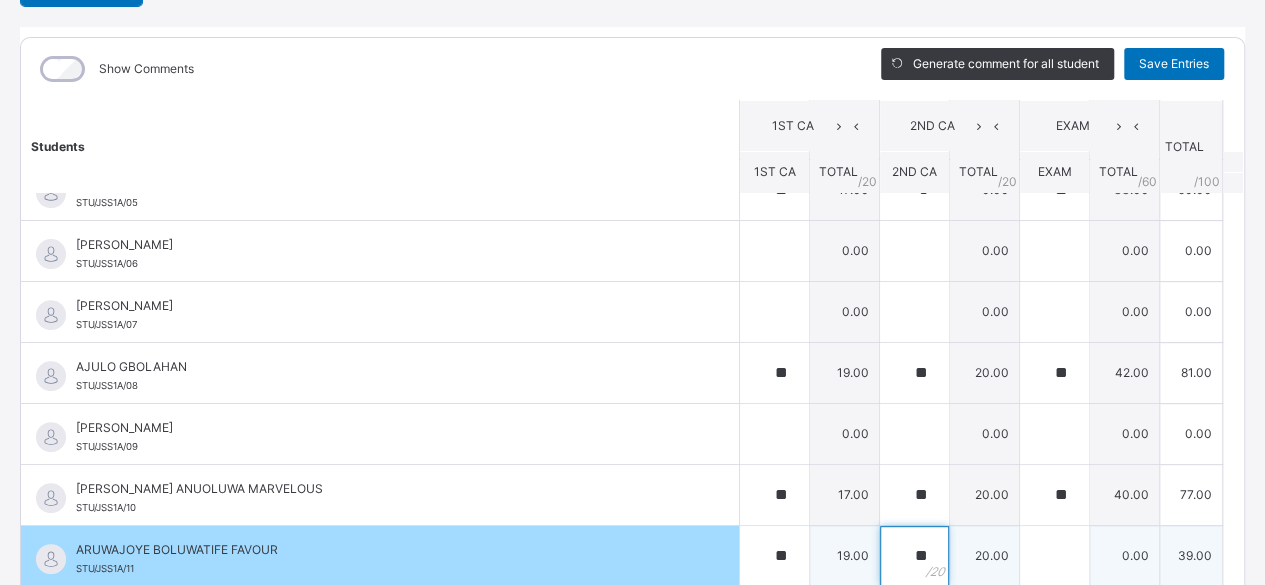 type on "**" 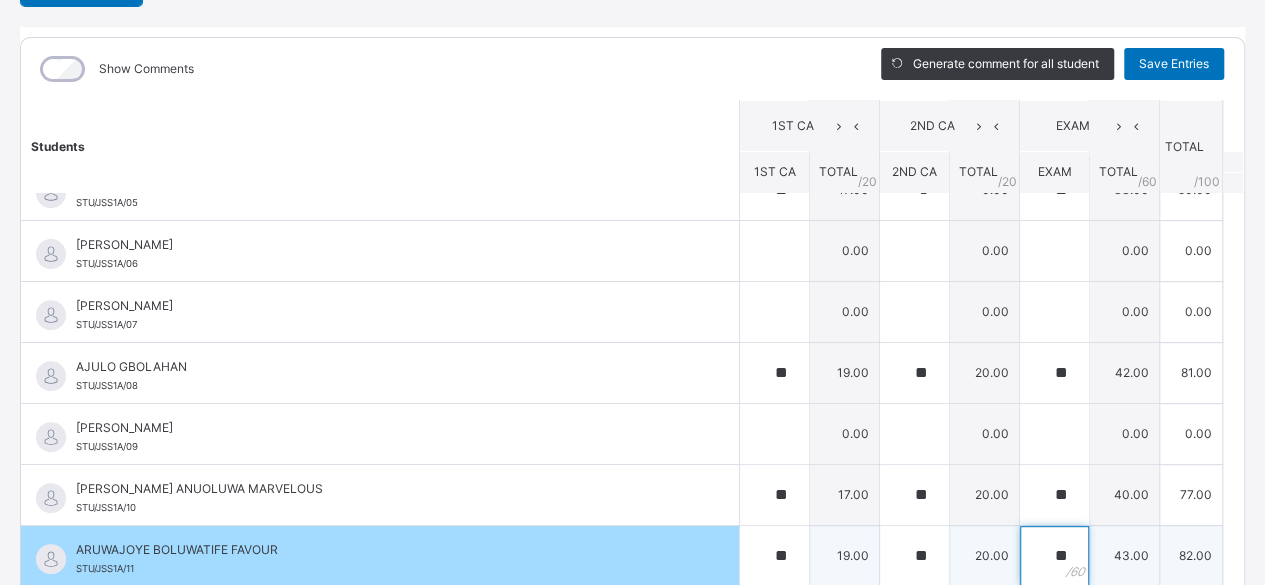 type on "*" 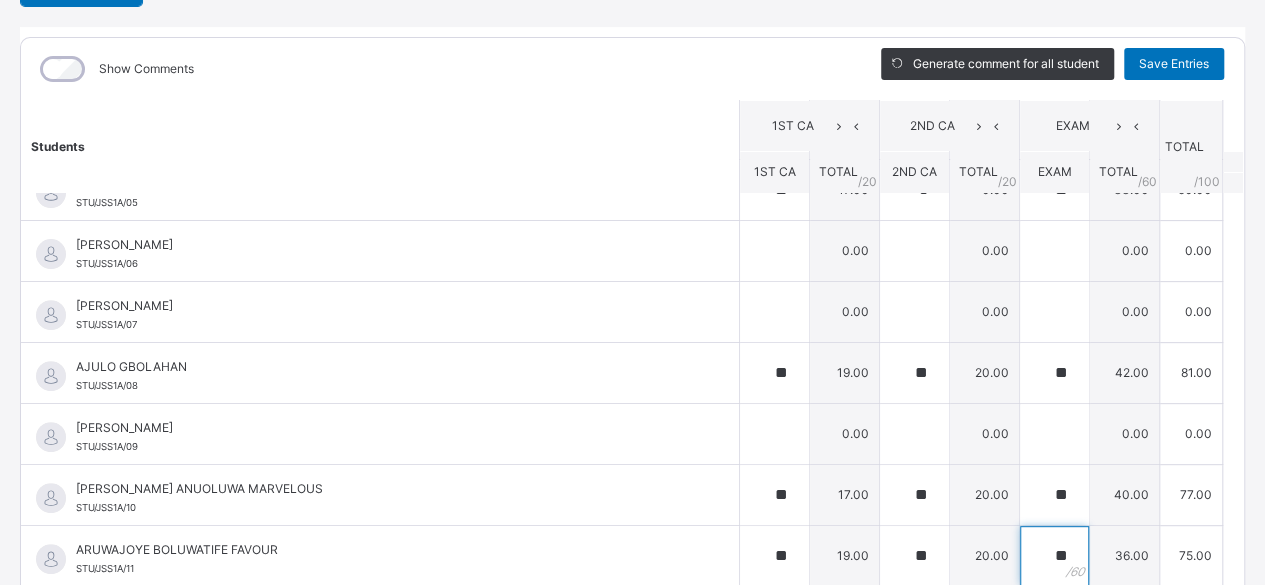 type on "**" 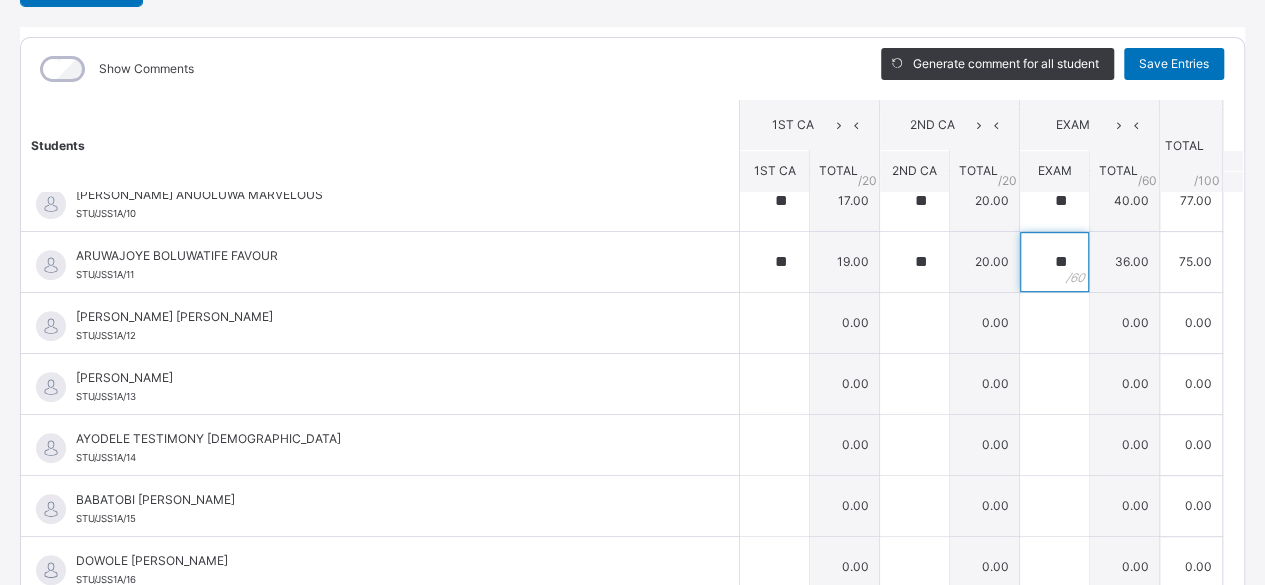 scroll, scrollTop: 579, scrollLeft: 0, axis: vertical 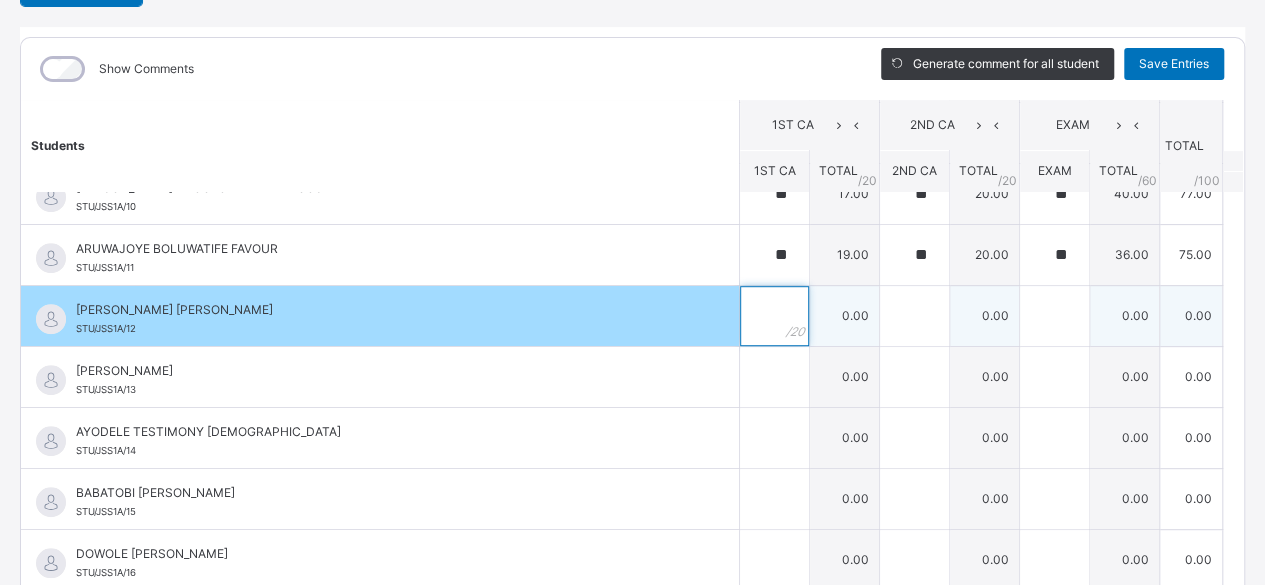 click at bounding box center (774, 316) 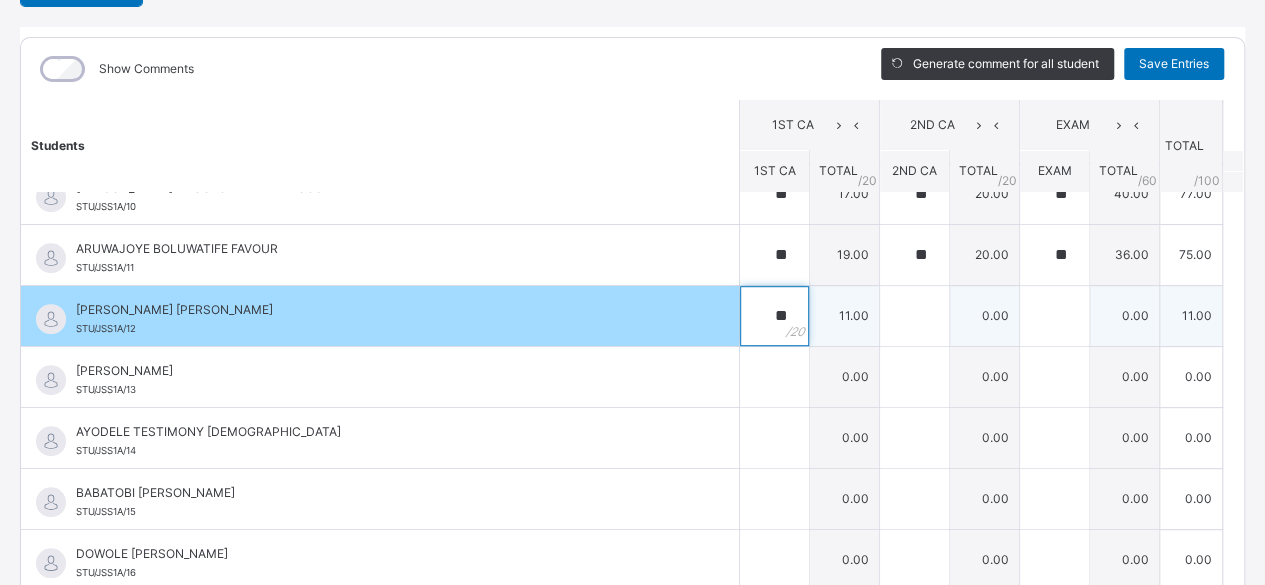 click on "**" at bounding box center [774, 316] 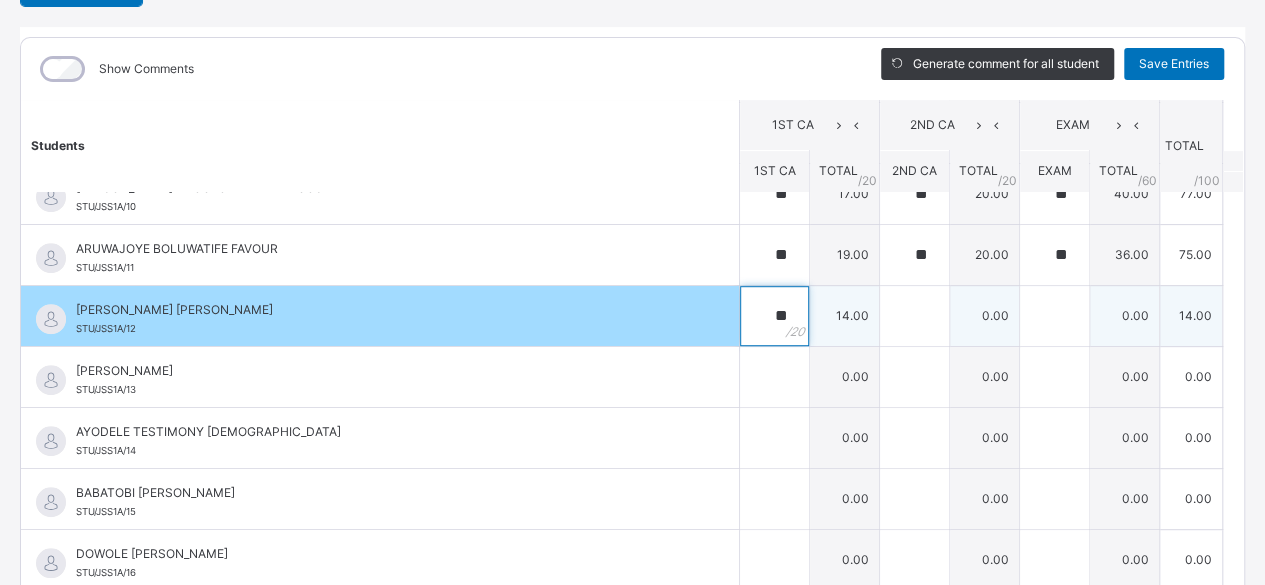 type on "**" 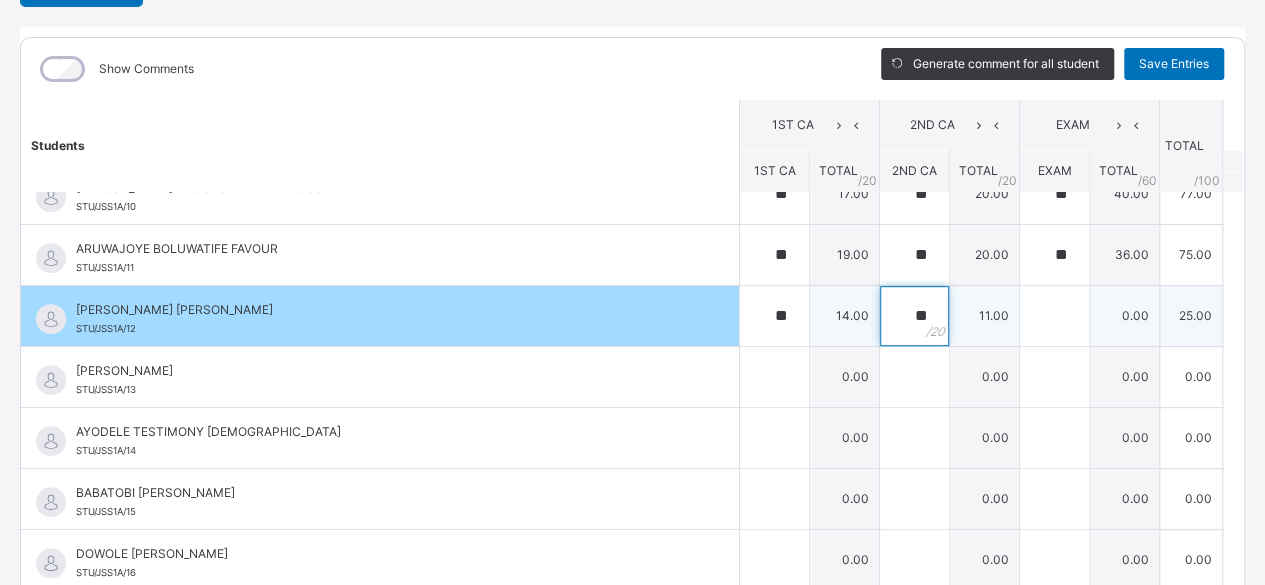 type on "**" 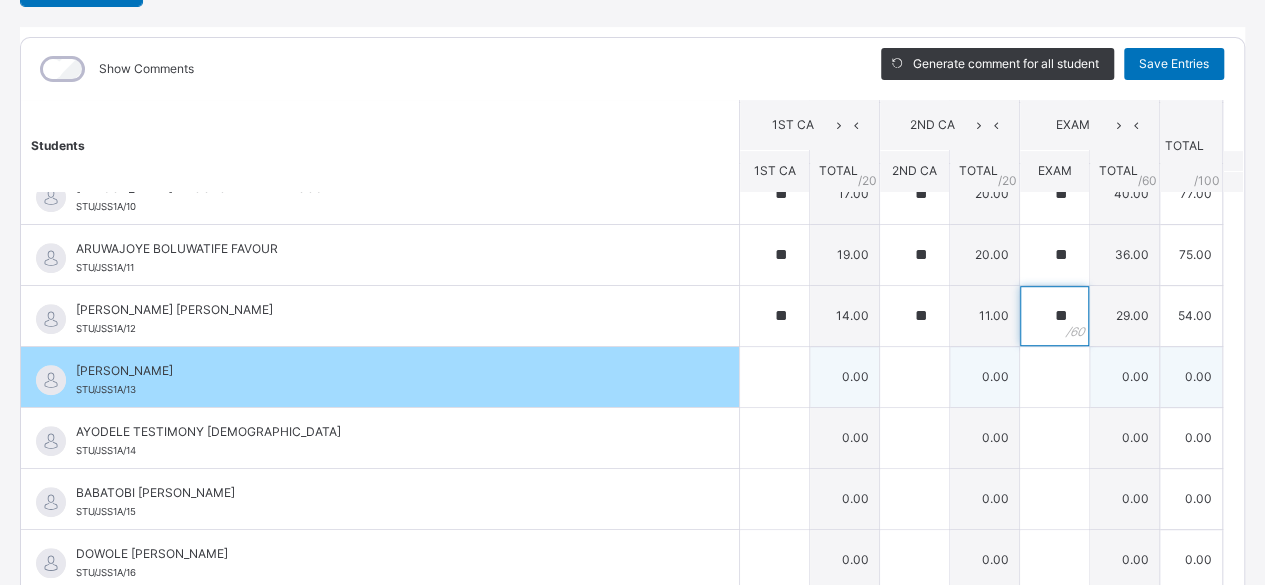 type on "**" 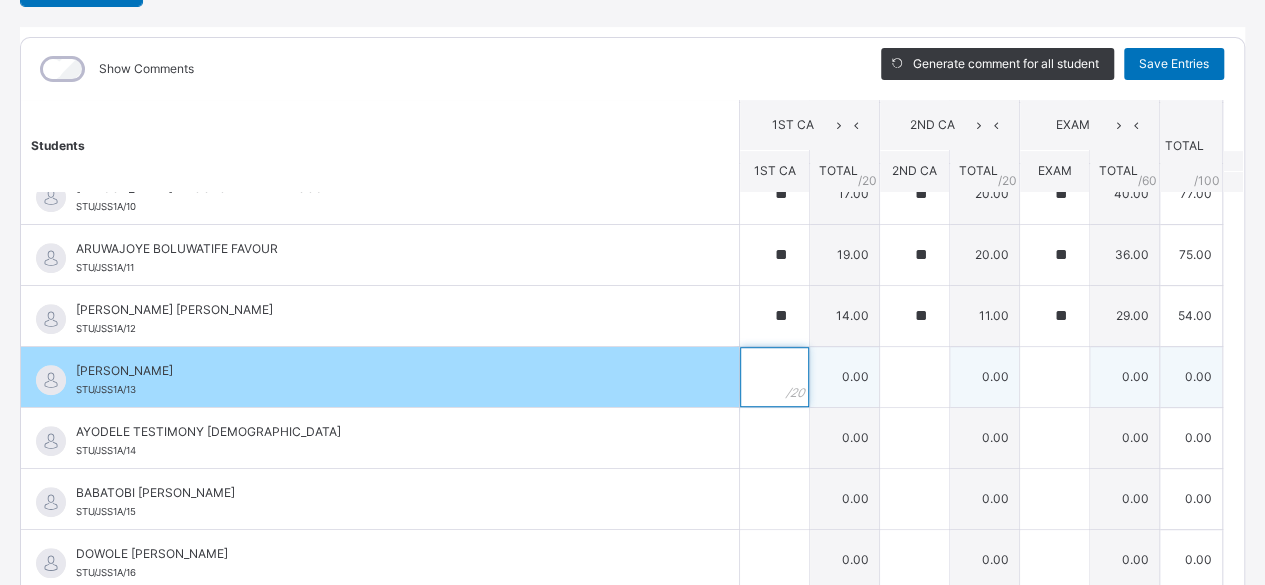 click at bounding box center (774, 377) 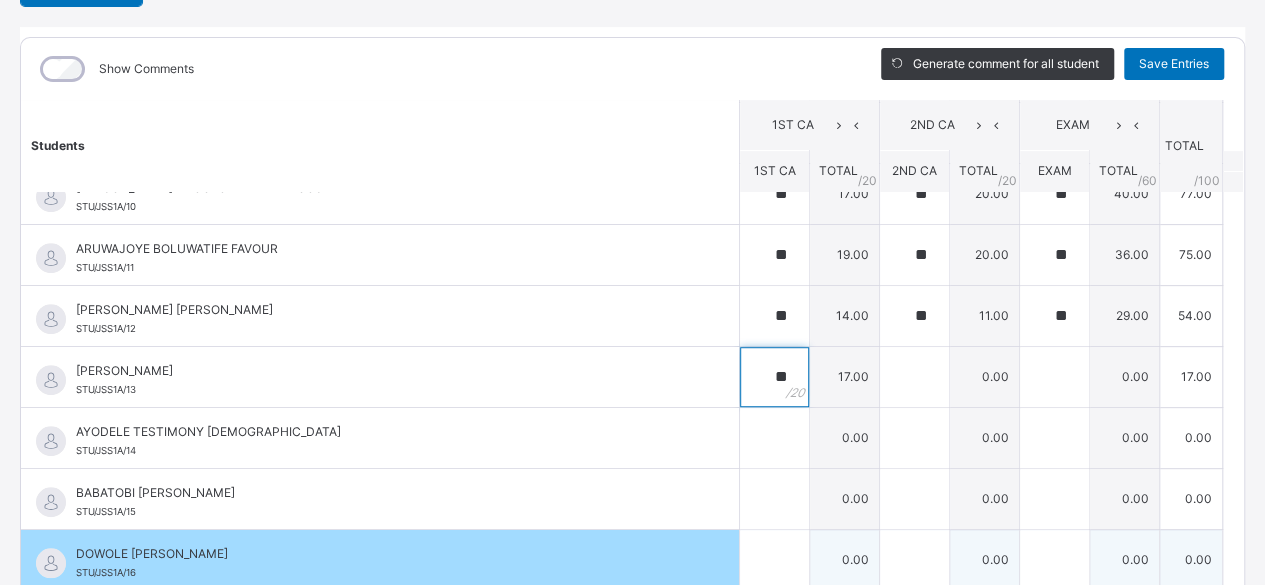 type on "**" 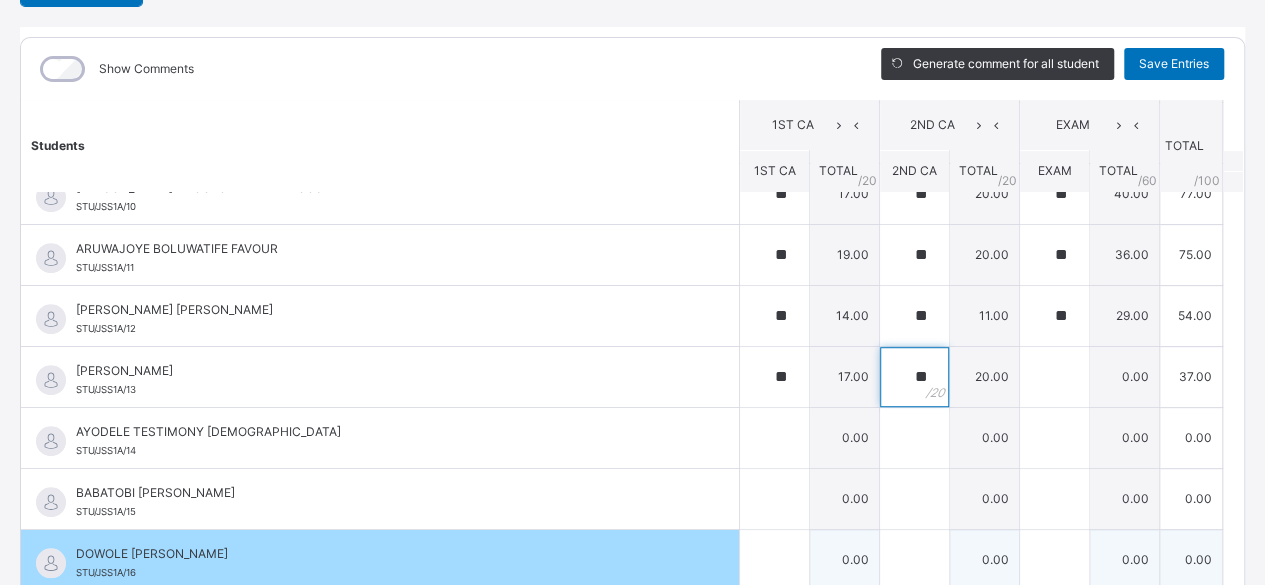 type on "**" 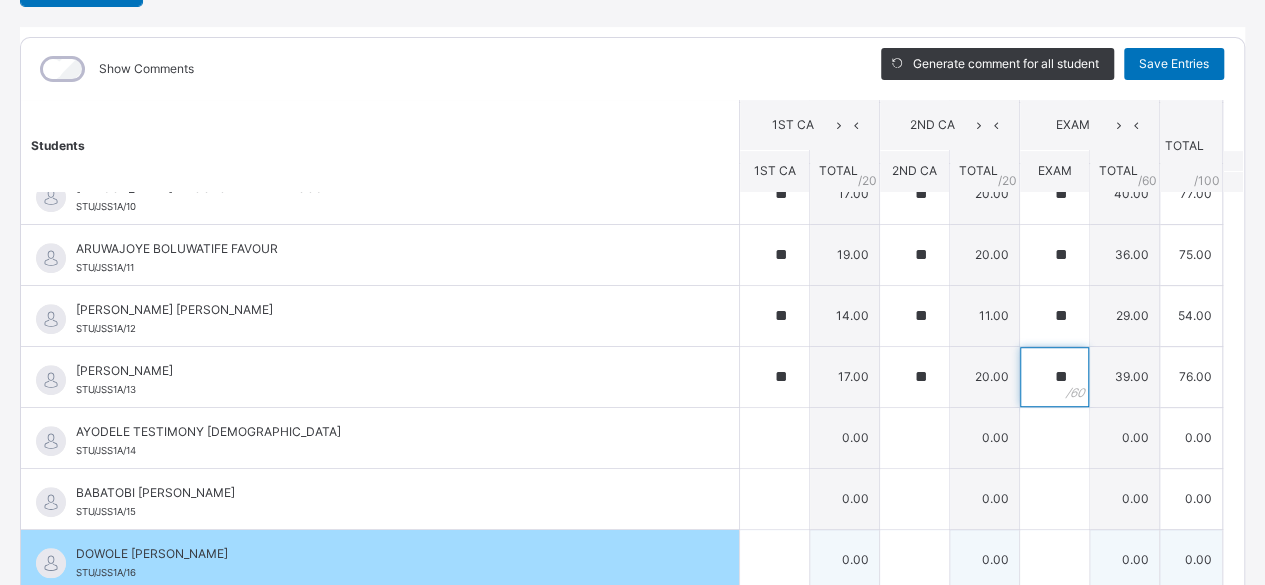 type on "**" 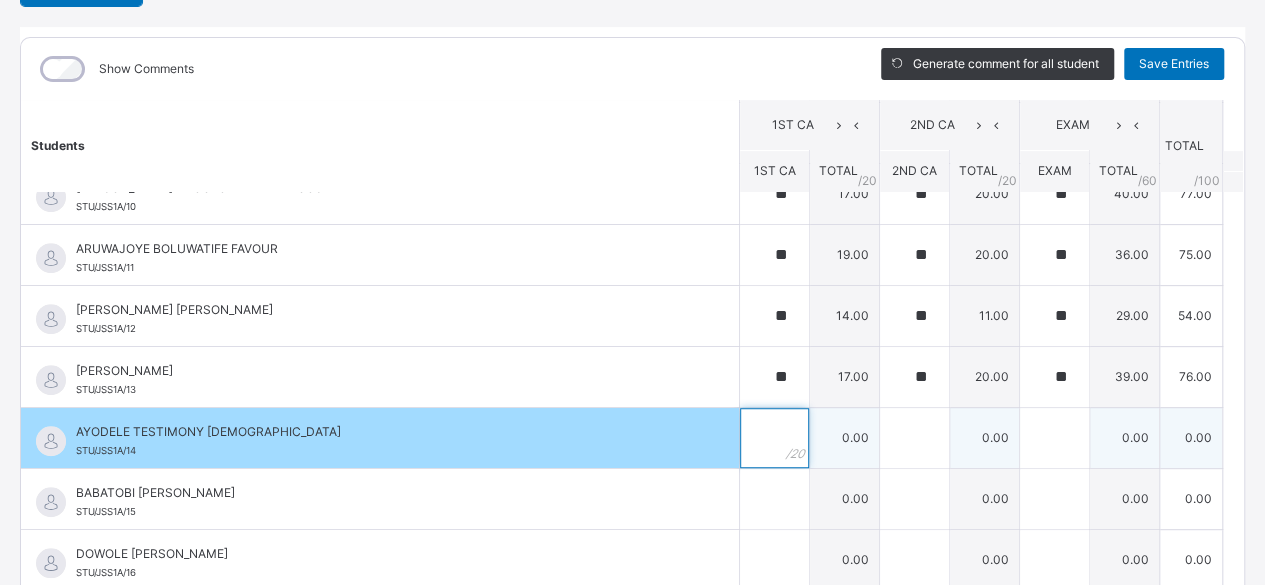 click at bounding box center [774, 438] 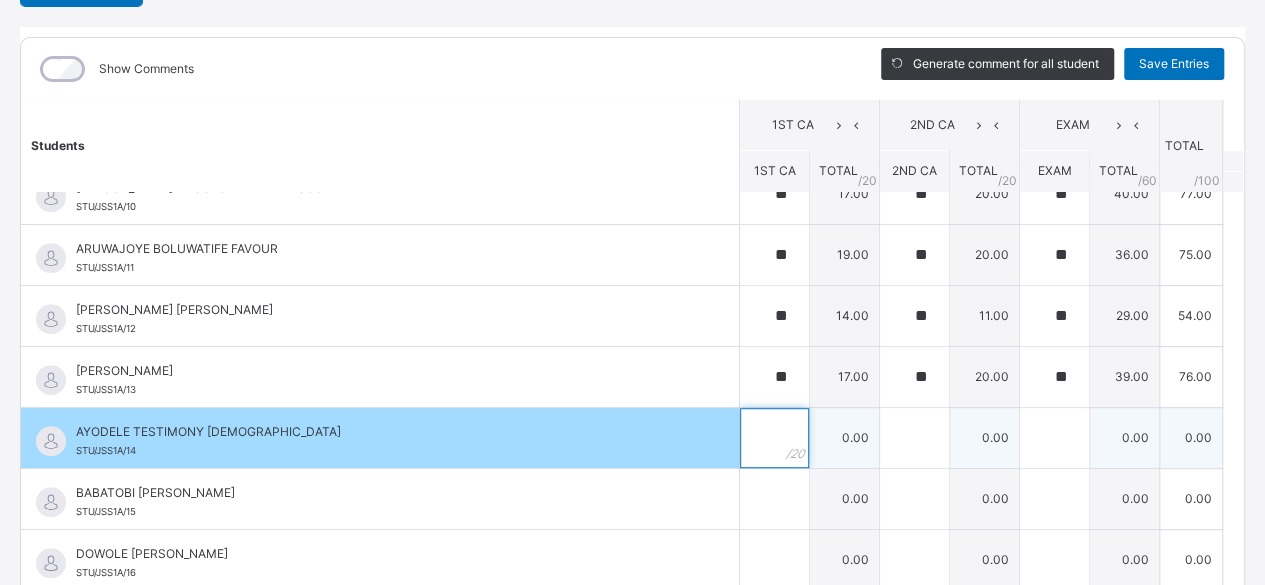 click at bounding box center (774, 438) 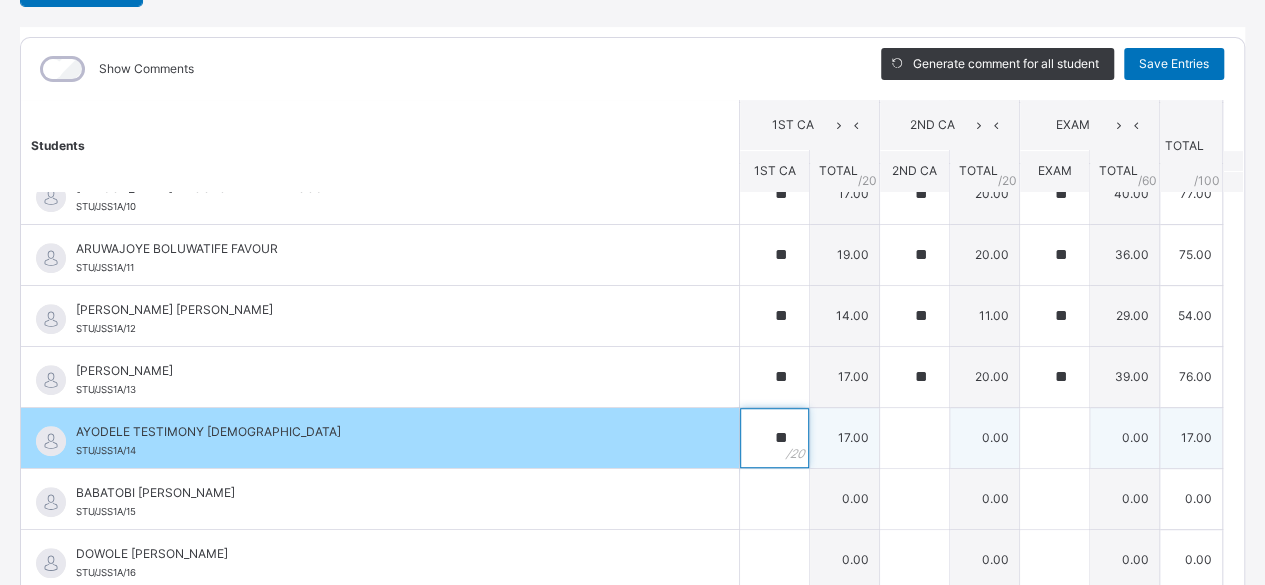 type on "**" 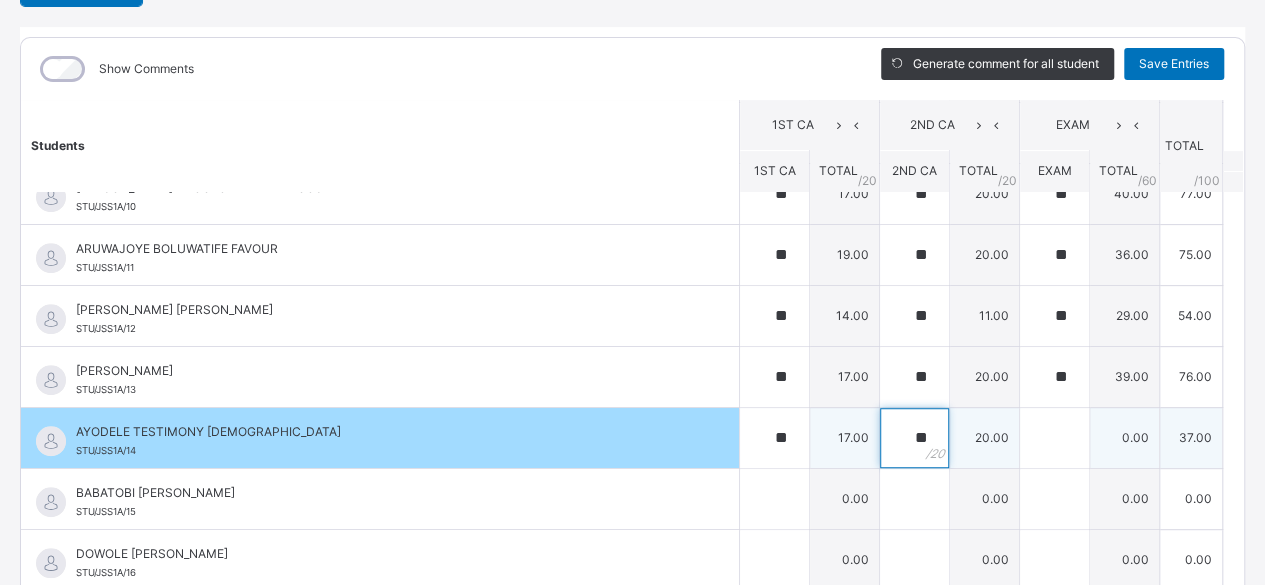 type on "**" 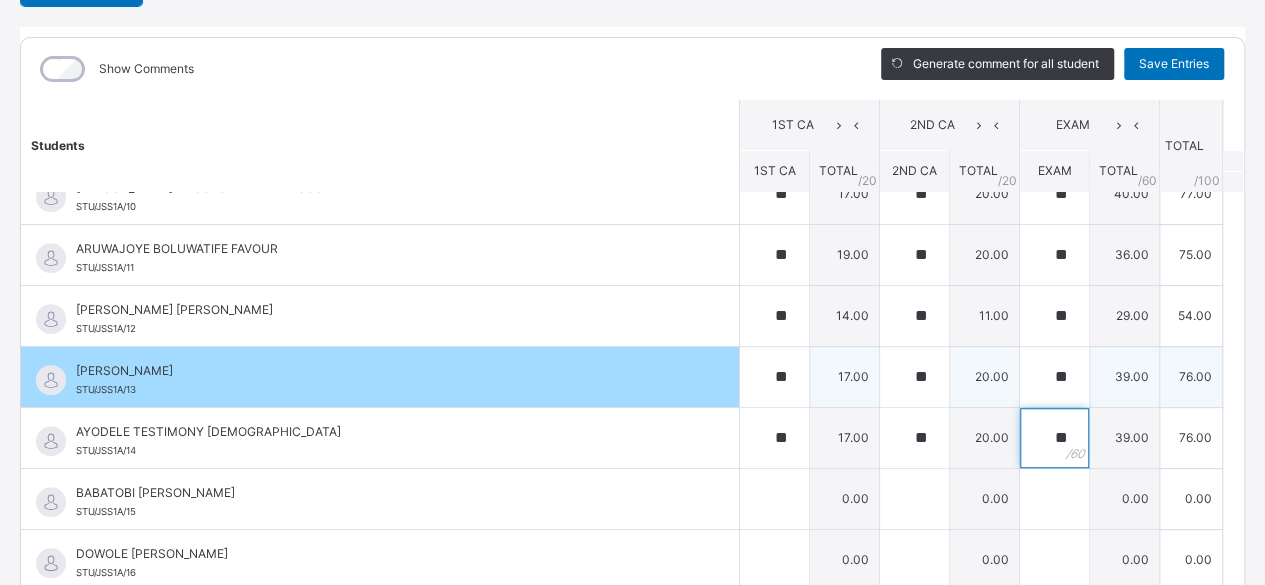 type on "**" 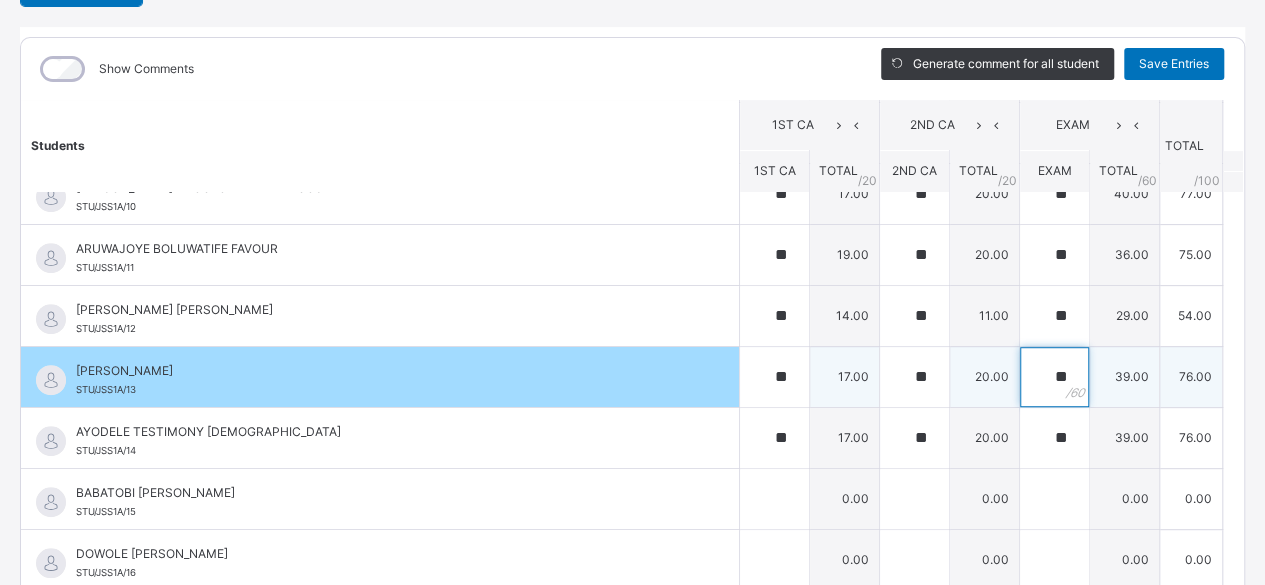 click on "**" at bounding box center (1054, 377) 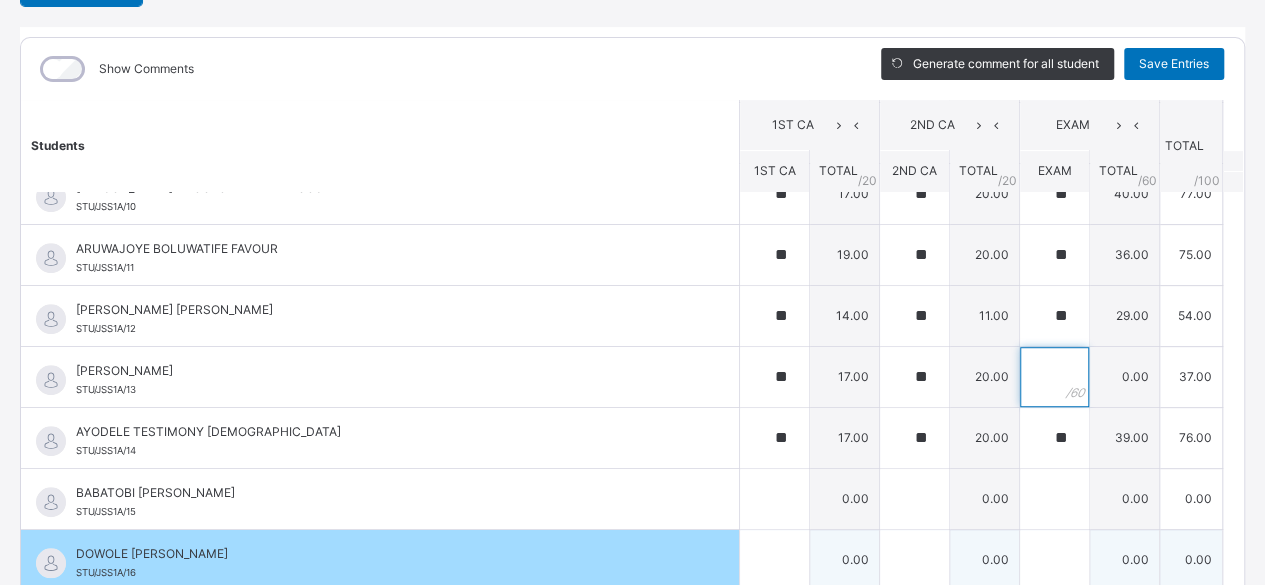 type 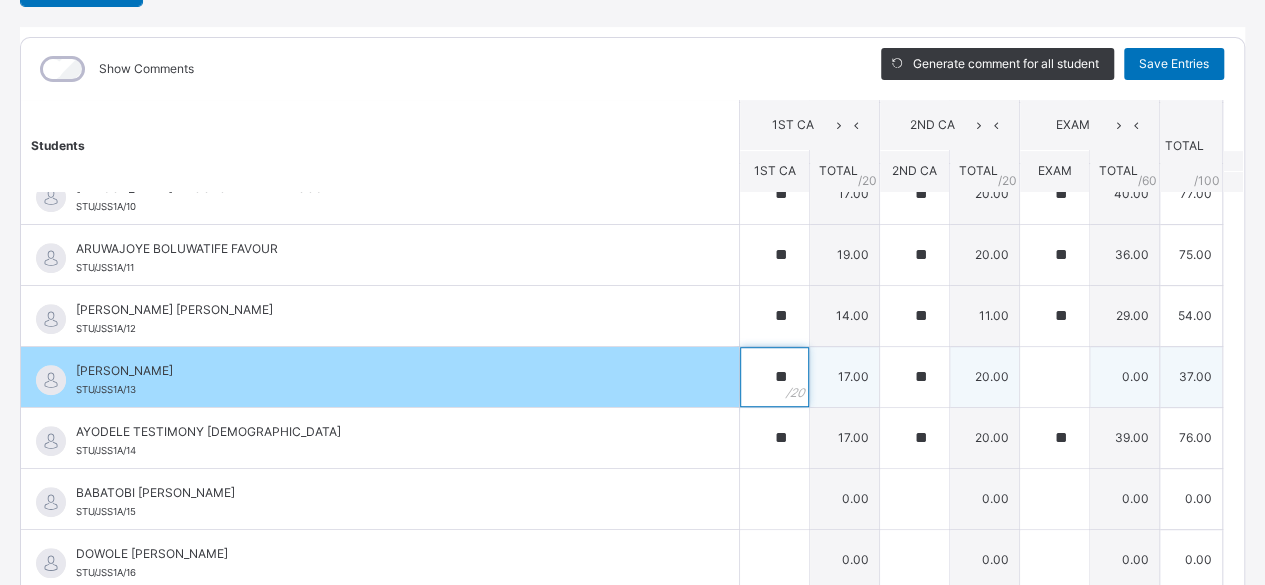 click on "**" at bounding box center [774, 377] 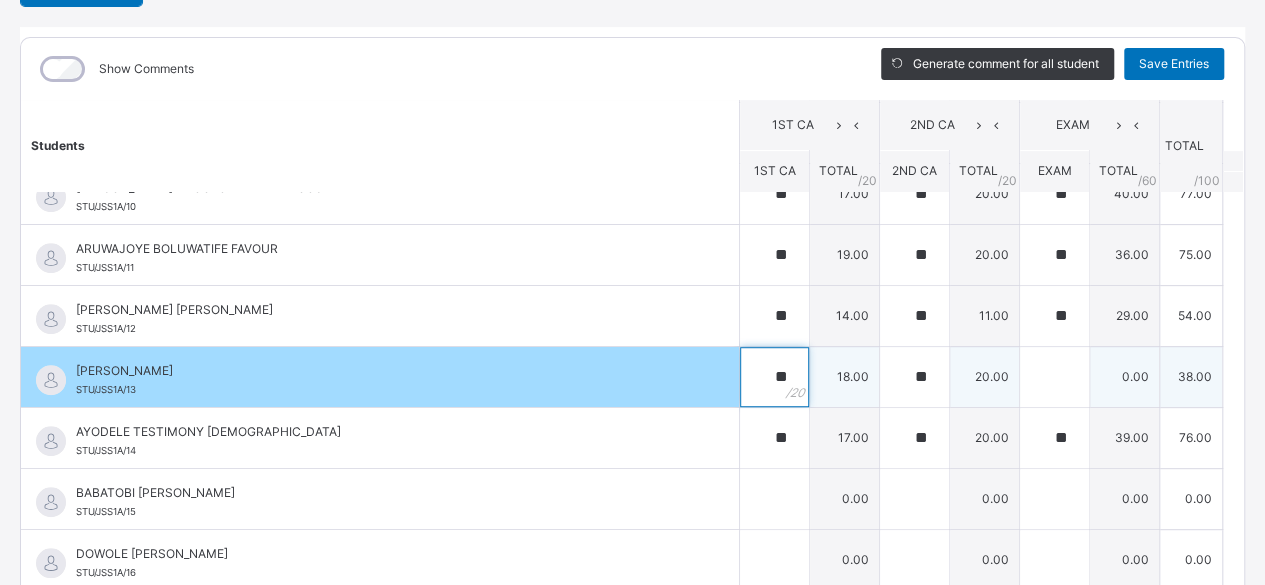type on "**" 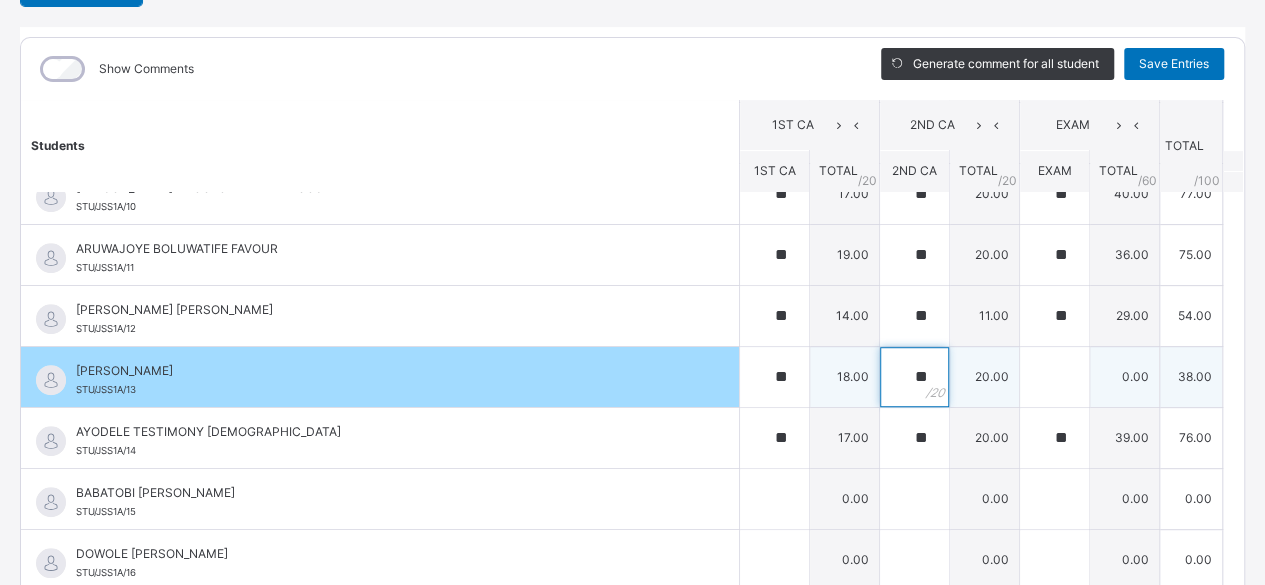 type on "*" 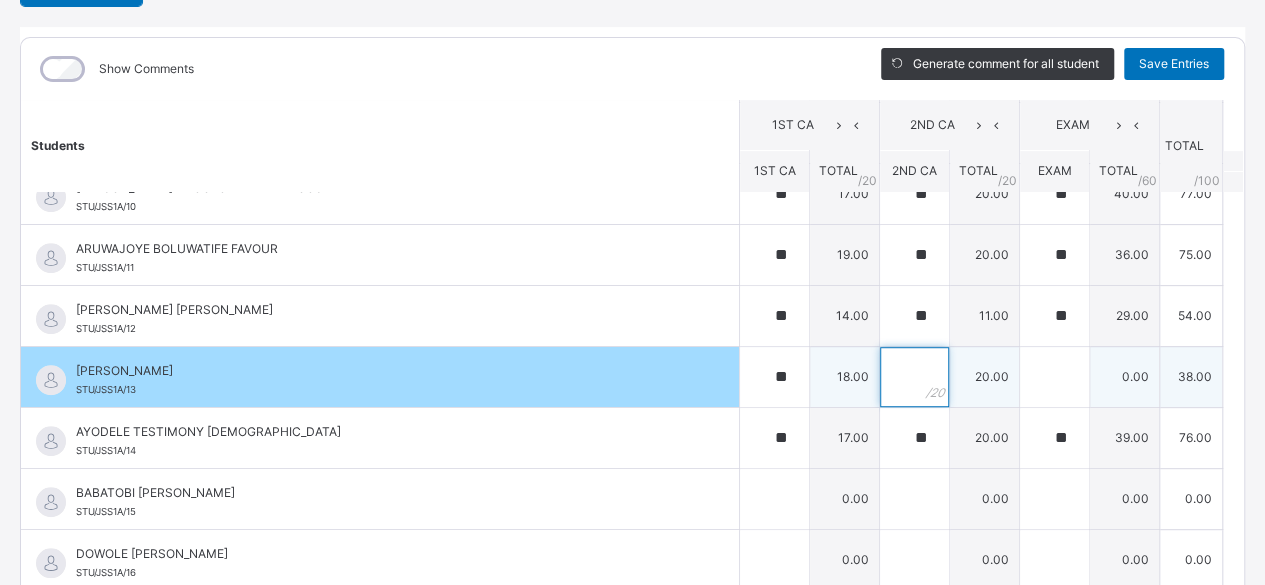 type on "*" 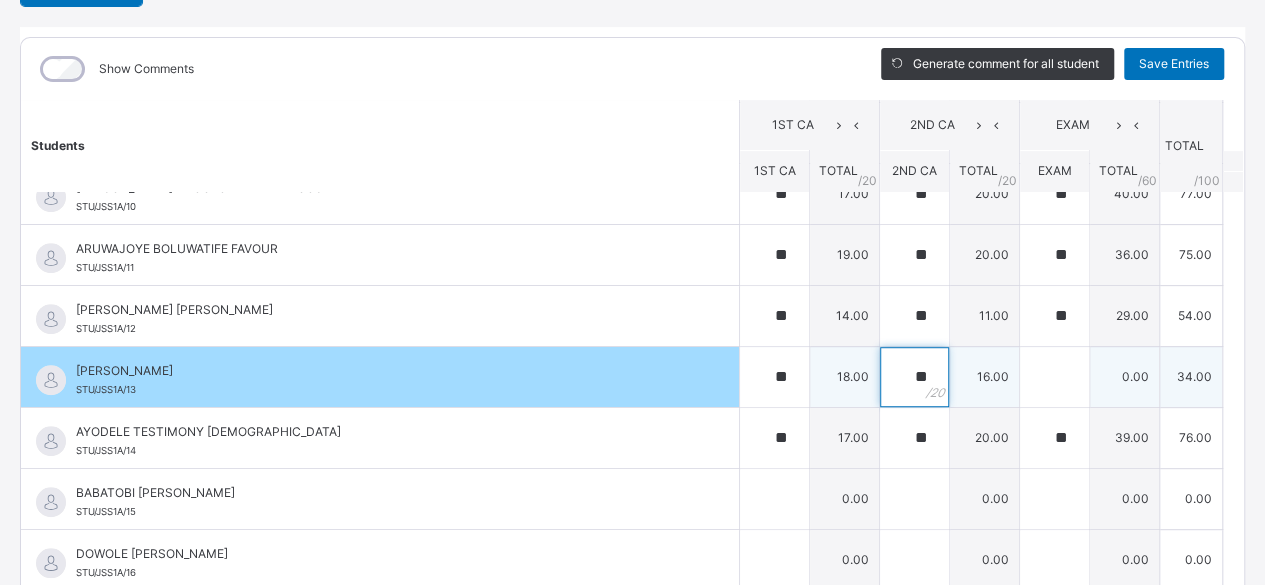type on "**" 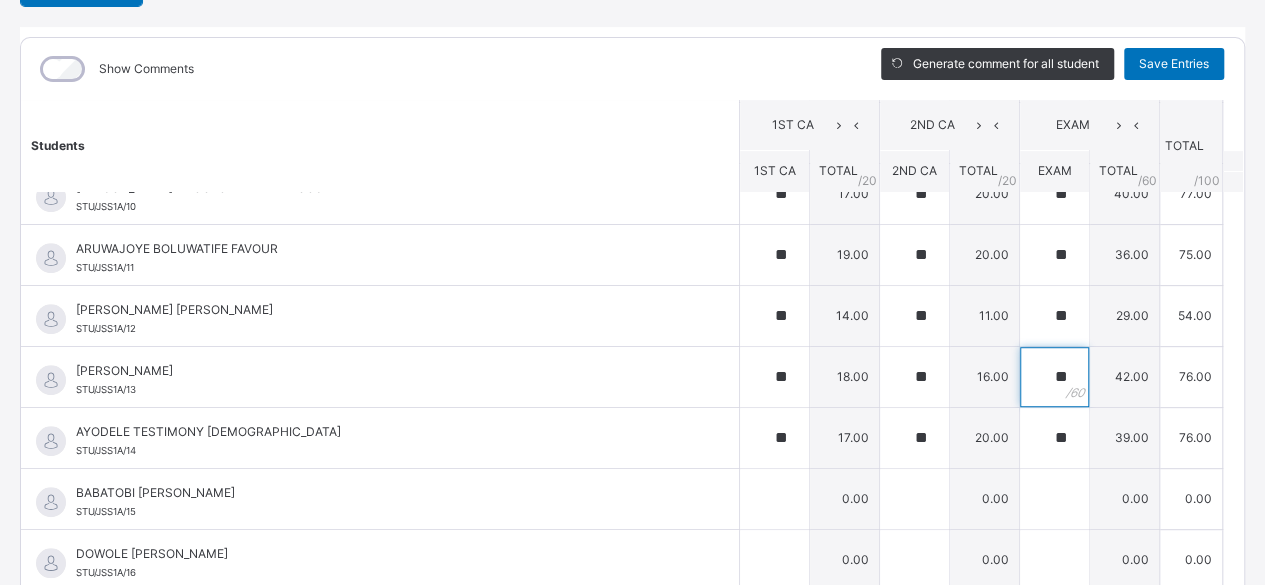 type on "**" 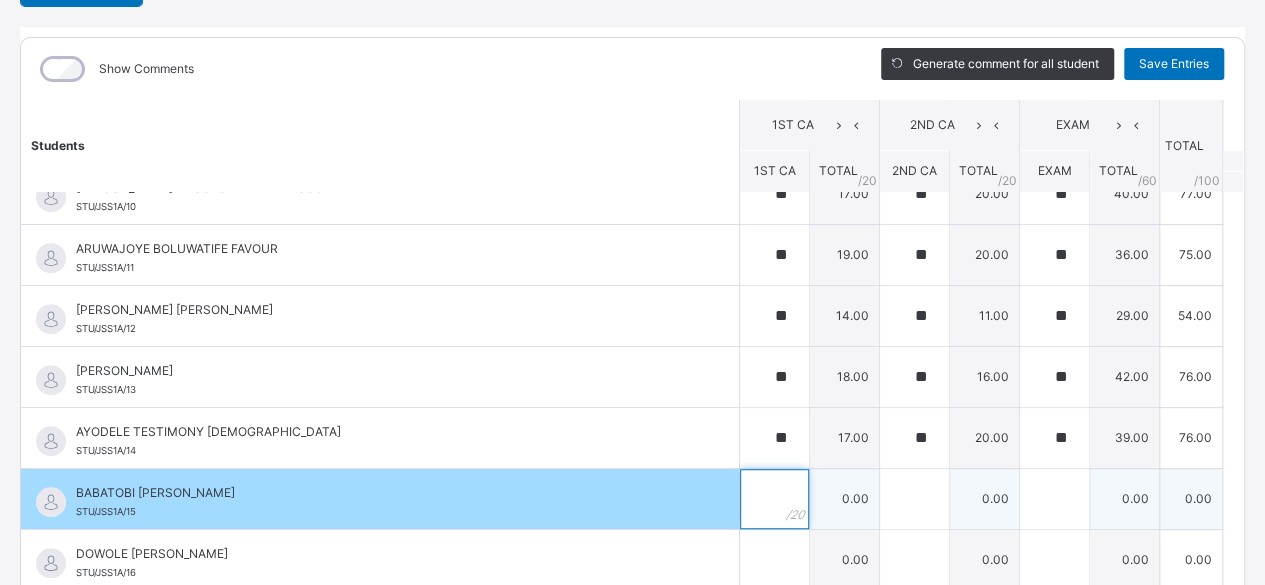 click at bounding box center [774, 499] 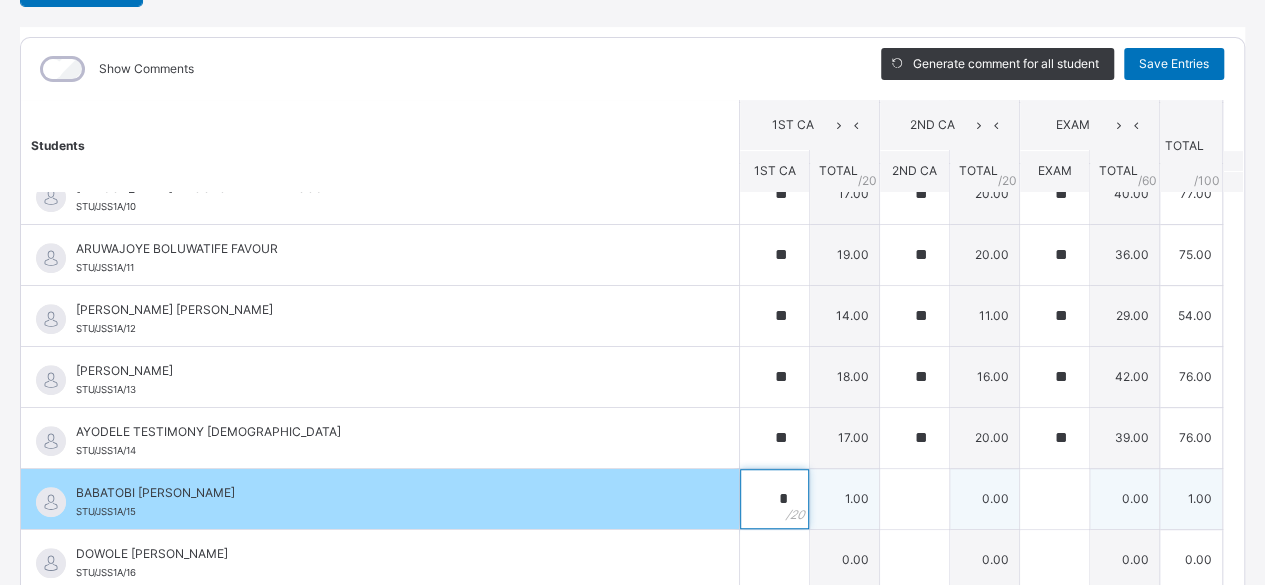 type on "**" 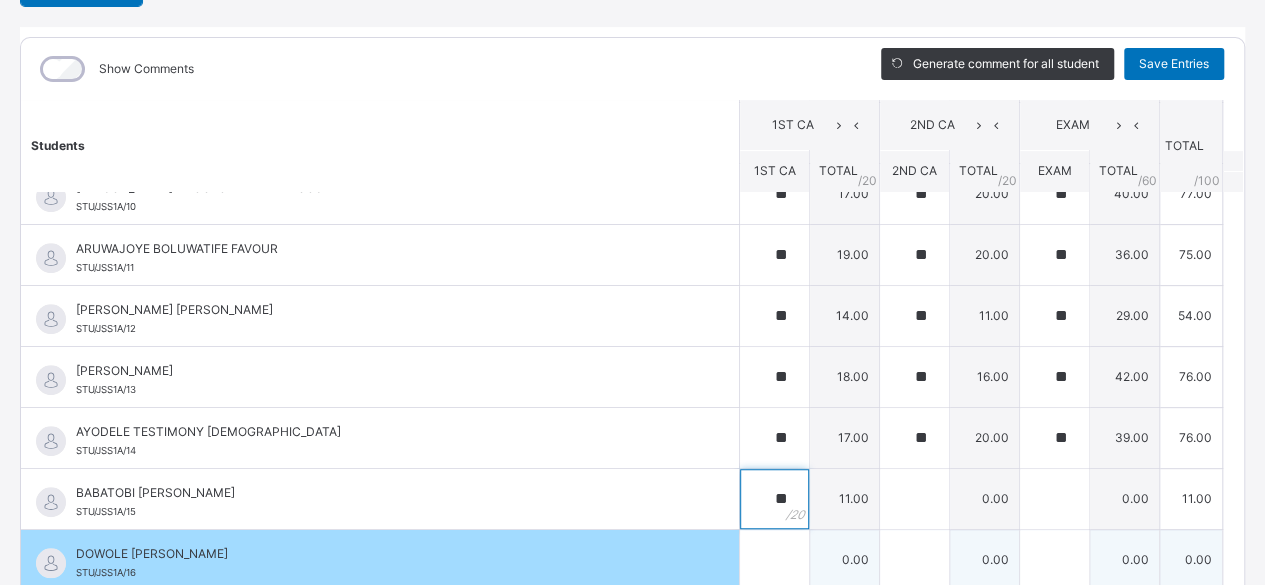 type on "**" 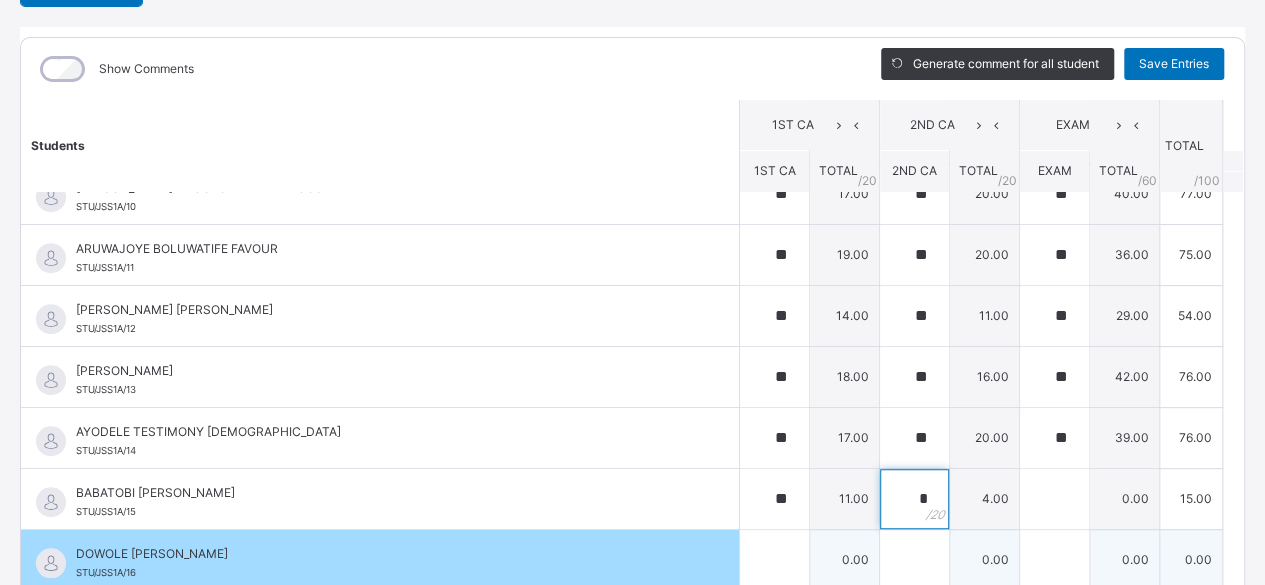 type on "*" 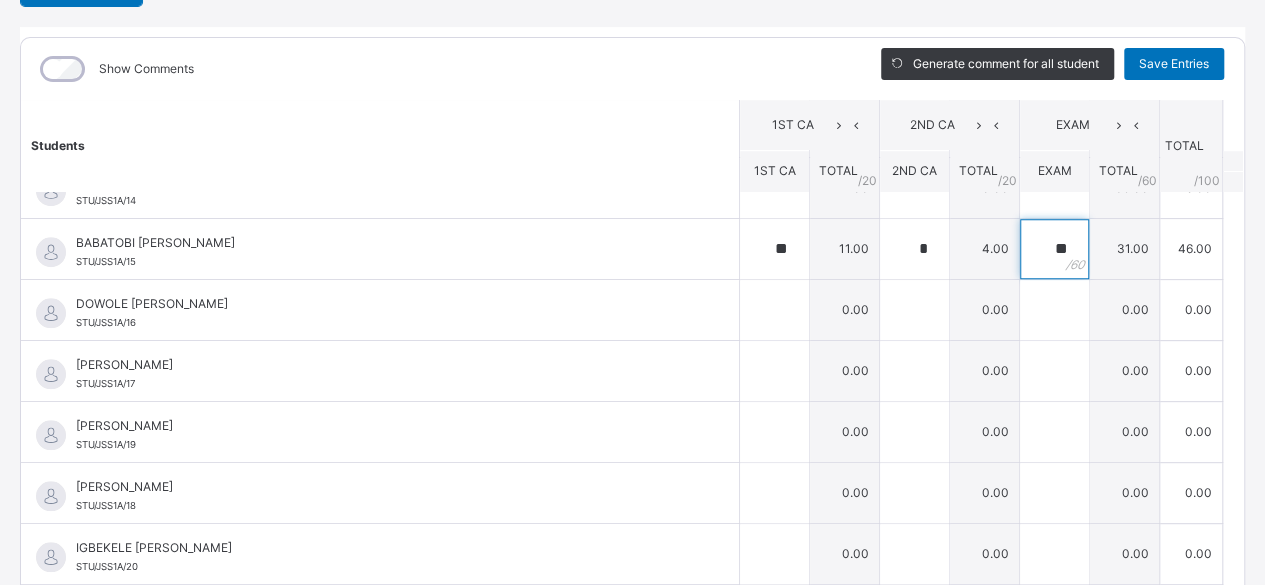 scroll, scrollTop: 835, scrollLeft: 0, axis: vertical 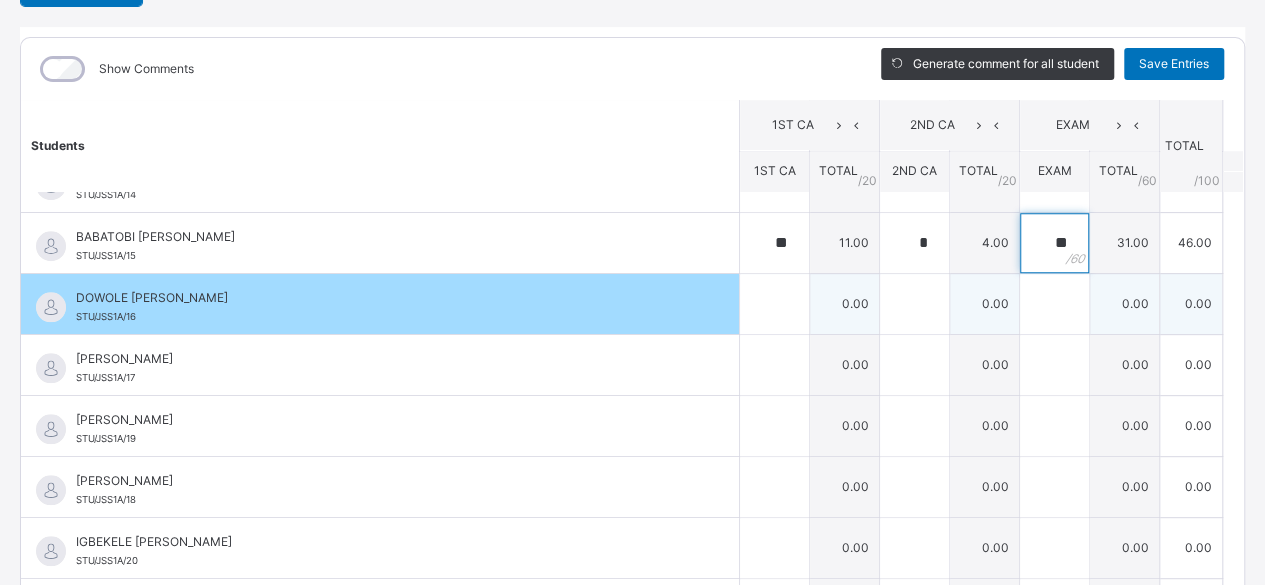 type on "**" 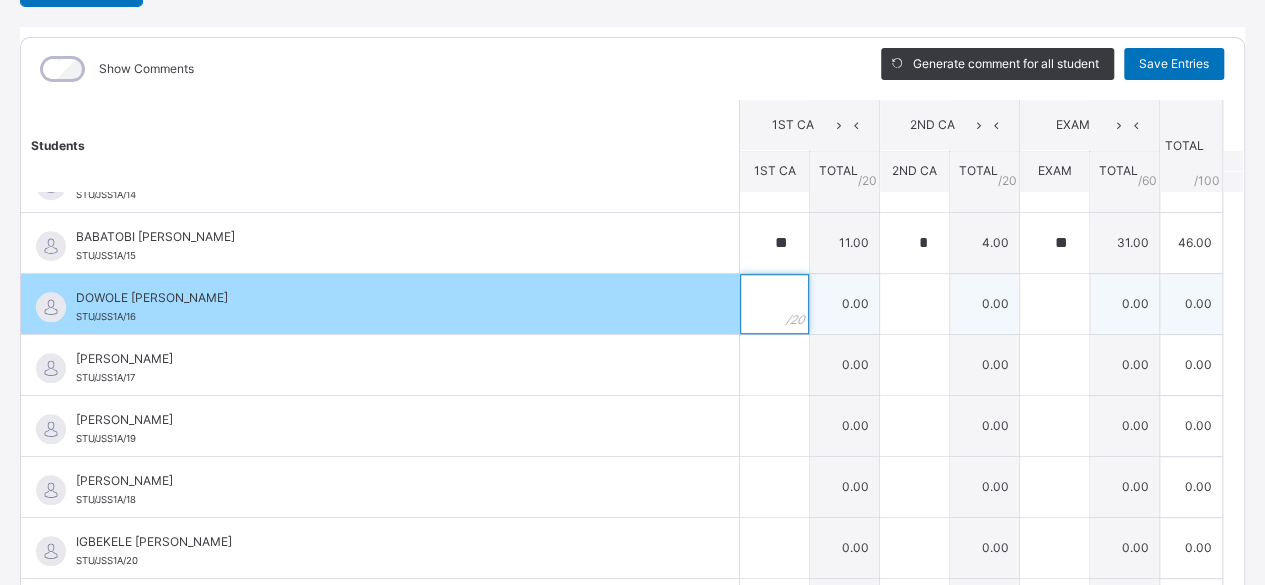 click at bounding box center [774, 304] 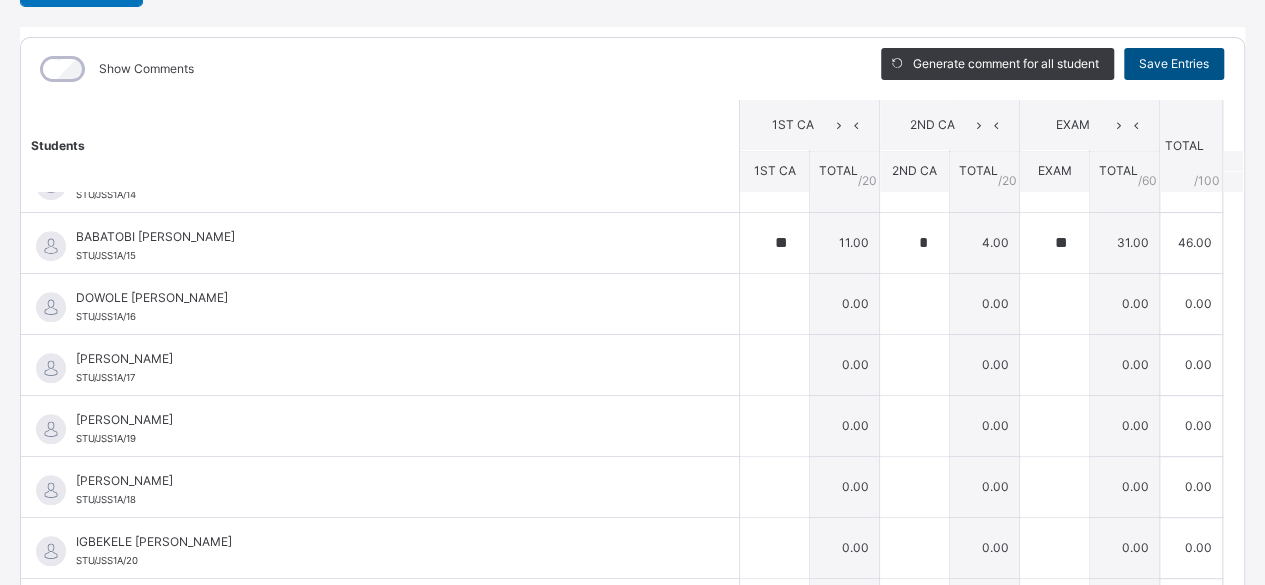 click on "Save Entries" at bounding box center [1174, 64] 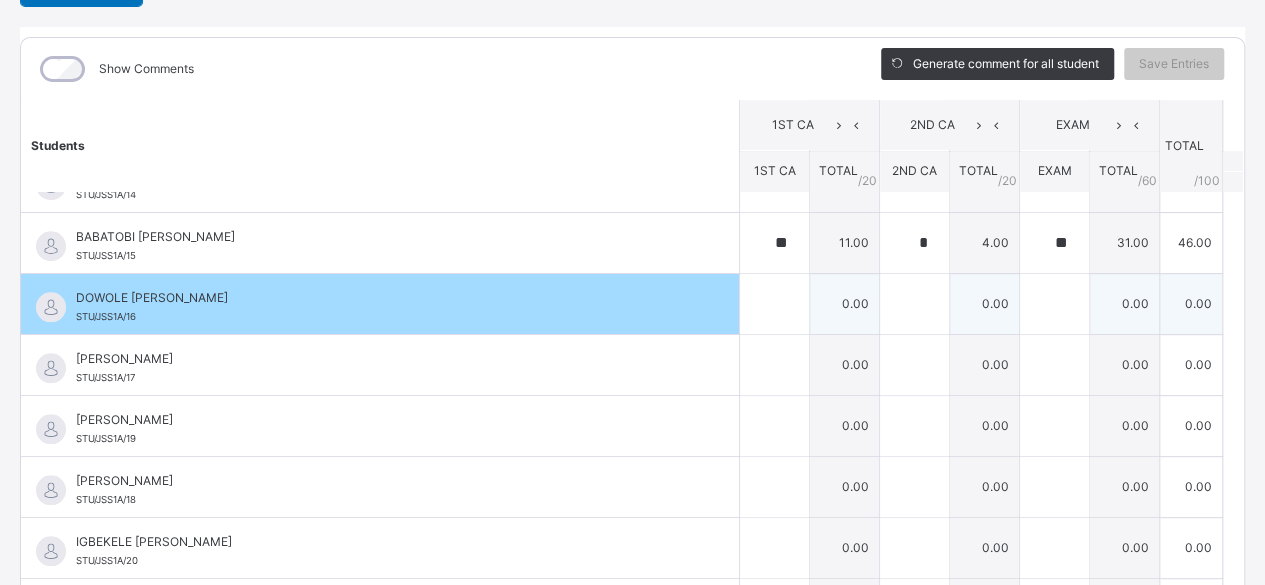 click on "RECORD BOOK × JSS1   A :   CRK Online Actions  Download Empty Score Sheet  Upload/map score sheet Subject  CRK UBEC MODEL SMART SCHOOL OWO, ONDO STATE. Date: [DATE] 10:41:16 am Score Sheet Score Sheet Show Comments   Generate comment for all student   Save Entries Class Level:  JSS1   A Subject:  CRK Session:  2024/2025 Session Session:  Second Term Students 1ST [GEOGRAPHIC_DATA] 2ND CA EXAM TOTAL /100 Comment 1ST CA TOTAL / 20 2ND CA TOTAL / 20 EXAM TOTAL / 60 ADEKANBI REJOICE IYANUOLUWA STU/JSS1A/01 ADEKANBI REJOICE IYANUOLUWA STU/JSS1A/01 * 5.00 ** 18.00 ** 32.00 55.00 Generate comment 0 / 250   ×   Subject Teacher’s Comment Generate and see in full the comment developed by the AI with an option to regenerate the comment [PERSON_NAME] REJOICE IYANUOLUWA   STU/JSS1A/01   Total 55.00  / 100.00 [PERSON_NAME] Bot   Regenerate     Use this comment   ADELAYE [PERSON_NAME]/JSS1A/02 [PERSON_NAME]/JSS1A/02 ** 13.00 ** 18.00 ** 29.00 60.00 Generate comment 0 / 250   ×   Subject Teacher’s Comment JS [PERSON_NAME]      Total" at bounding box center [632, 225] 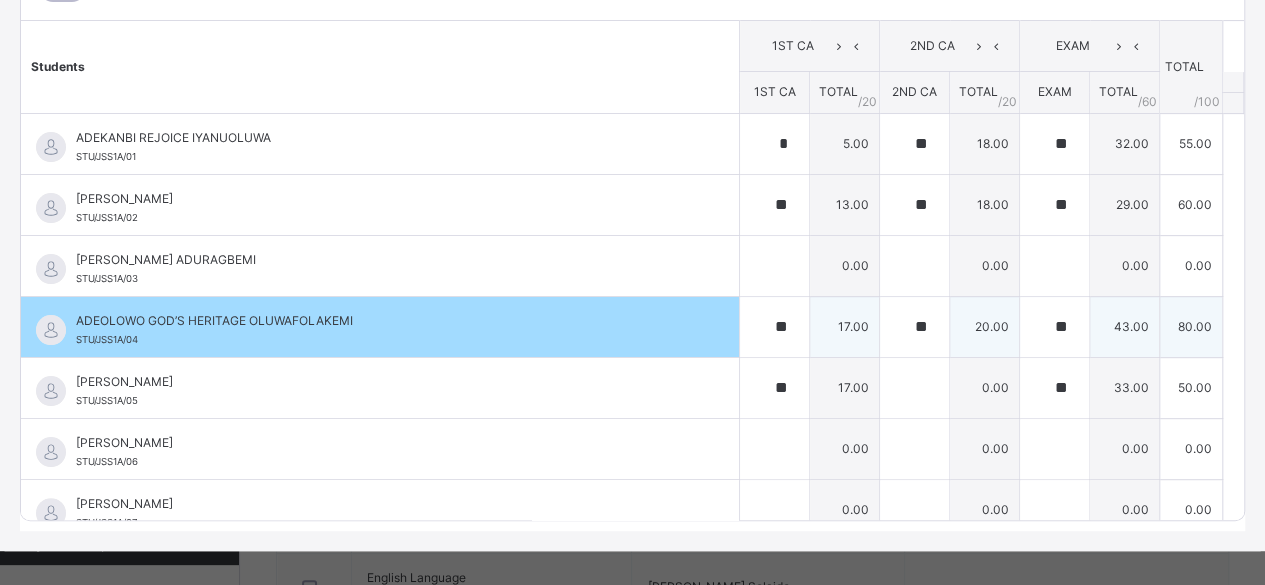 scroll, scrollTop: 324, scrollLeft: 0, axis: vertical 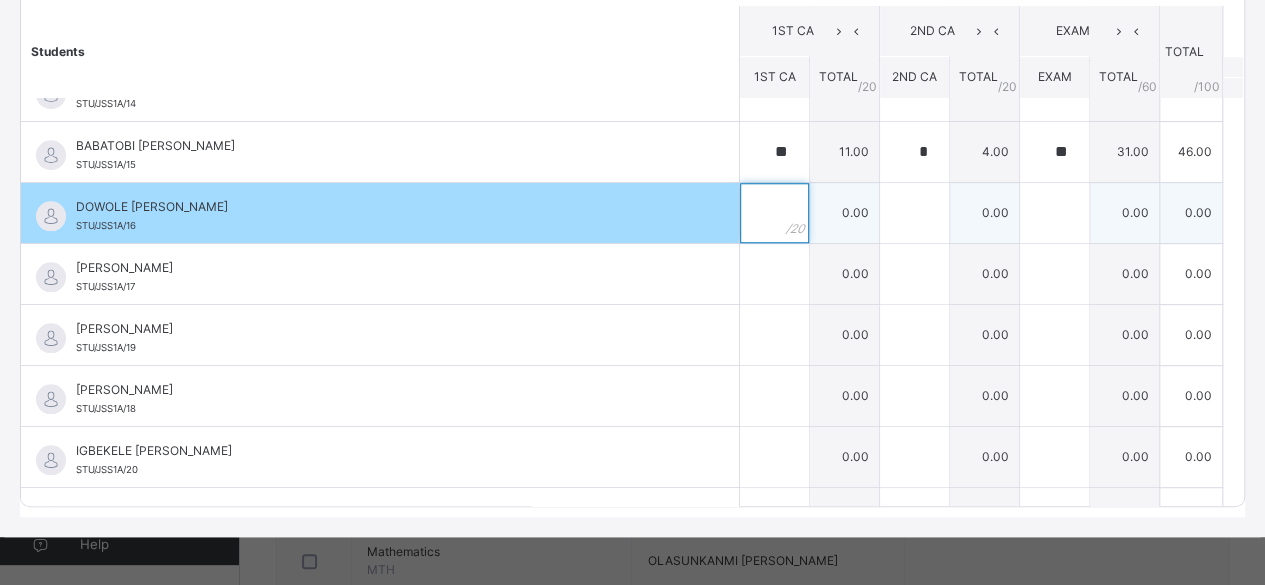 click at bounding box center (774, 213) 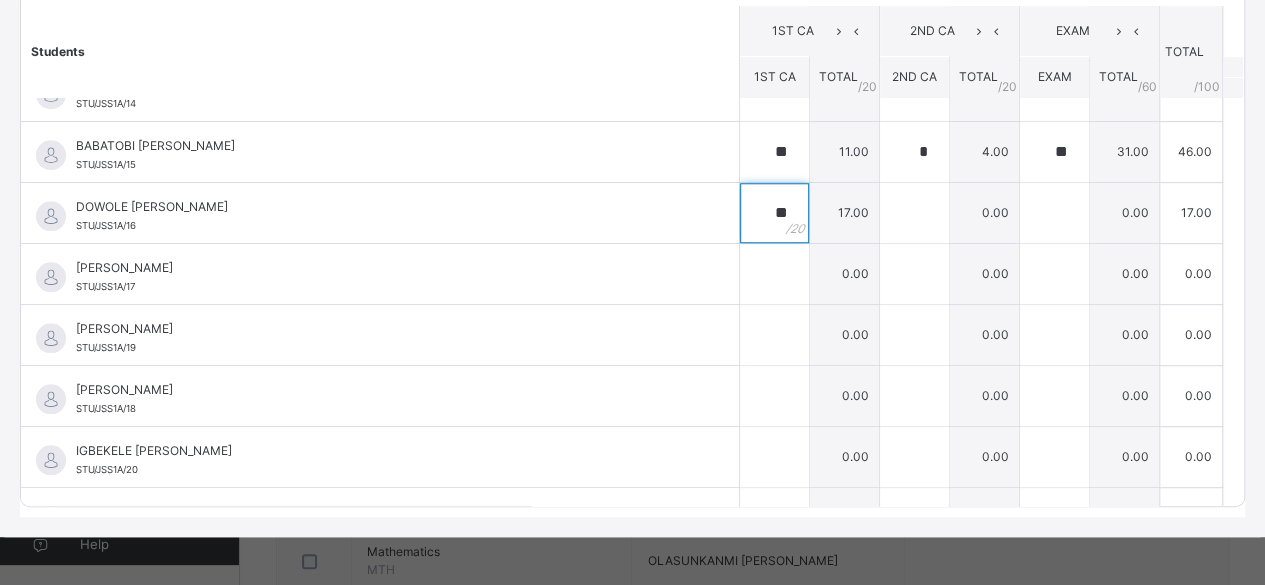 type on "**" 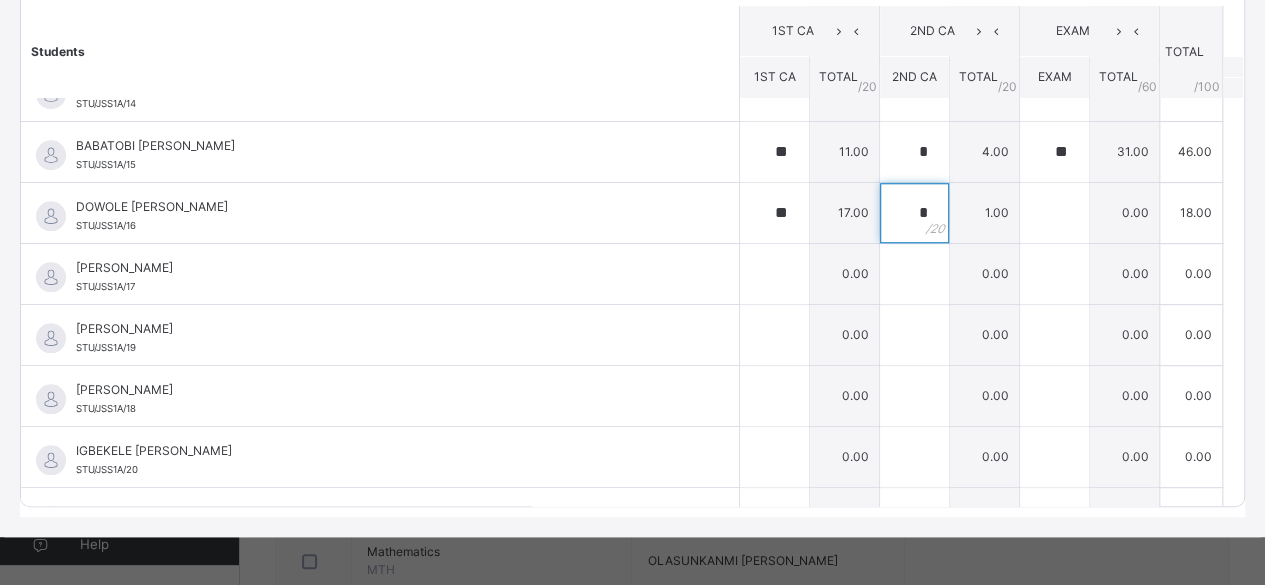 type on "**" 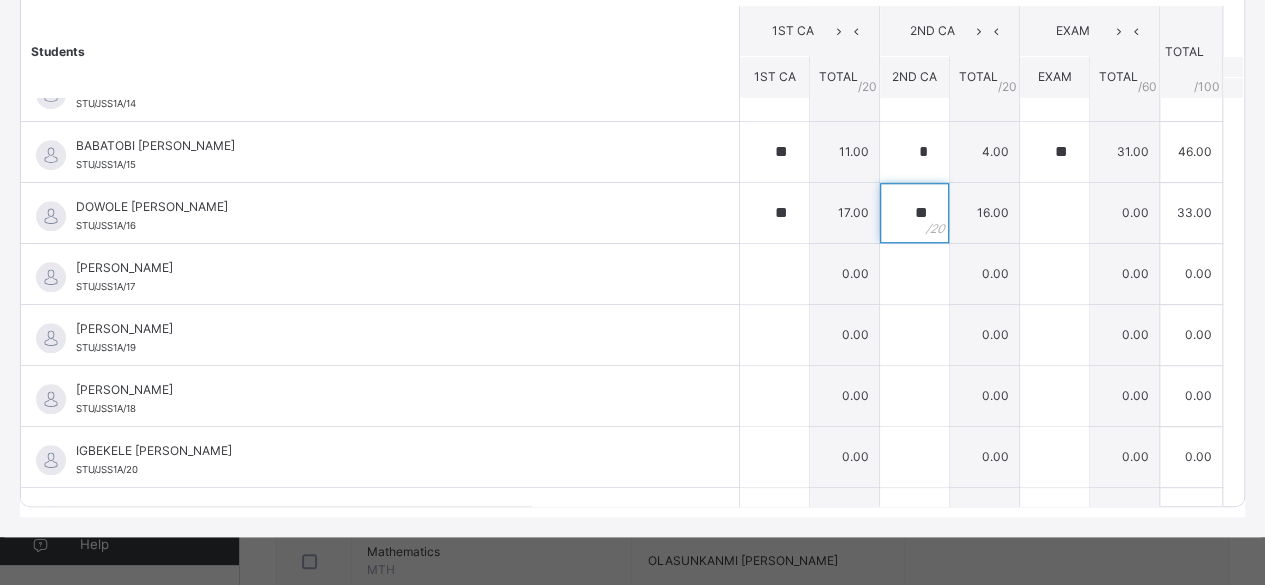 type on "**" 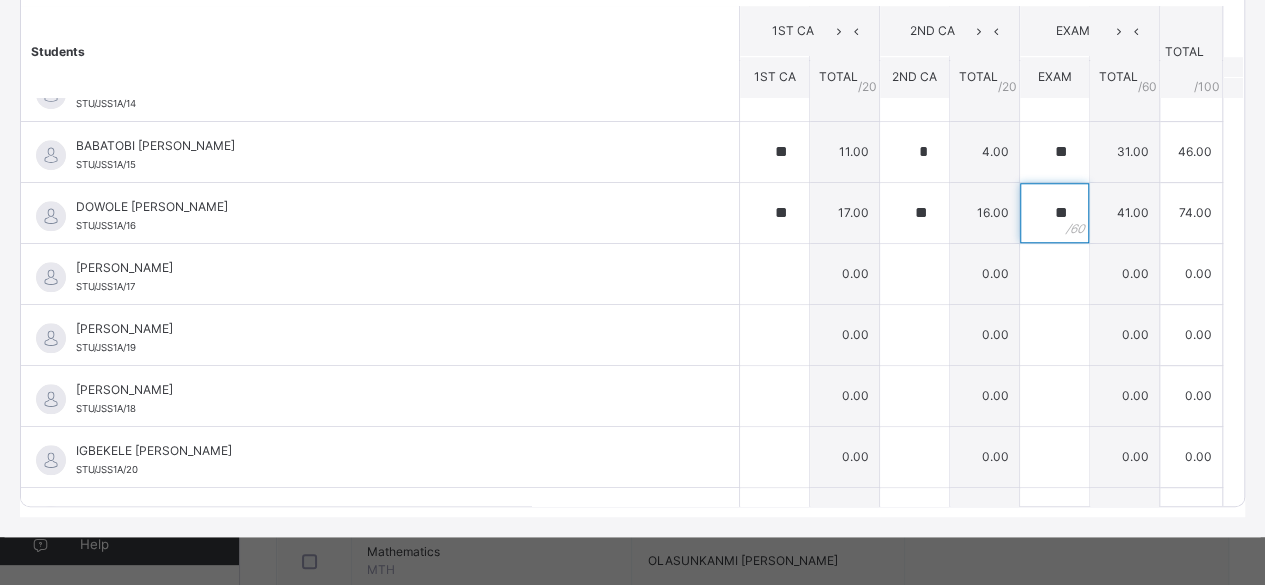 type on "**" 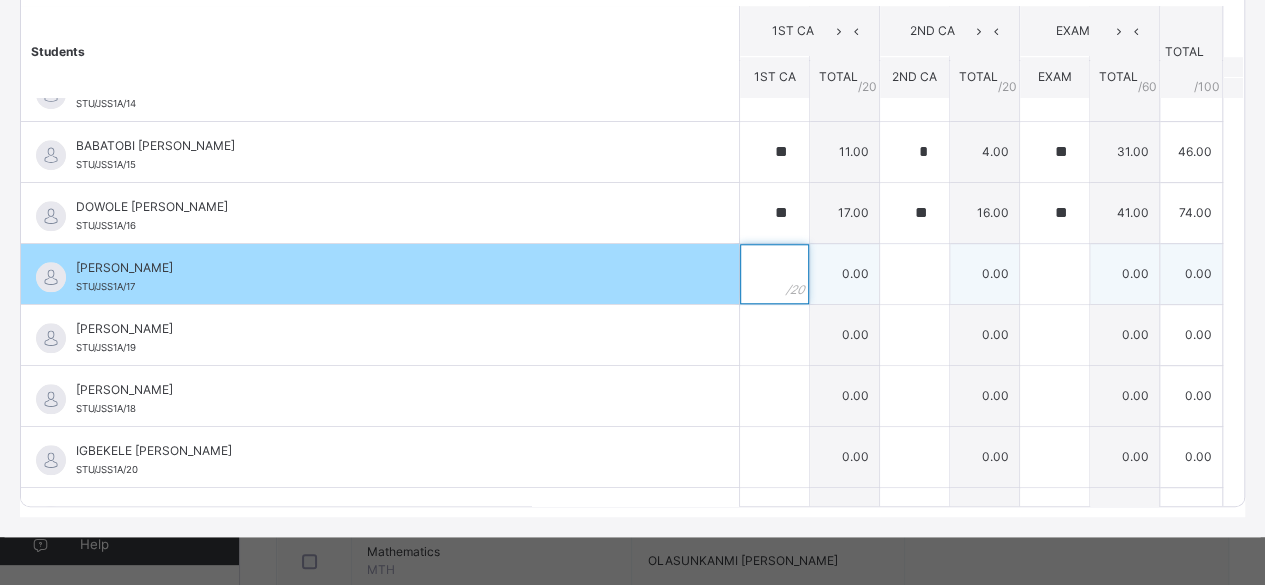 click at bounding box center (774, 274) 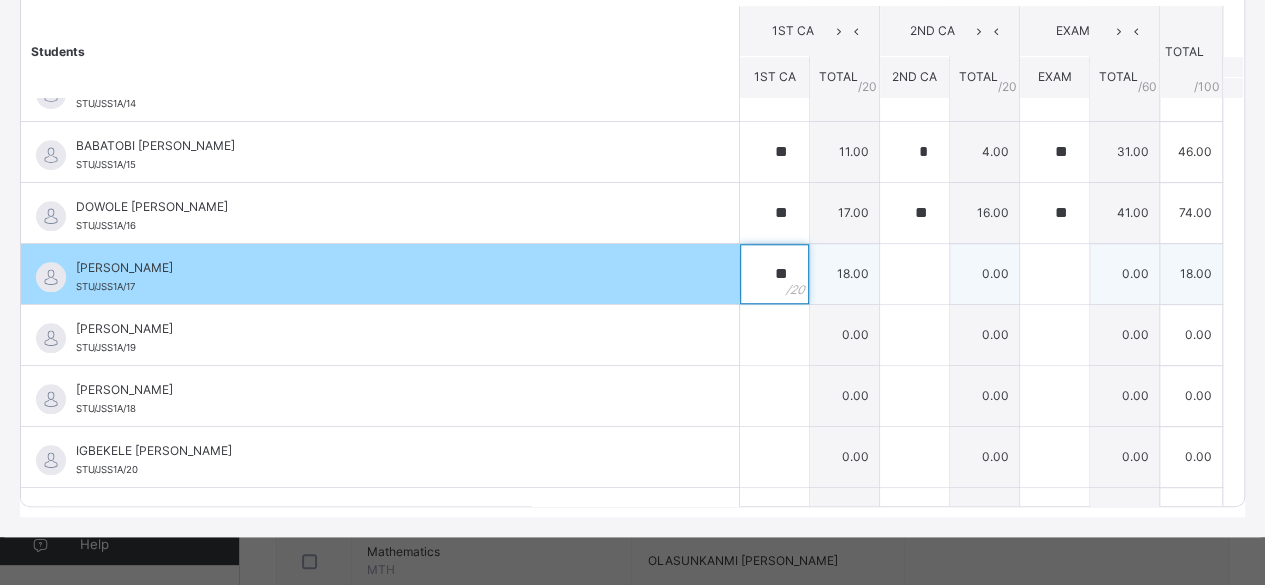 type on "**" 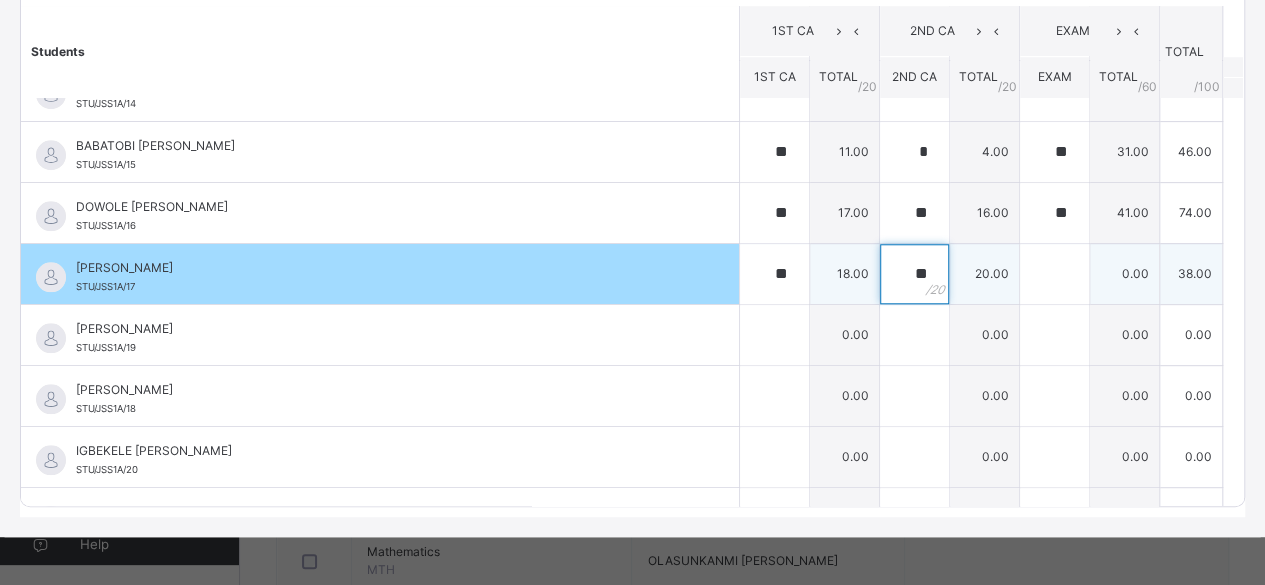 type on "**" 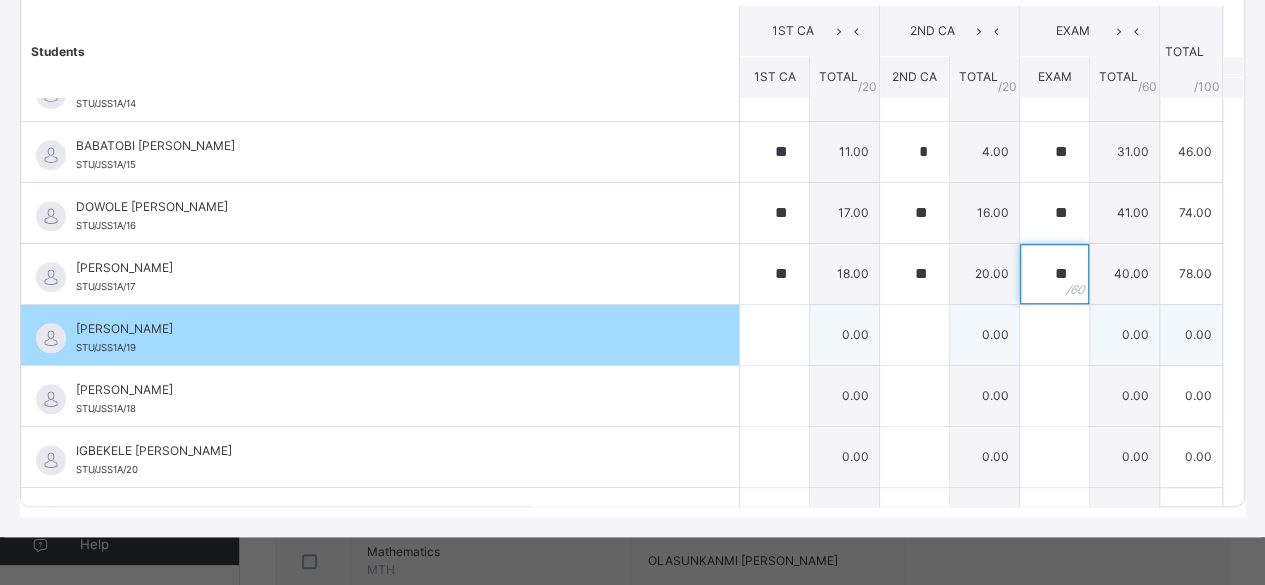 type on "**" 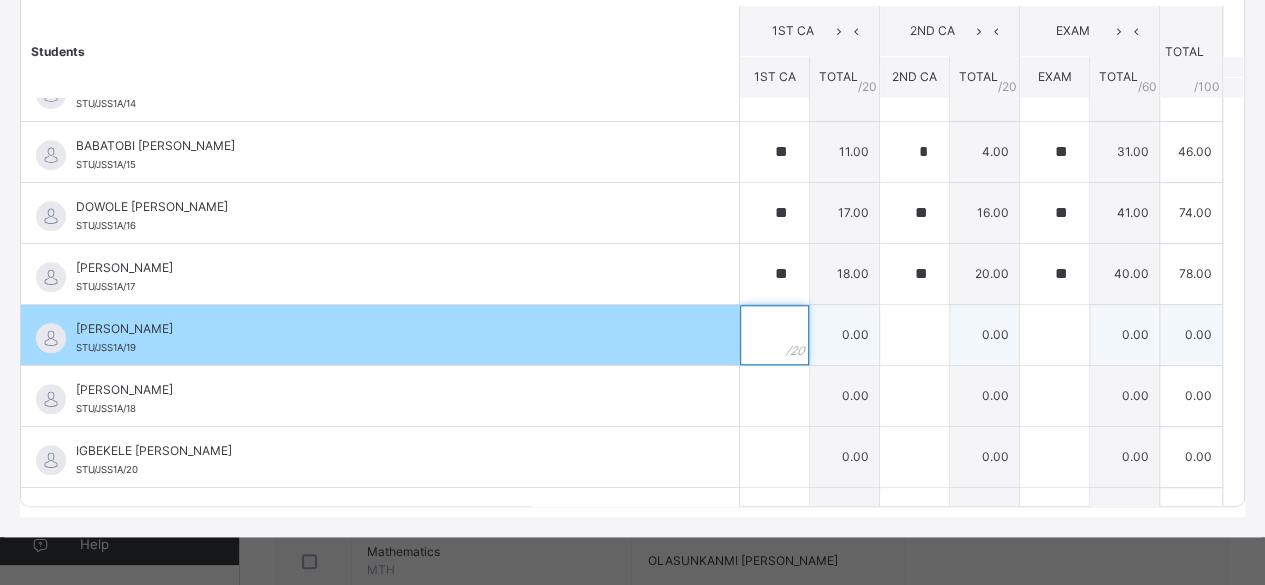 click at bounding box center [774, 335] 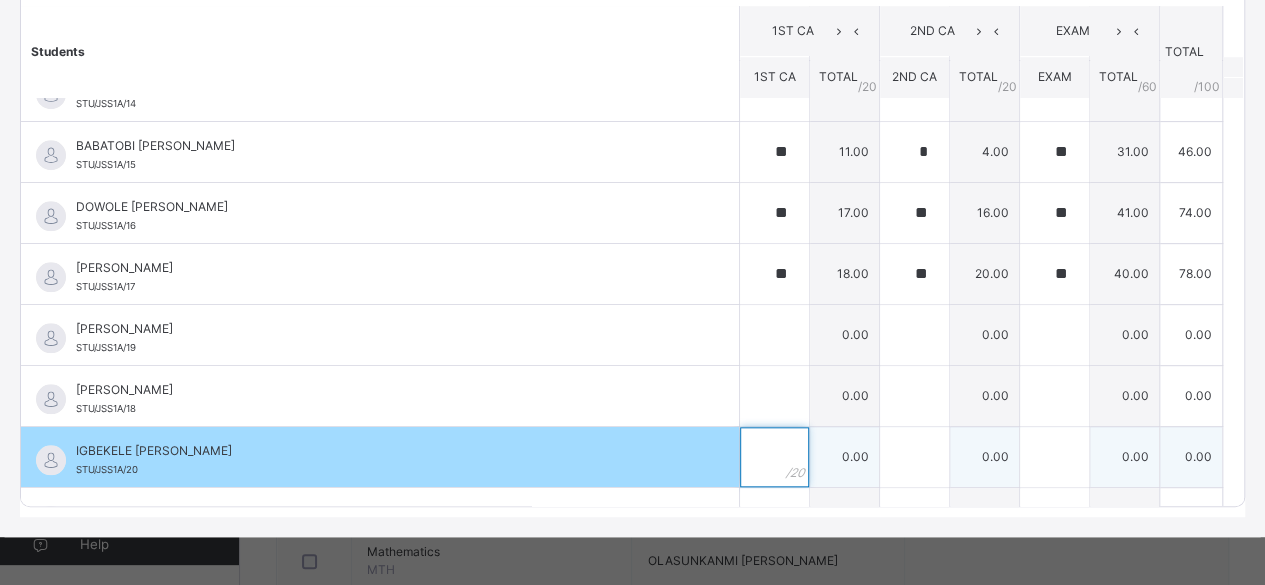 click at bounding box center (774, 457) 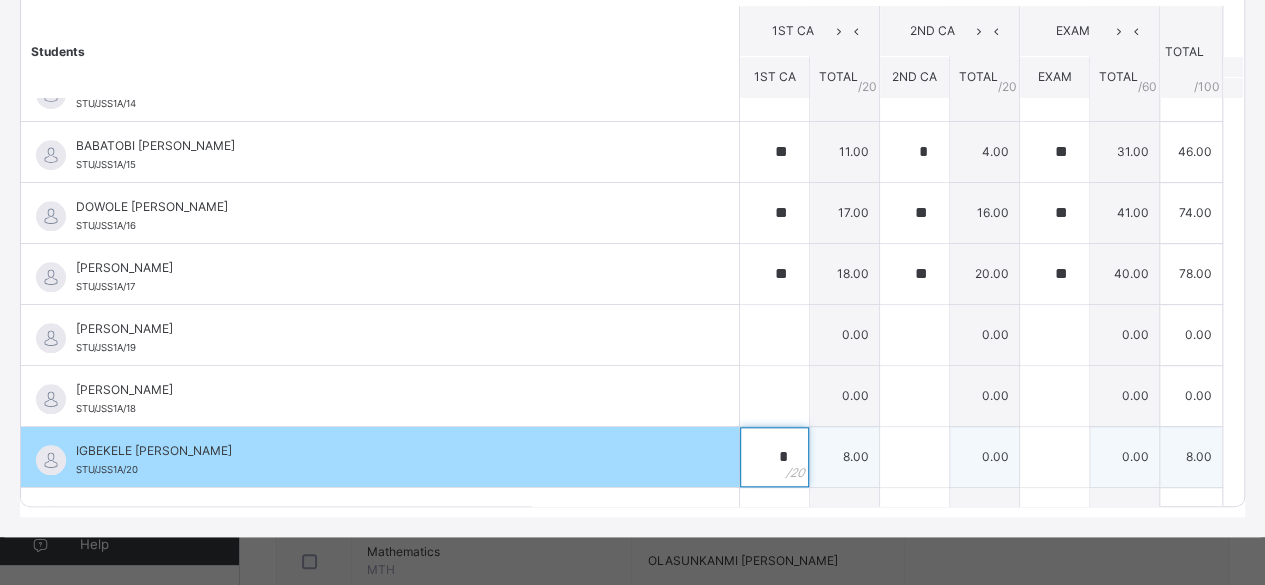 type on "*" 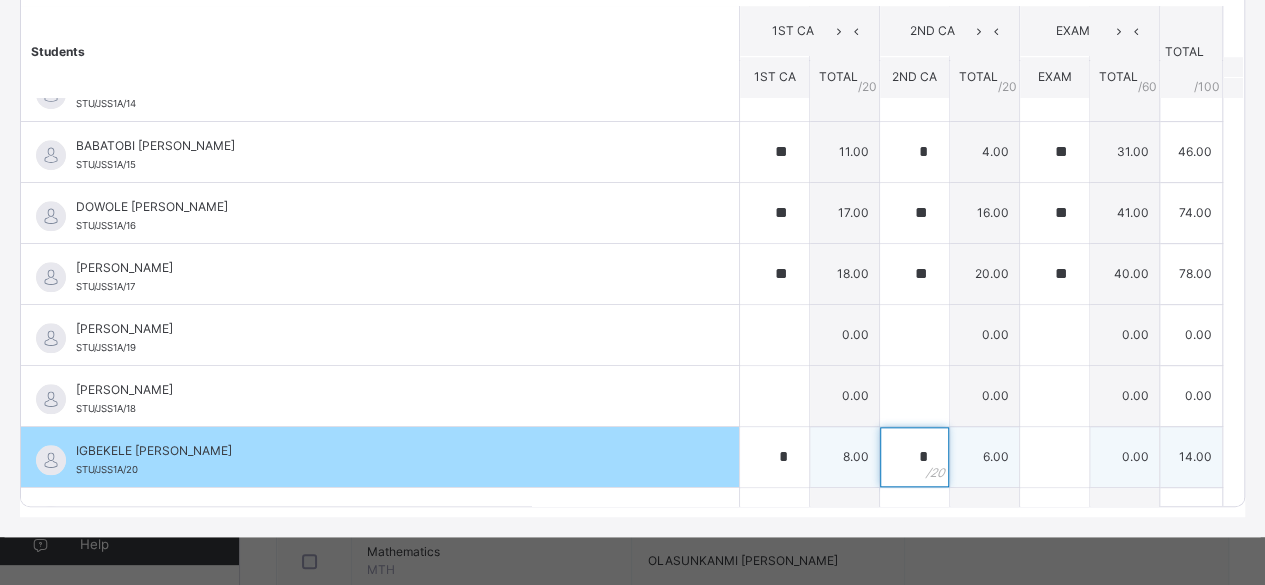 type on "*" 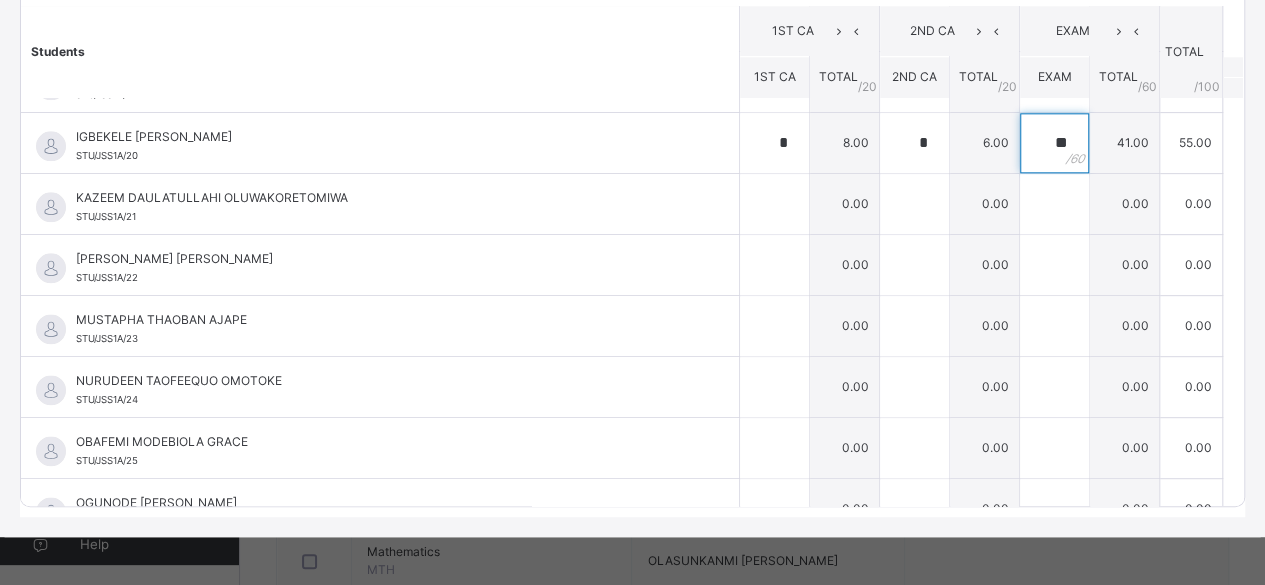 scroll, scrollTop: 1155, scrollLeft: 0, axis: vertical 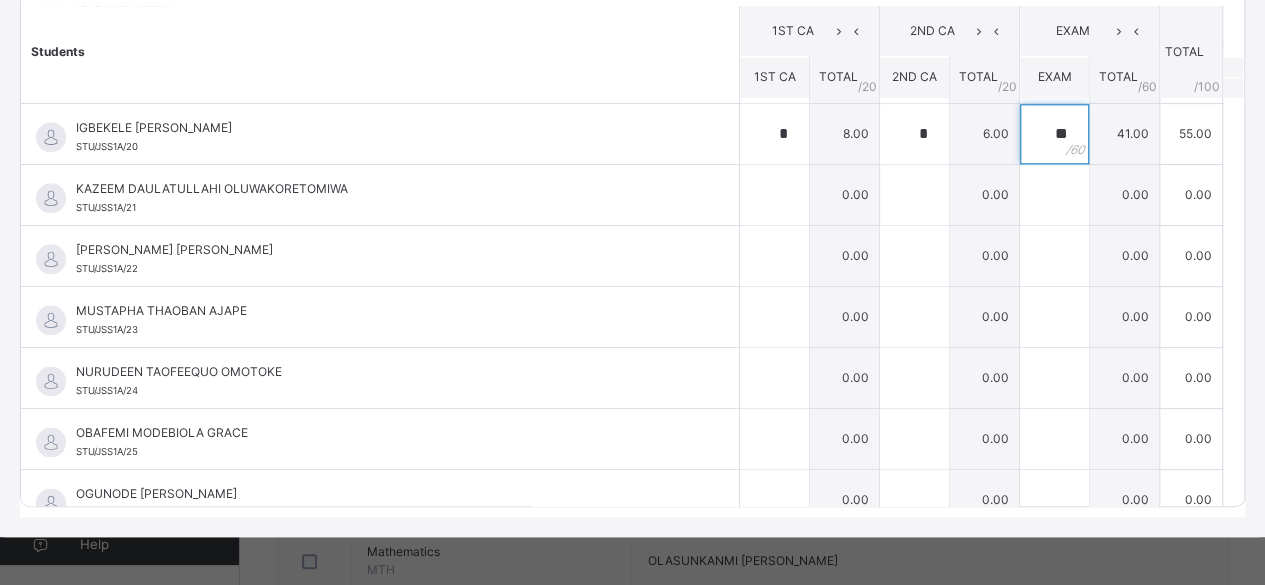 type on "**" 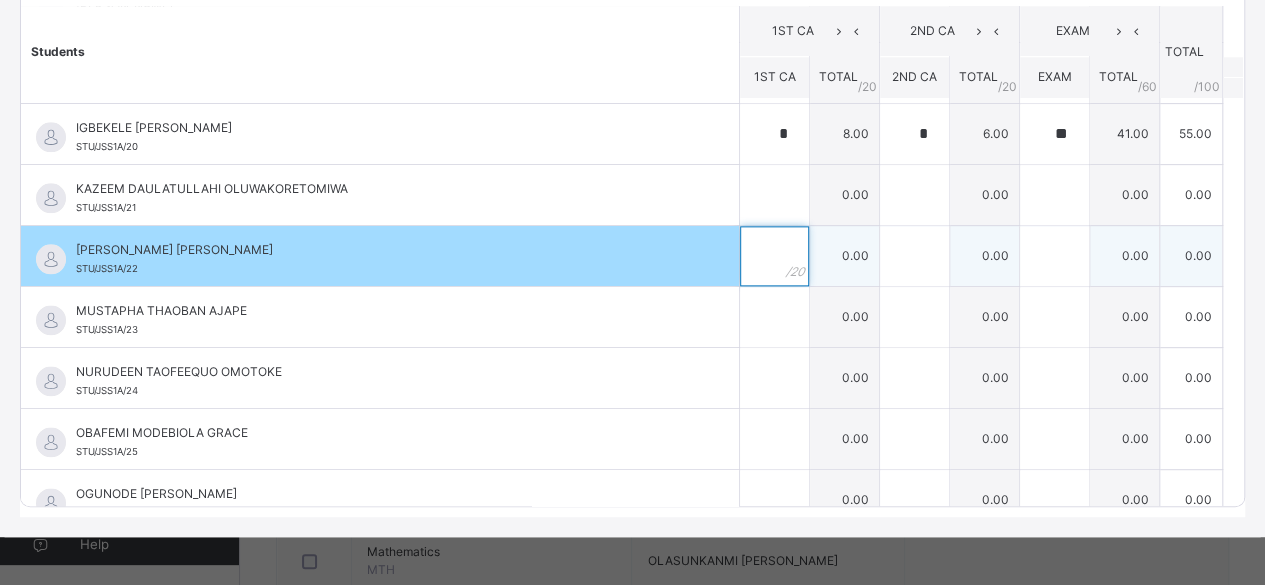 click at bounding box center (774, 256) 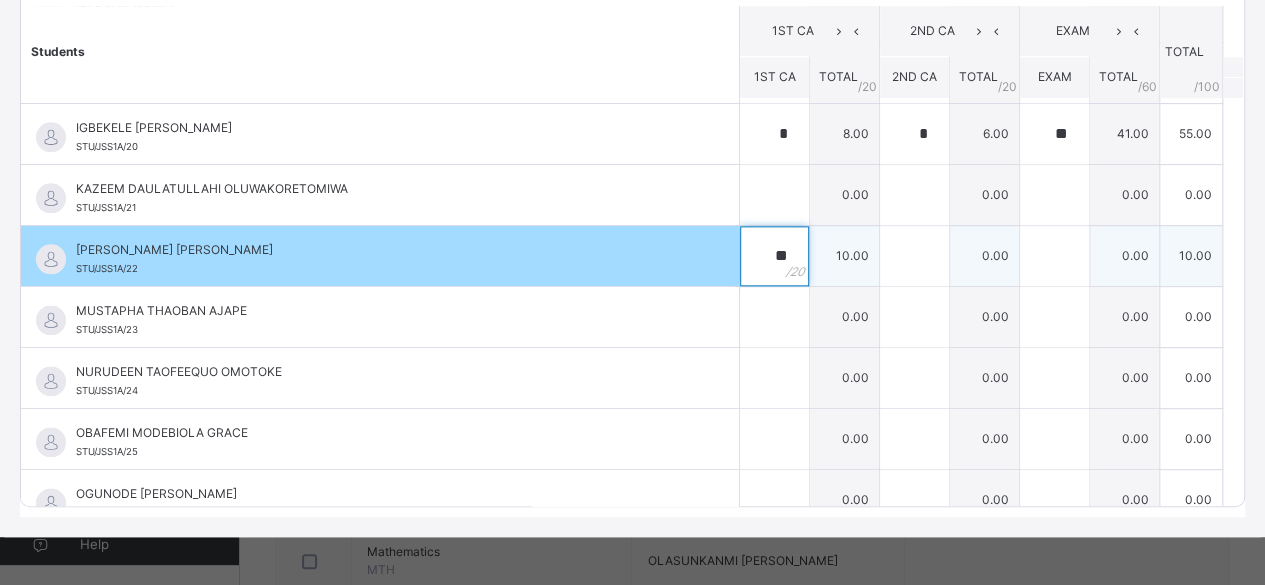 type on "**" 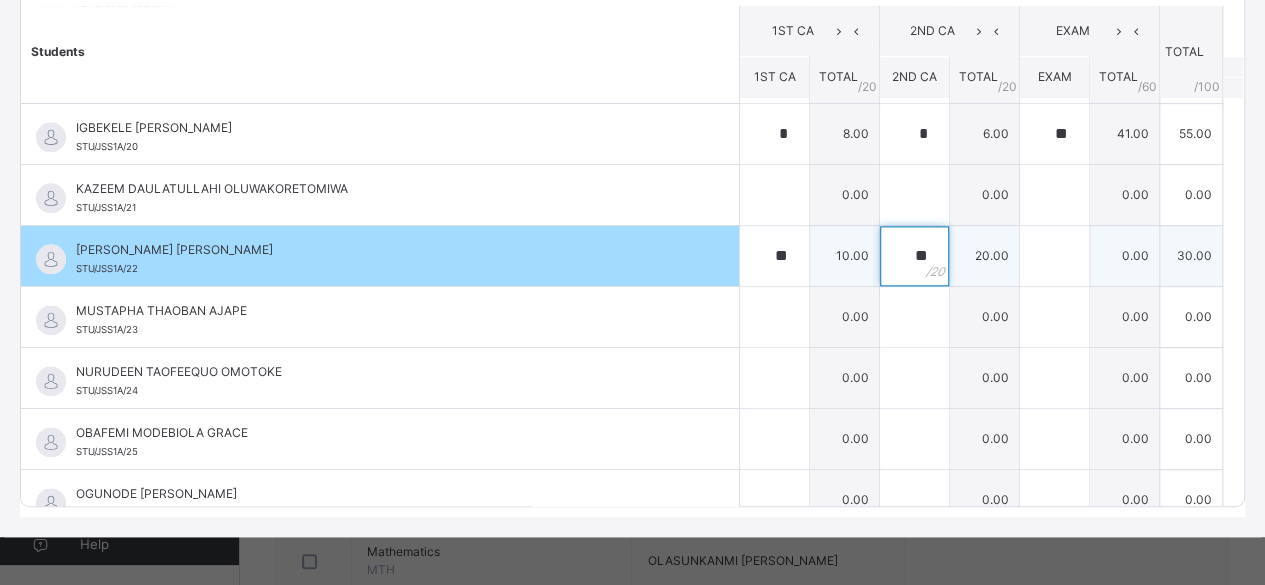 type on "**" 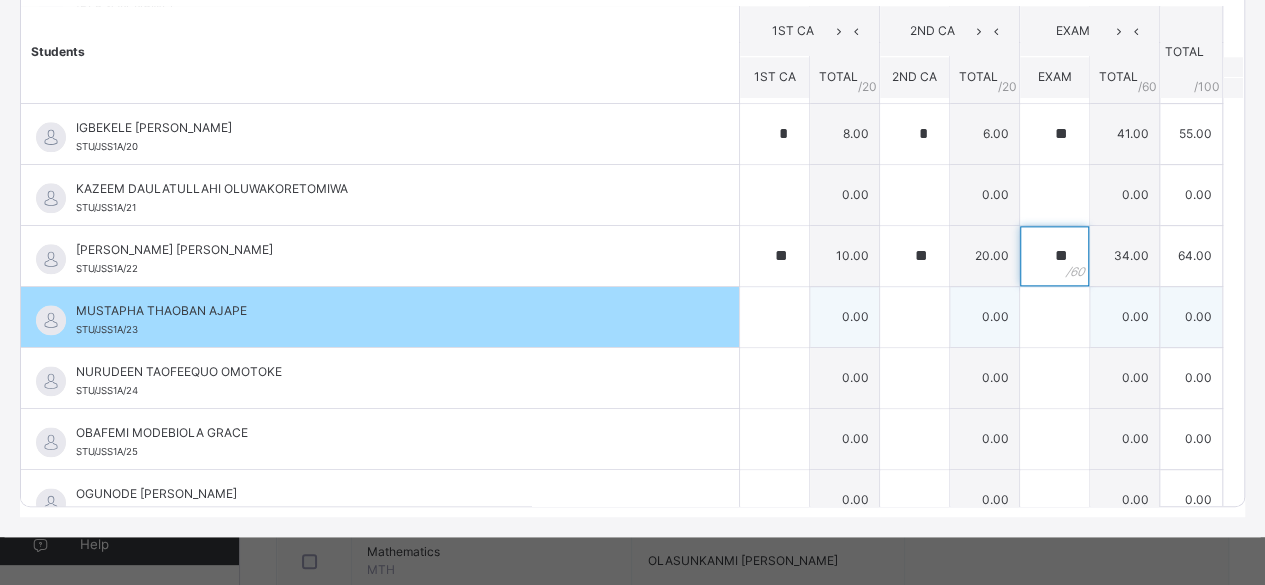type on "**" 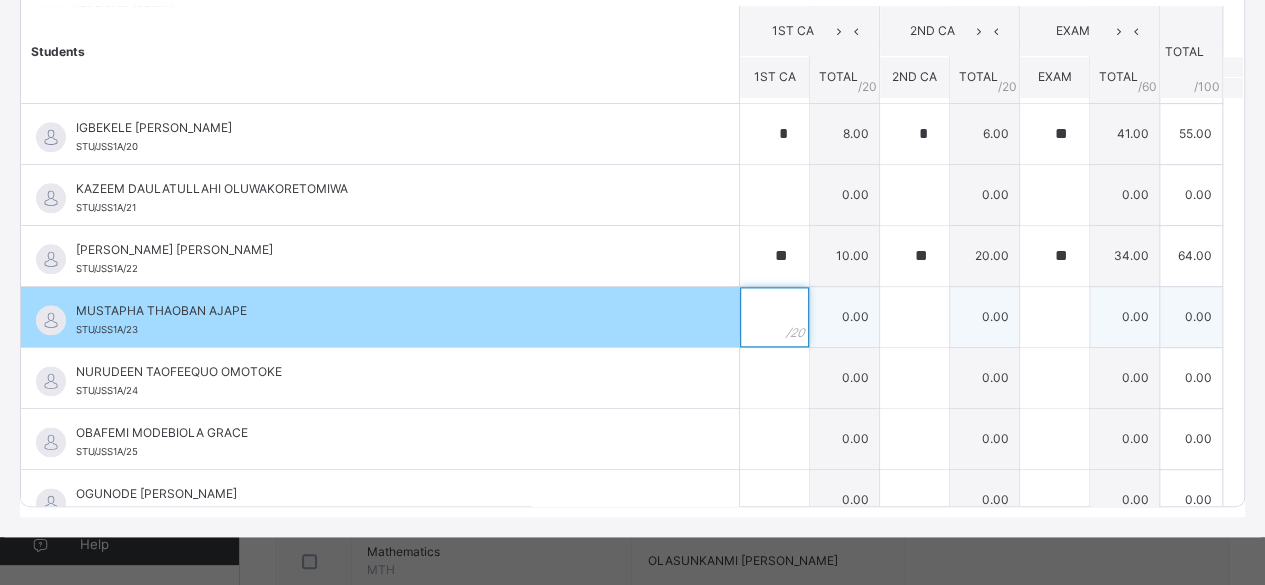 click at bounding box center [774, 317] 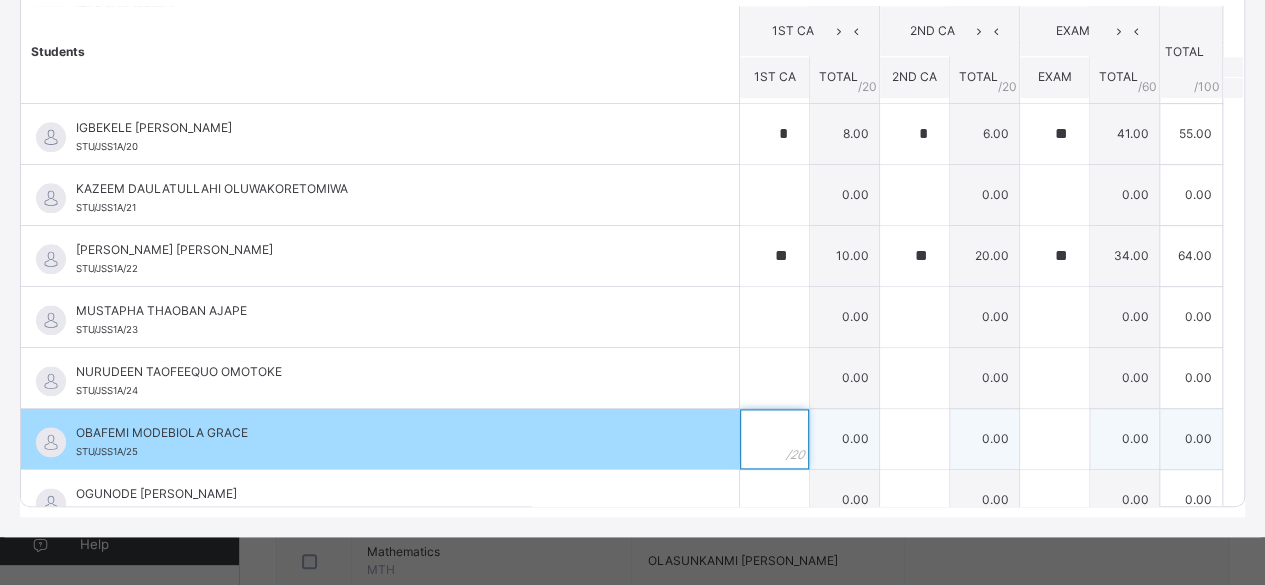click at bounding box center (774, 439) 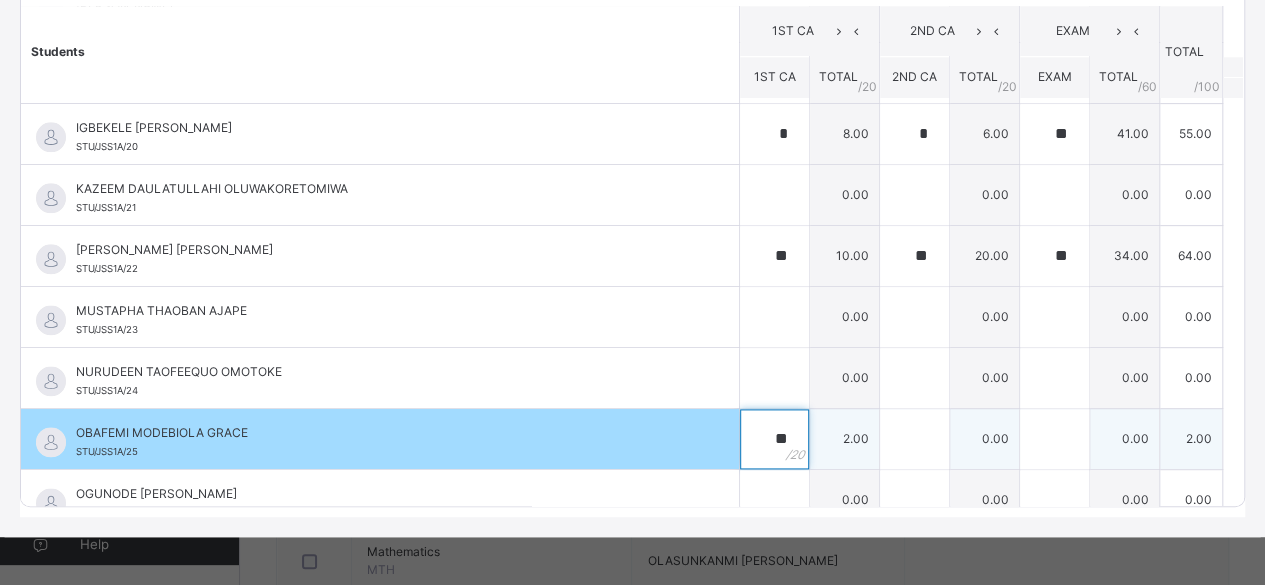 type on "**" 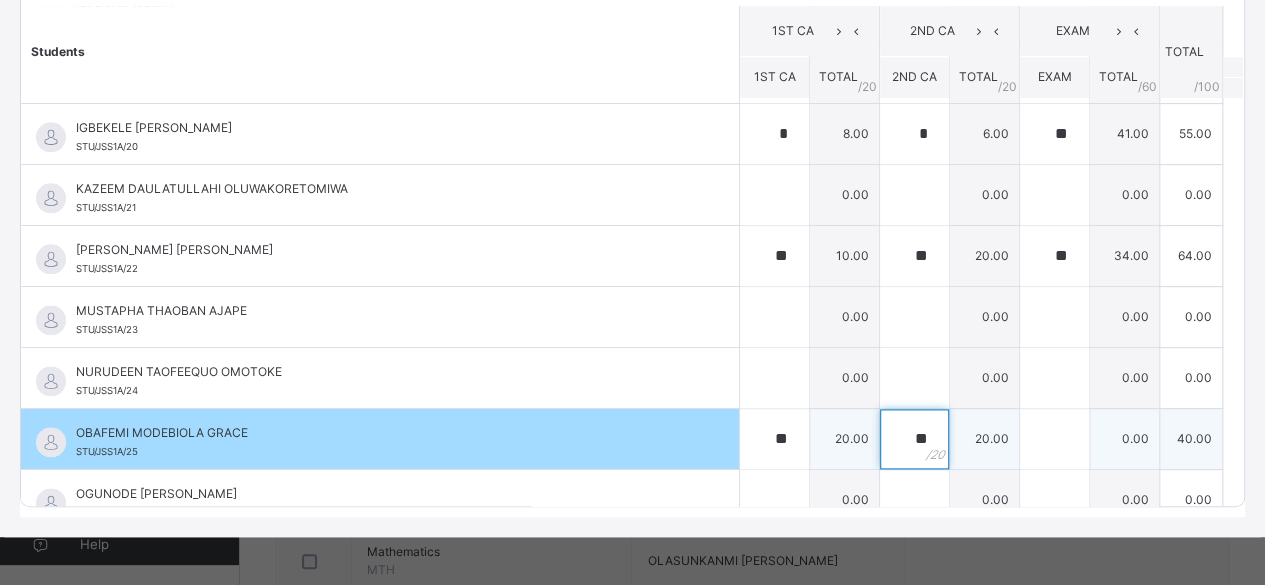 type on "**" 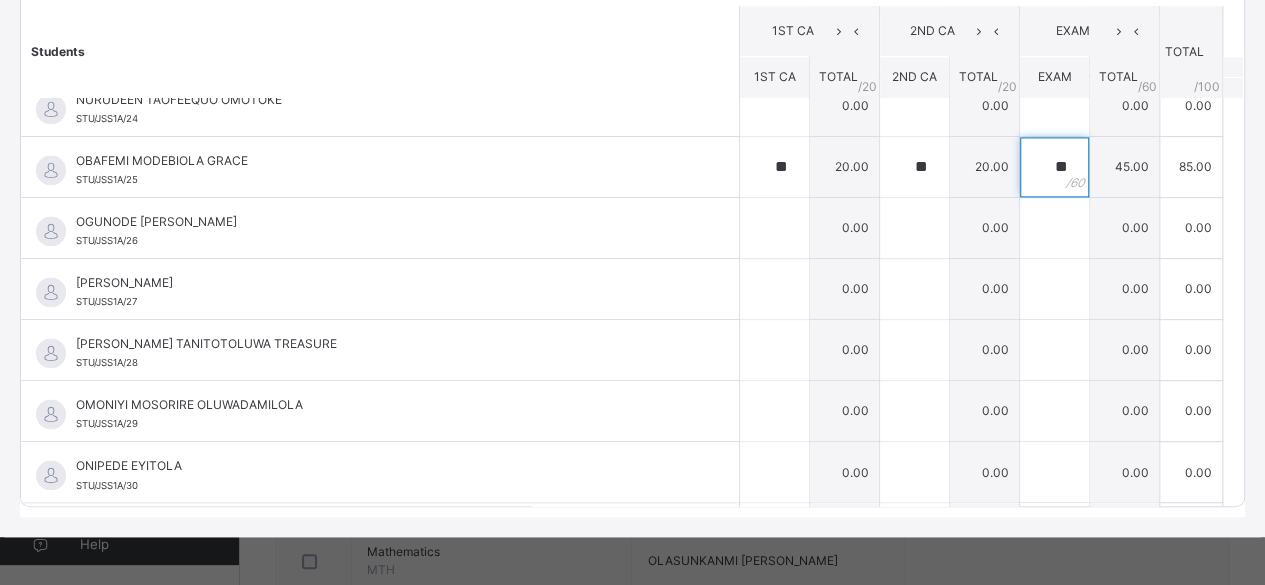 scroll, scrollTop: 1430, scrollLeft: 0, axis: vertical 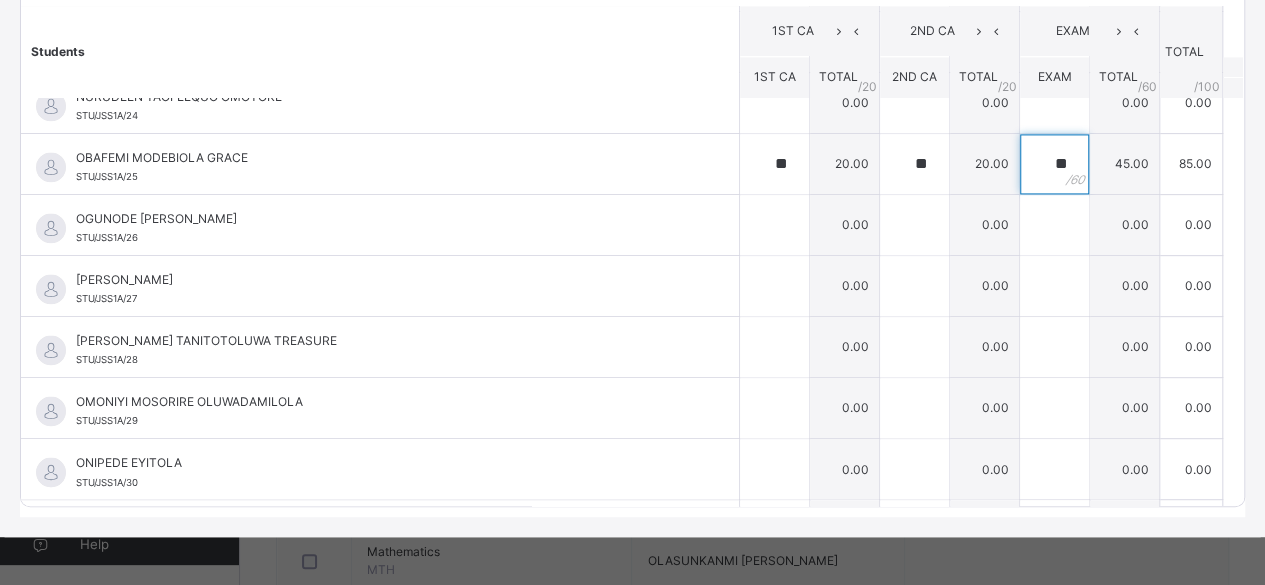 type on "**" 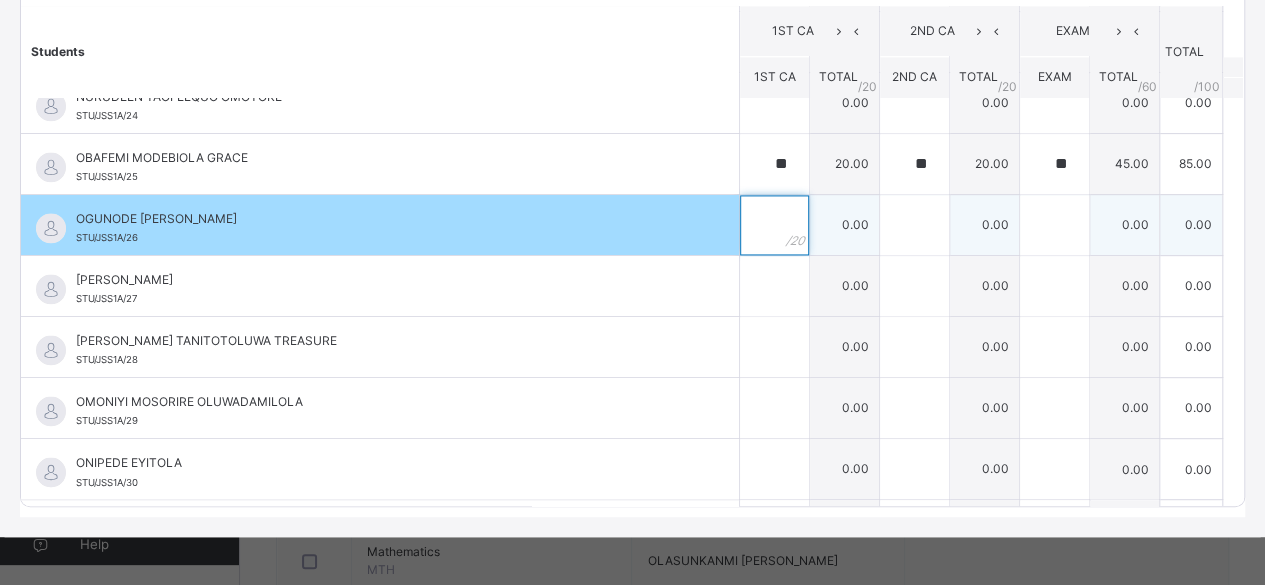 click at bounding box center [774, 225] 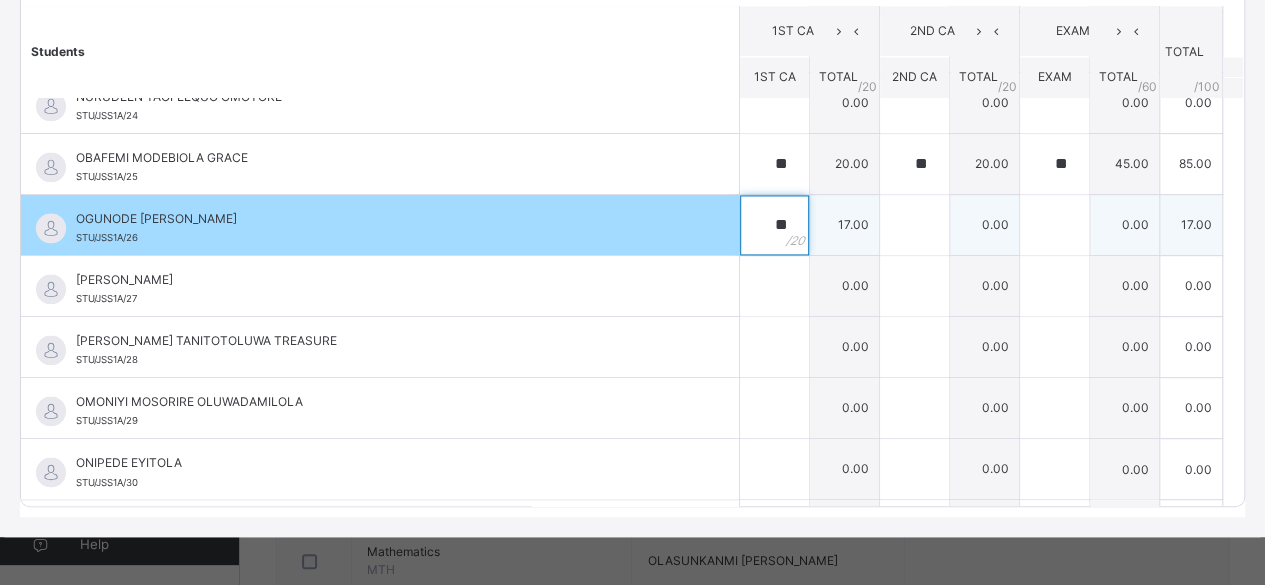 type on "**" 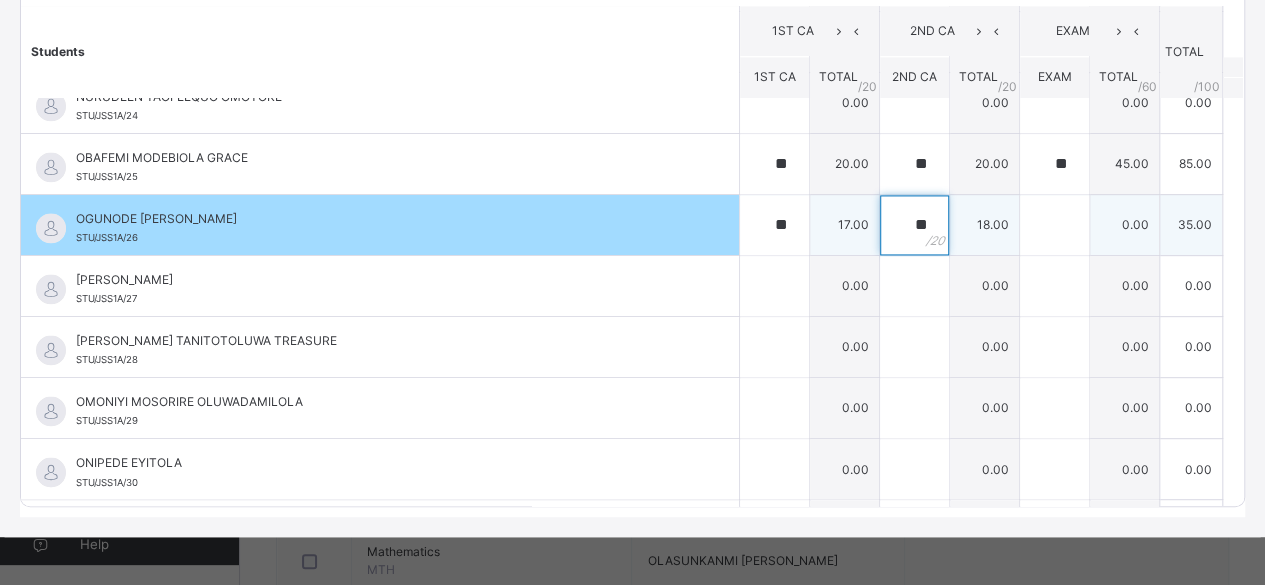 type on "**" 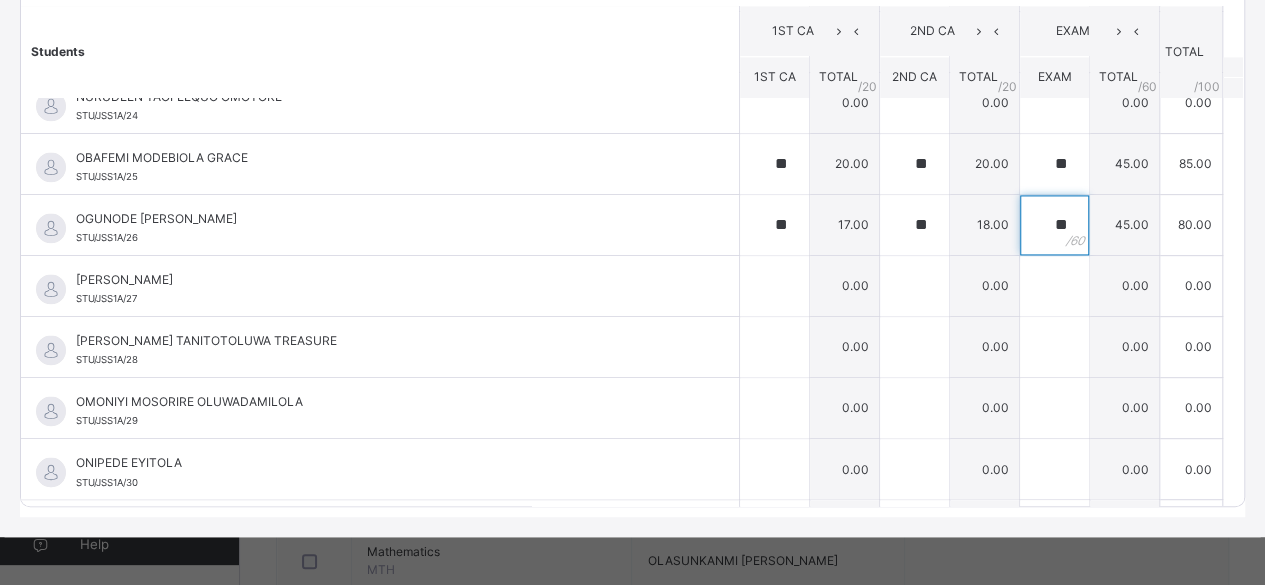 type on "**" 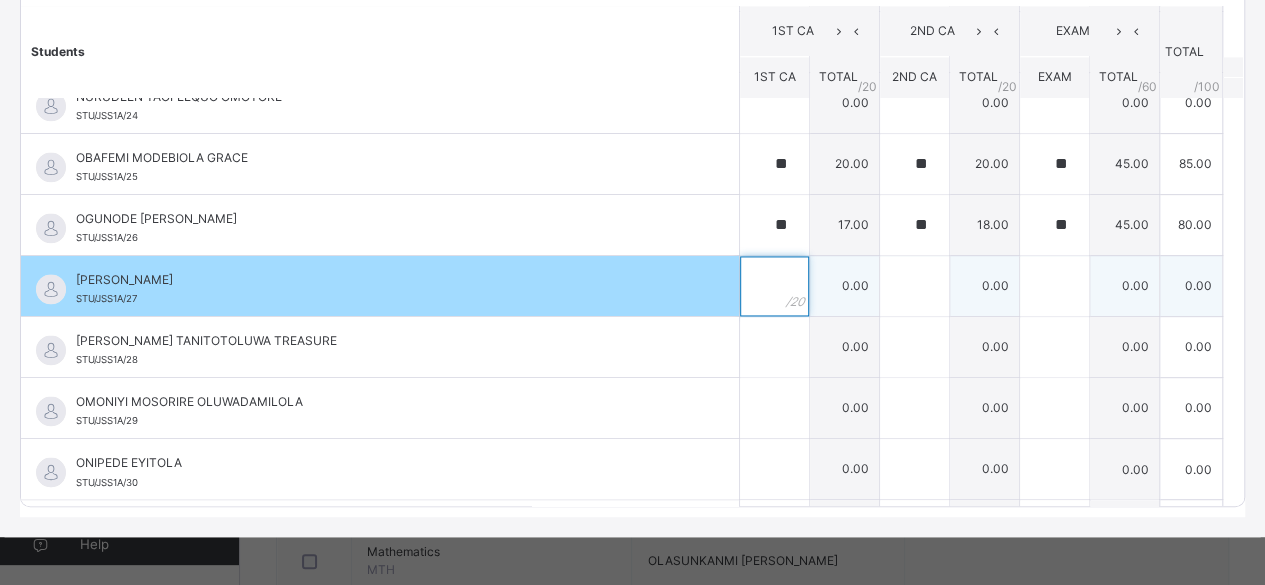 click at bounding box center [774, 286] 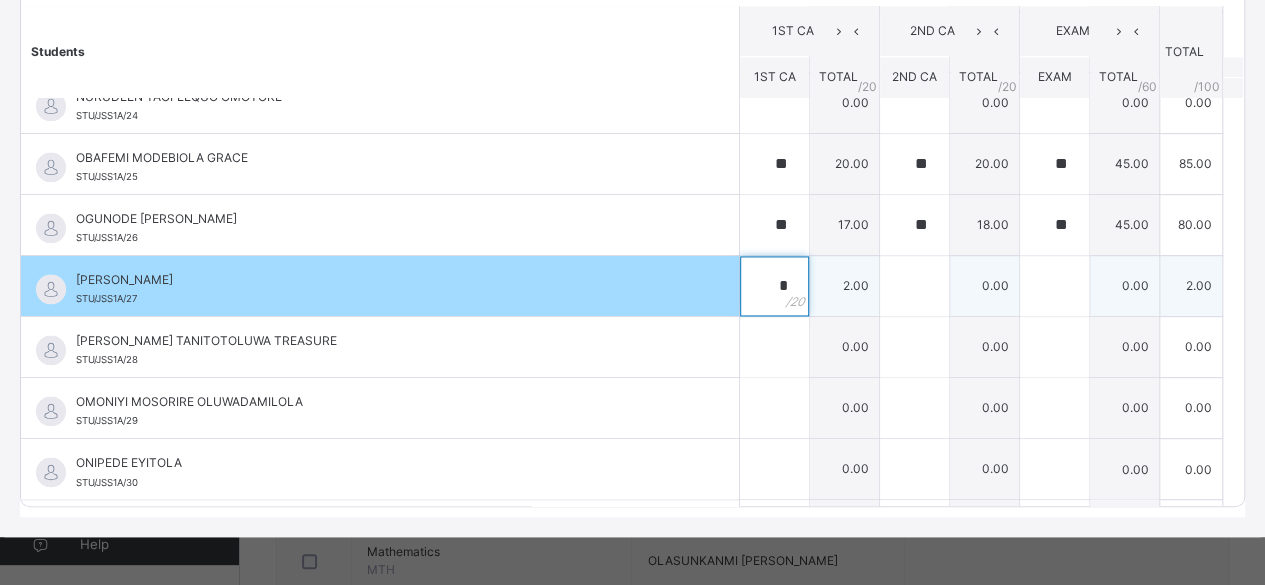 type on "*" 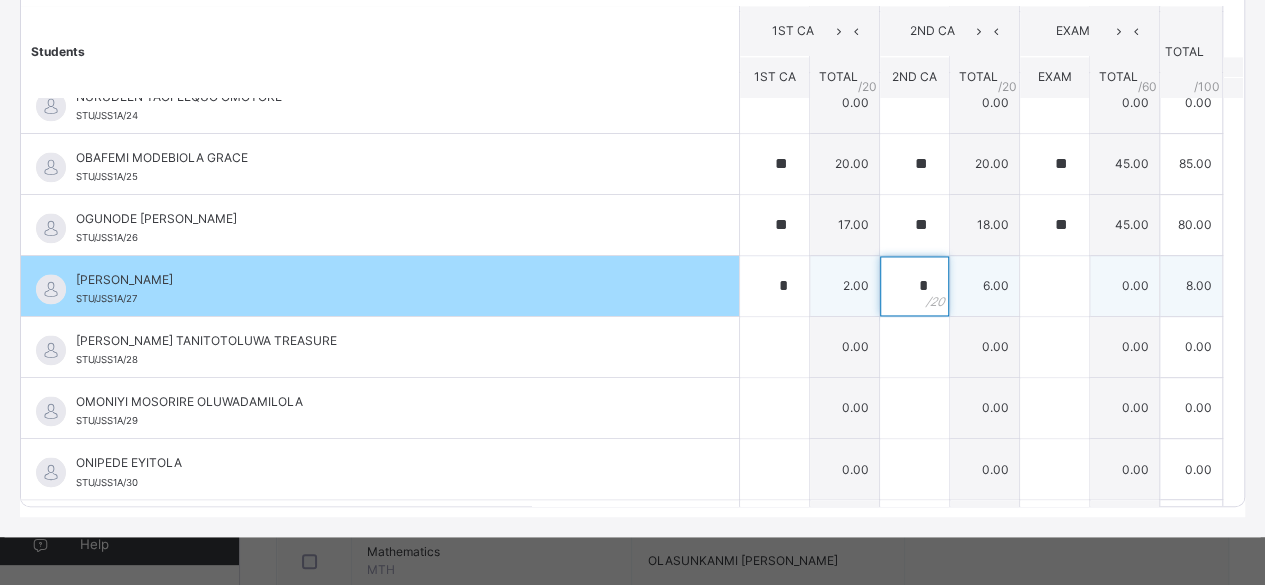 type on "*" 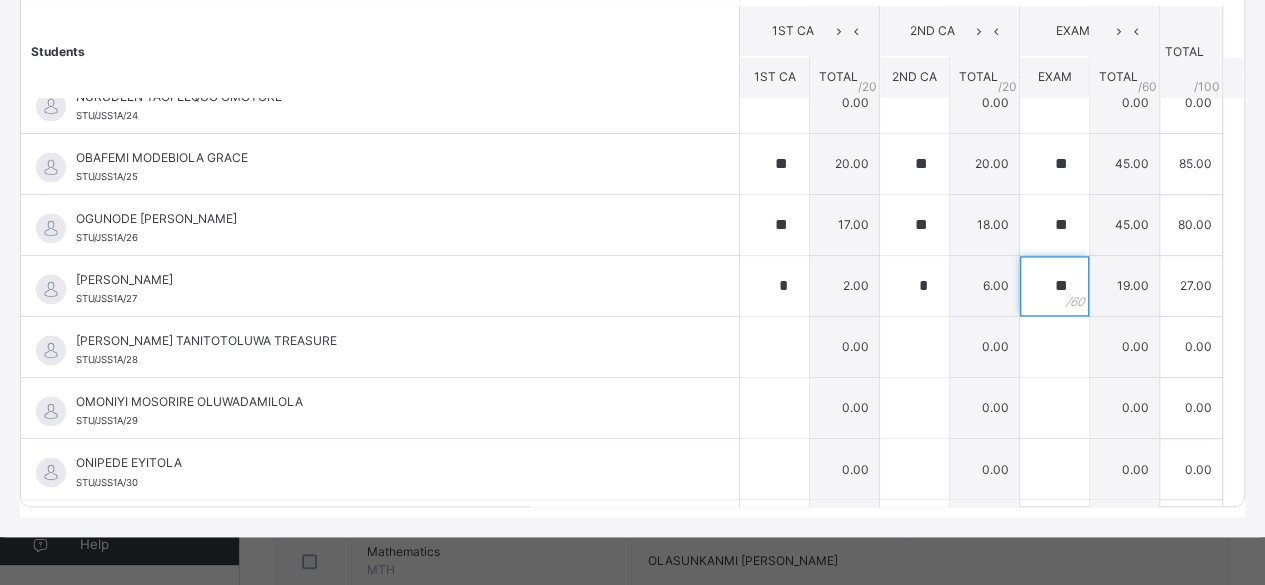 type on "**" 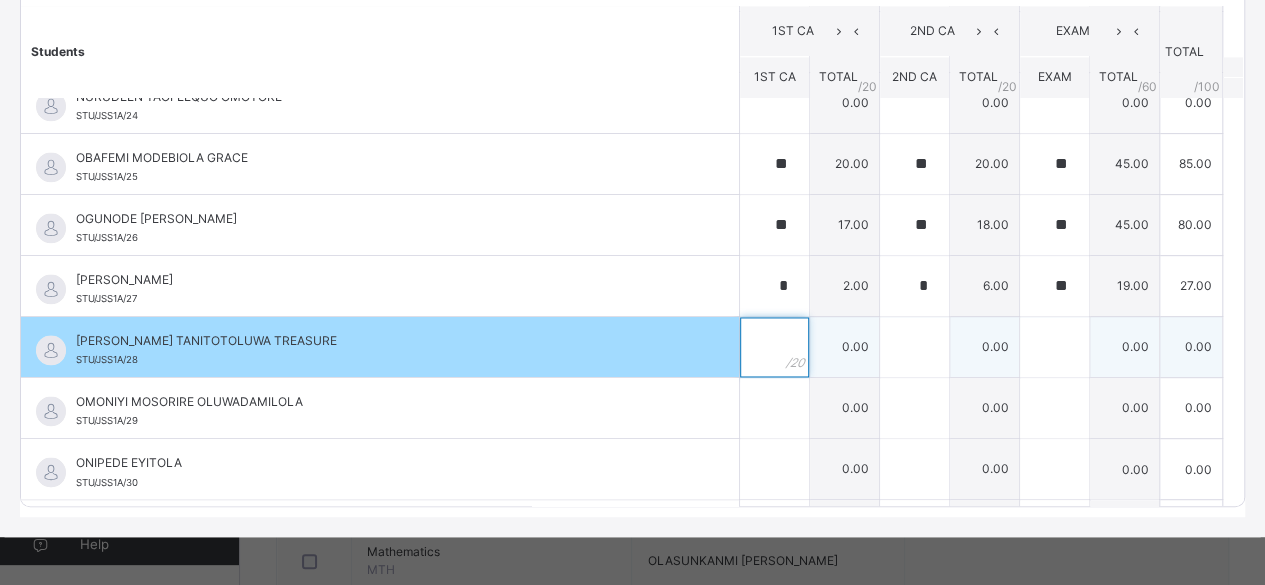 click at bounding box center (774, 347) 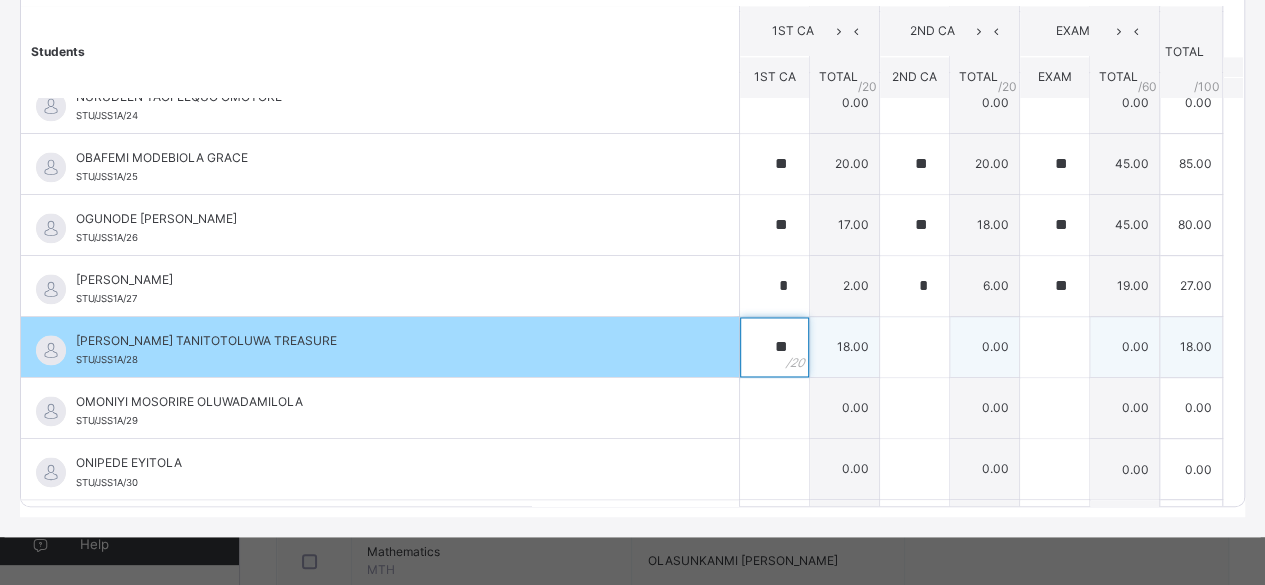type on "**" 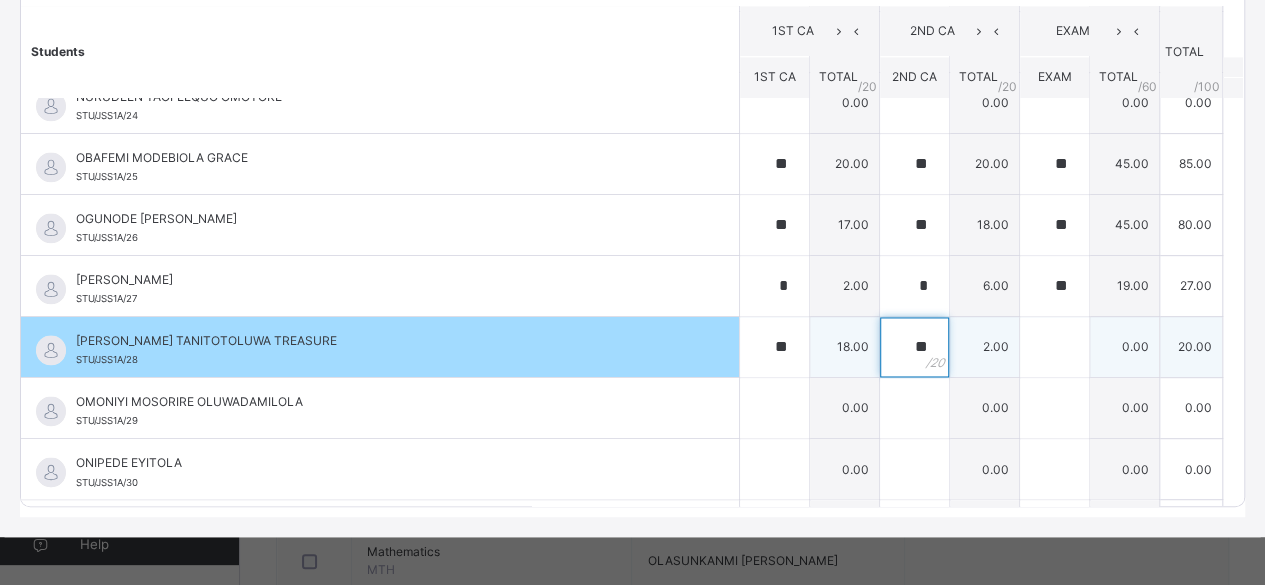 type on "**" 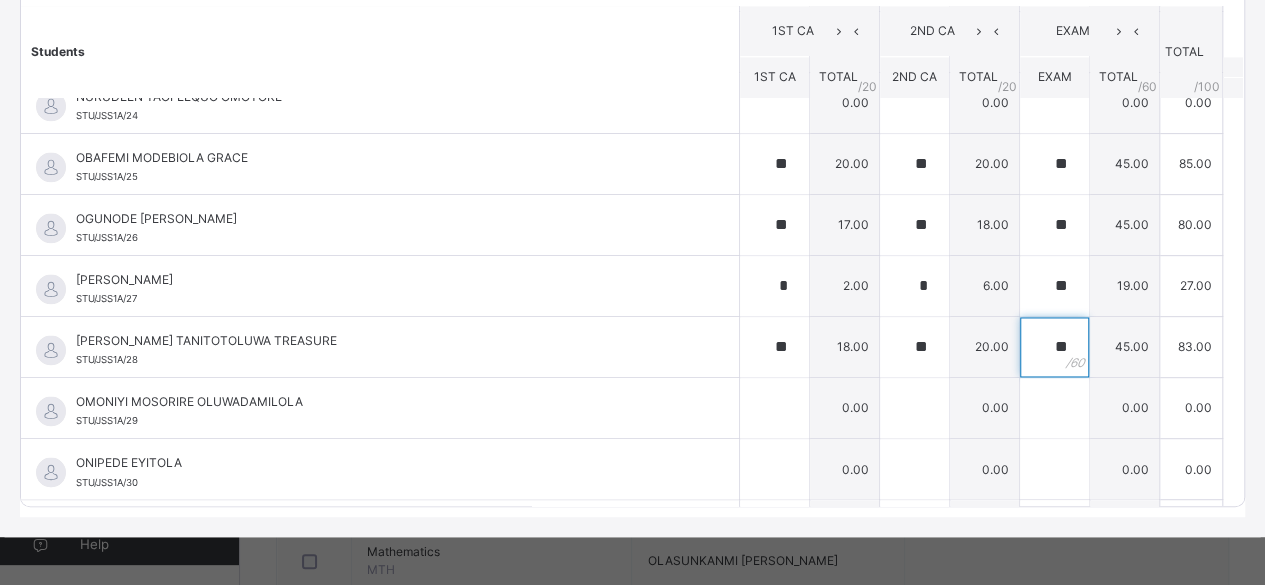 type on "**" 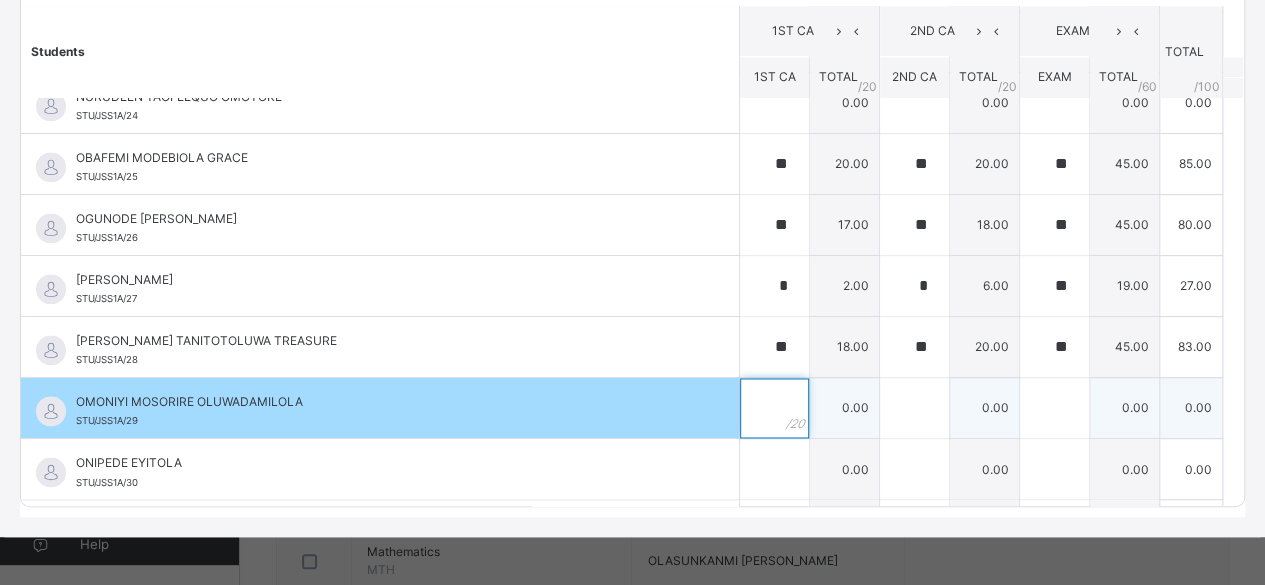 click at bounding box center (774, 408) 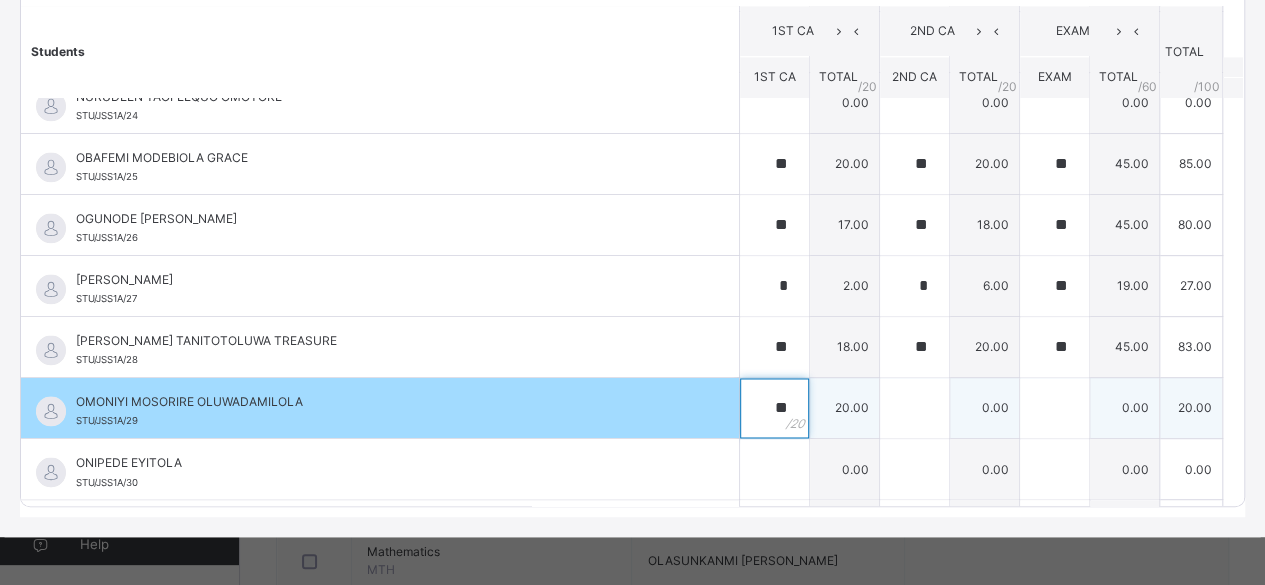 type on "**" 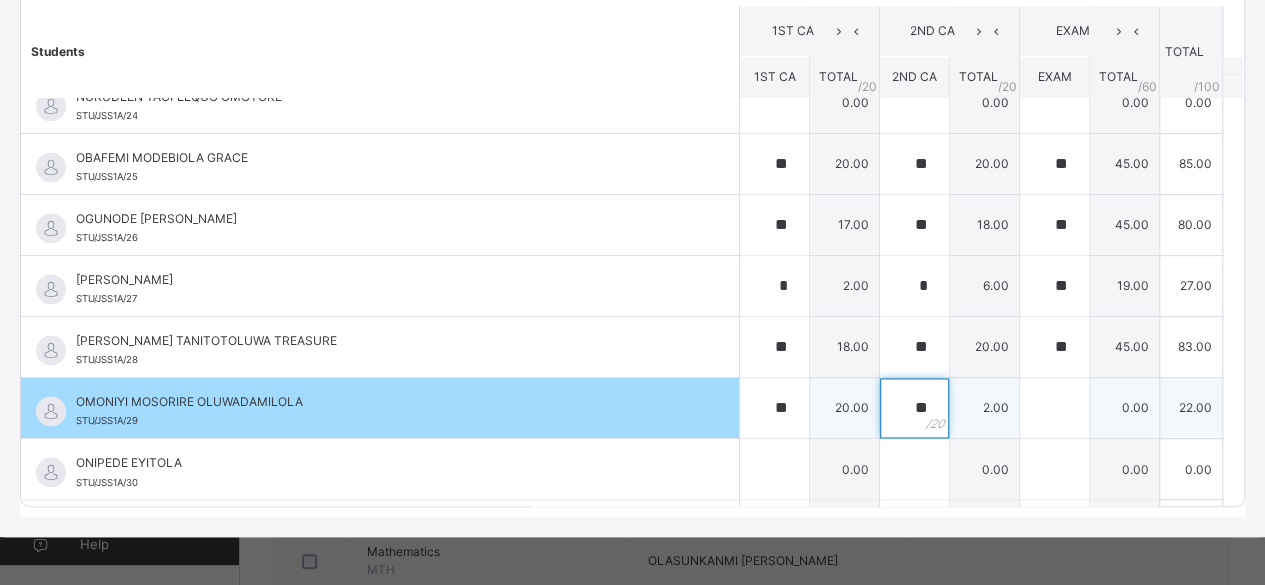 type on "**" 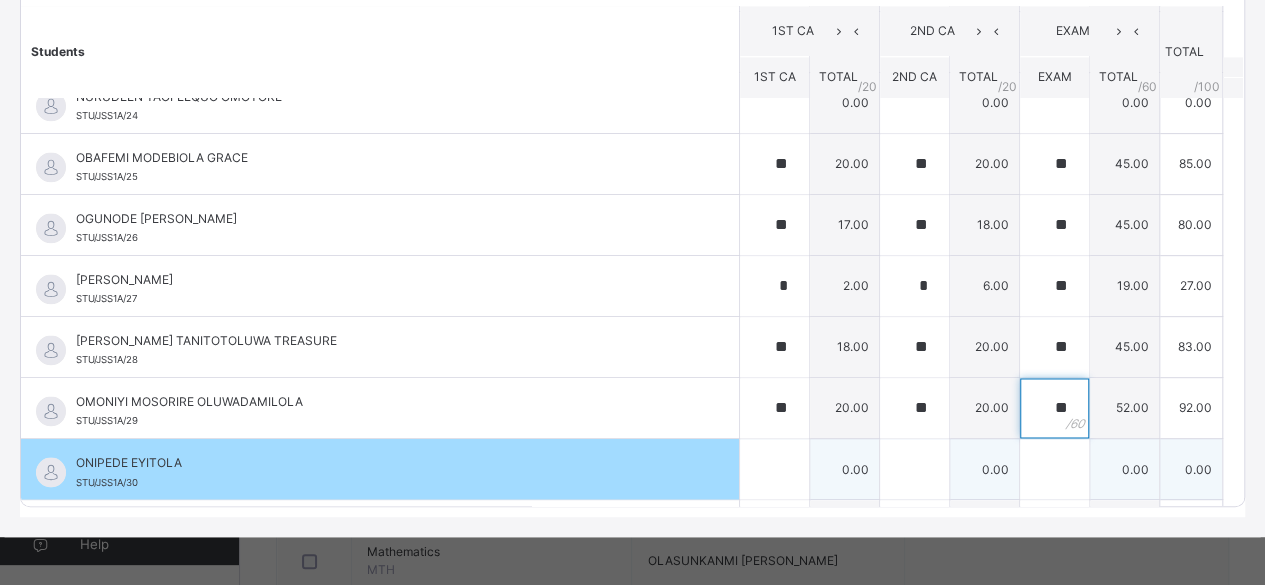 type on "**" 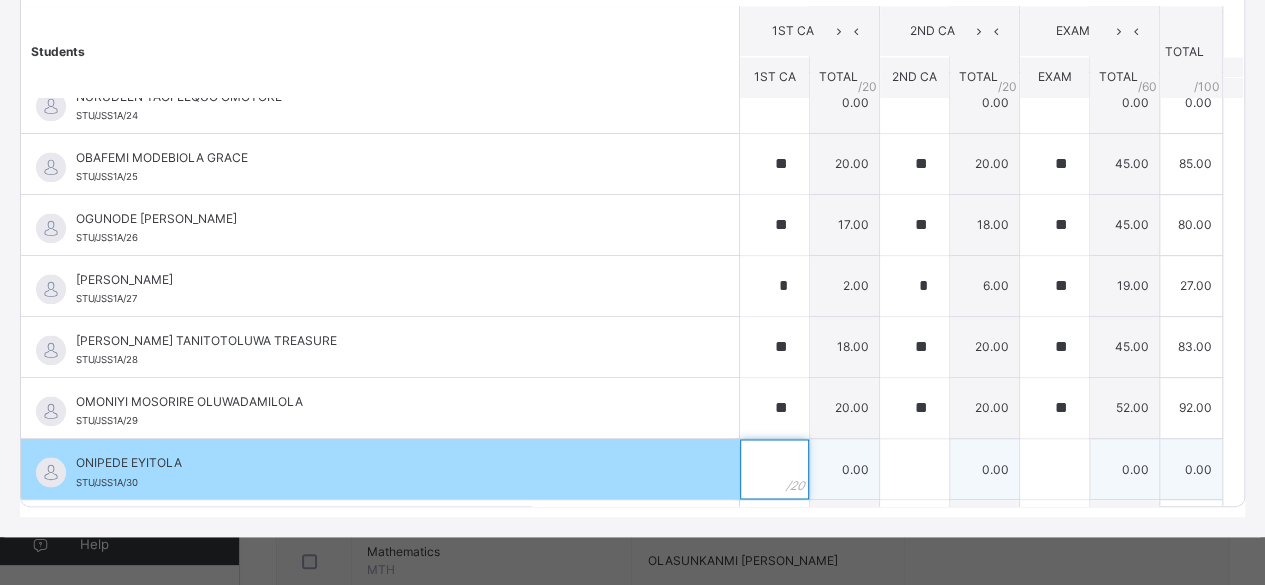 click at bounding box center [774, 469] 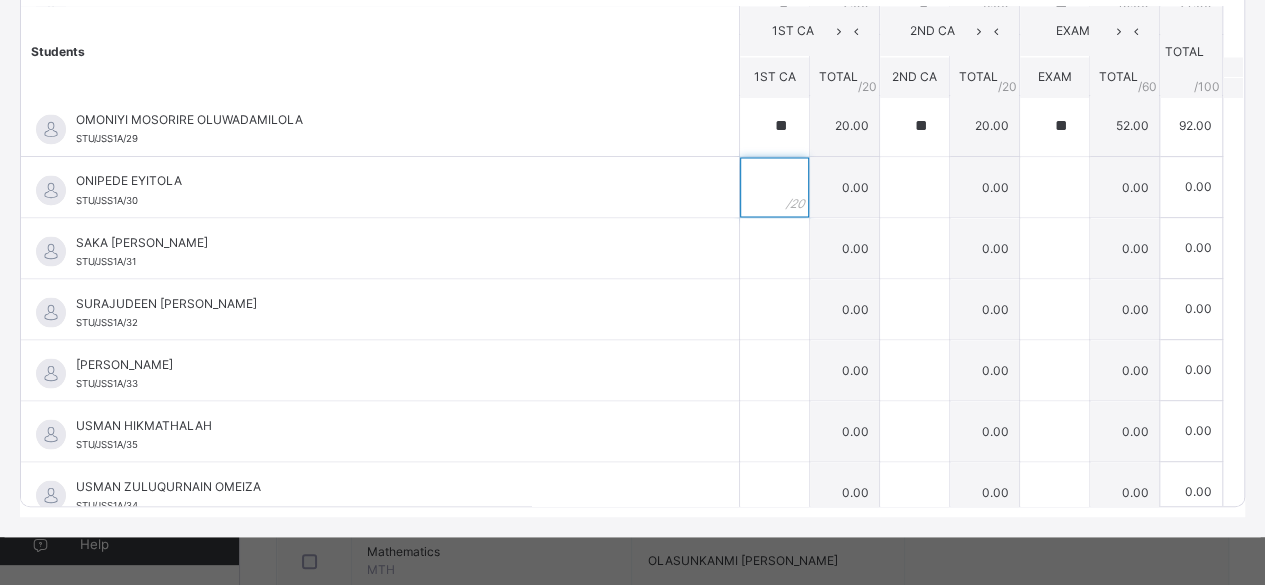 scroll, scrollTop: 1715, scrollLeft: 0, axis: vertical 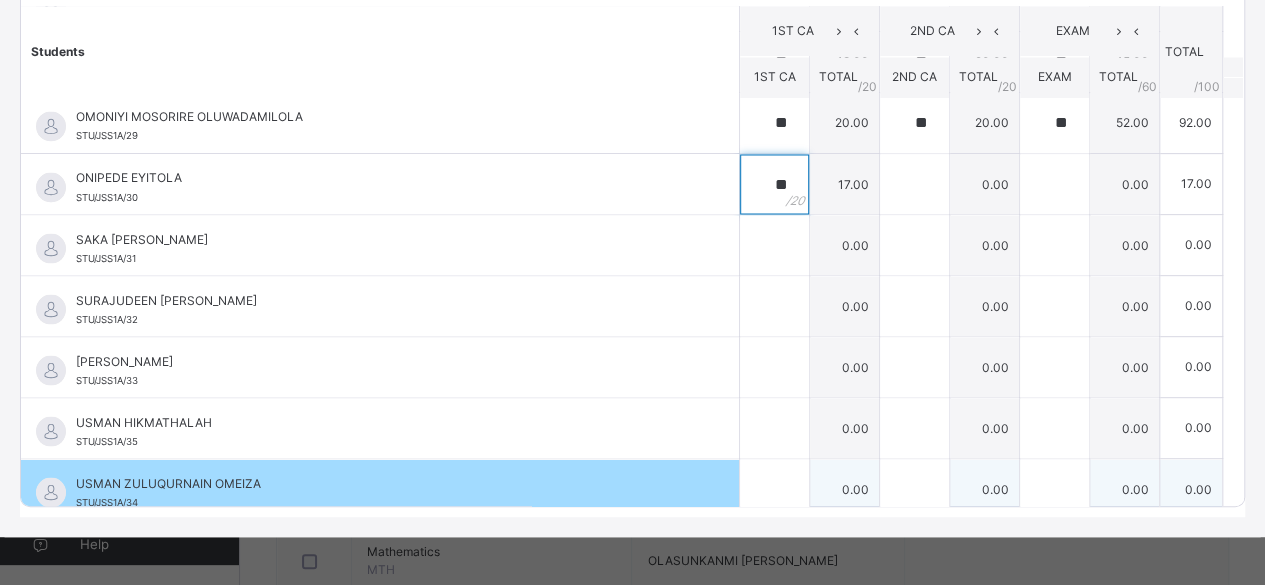 type on "**" 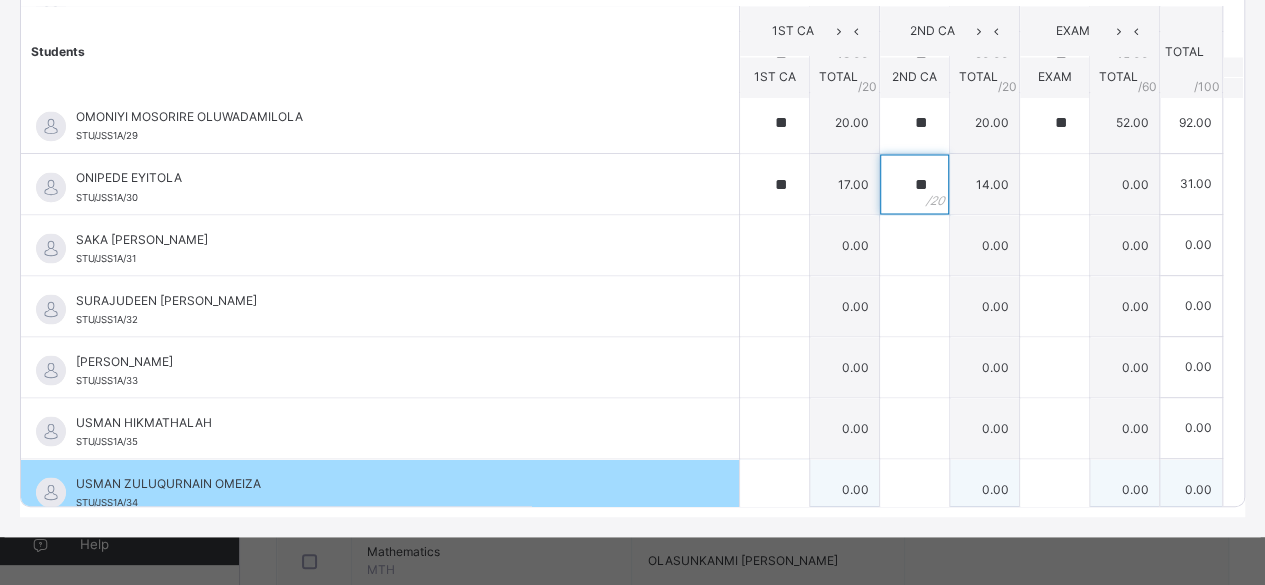 type on "**" 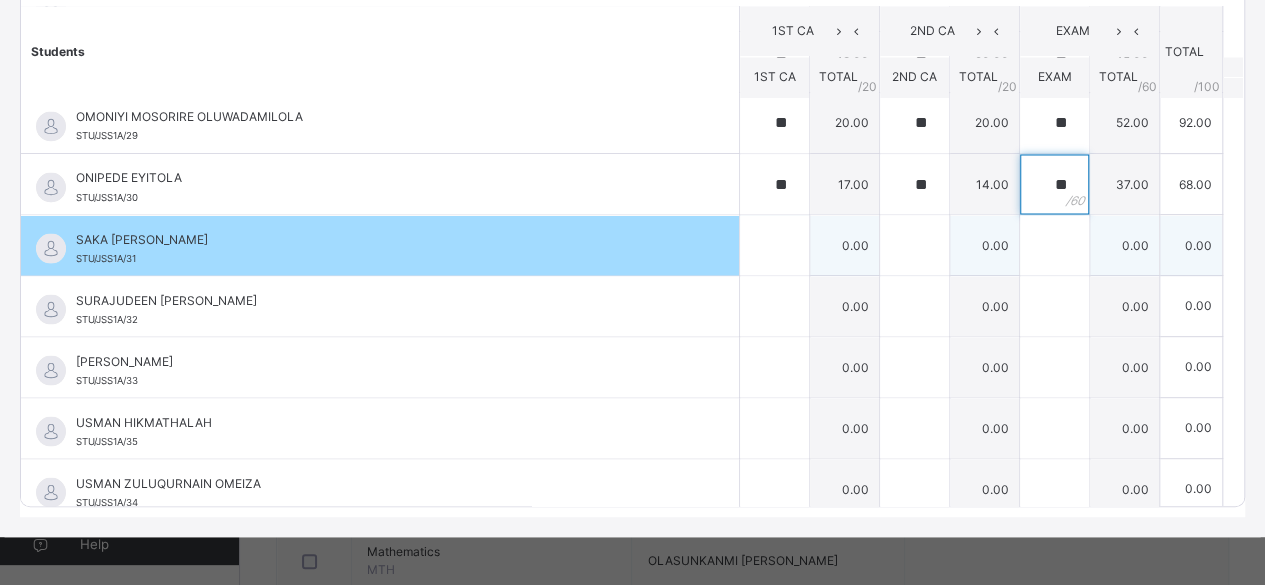 type on "**" 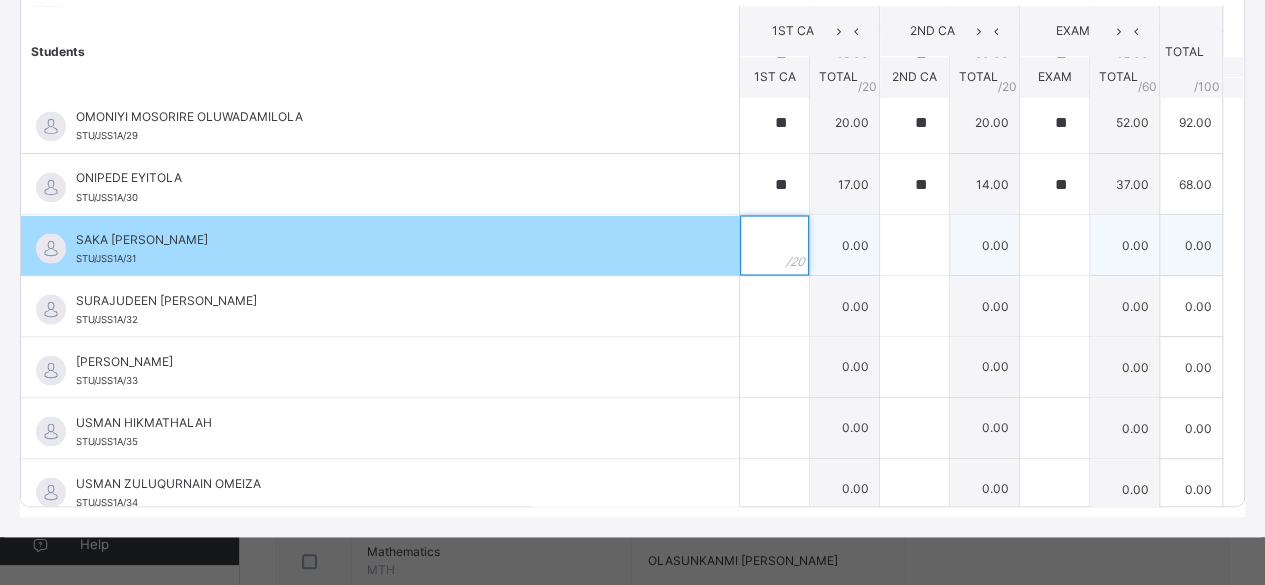 click at bounding box center (774, 245) 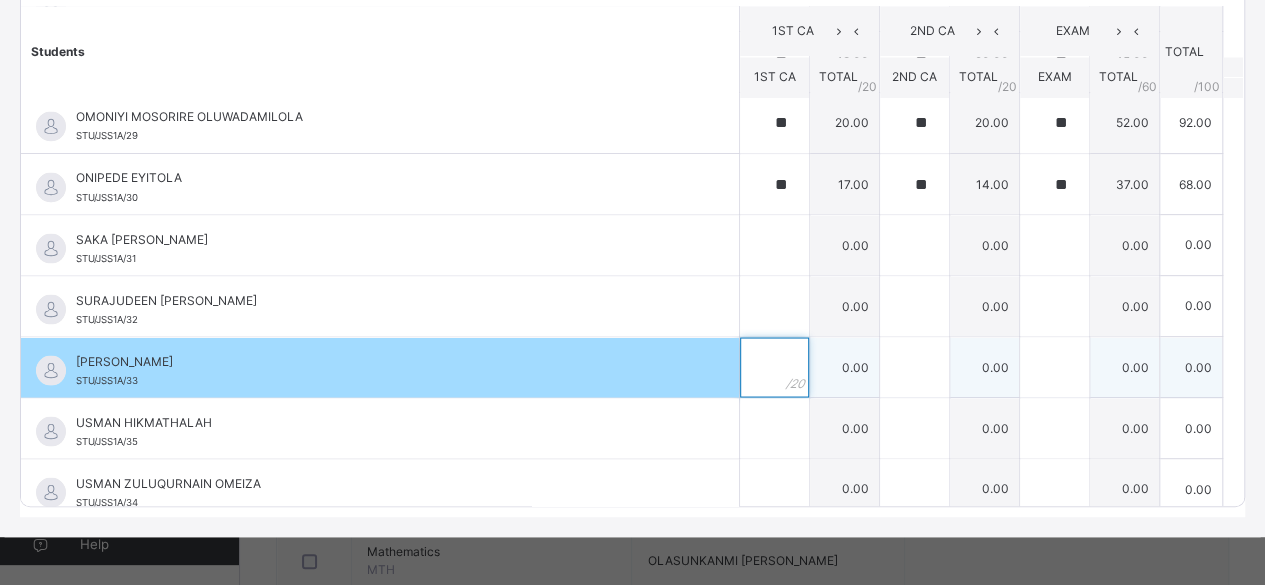 click at bounding box center [774, 367] 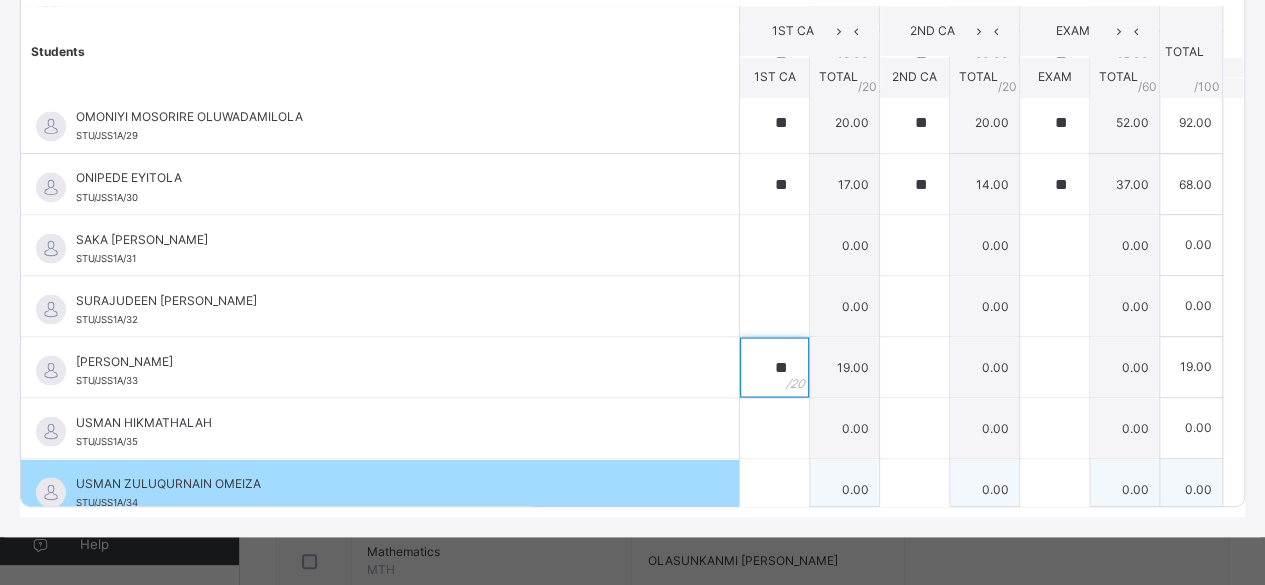 type on "**" 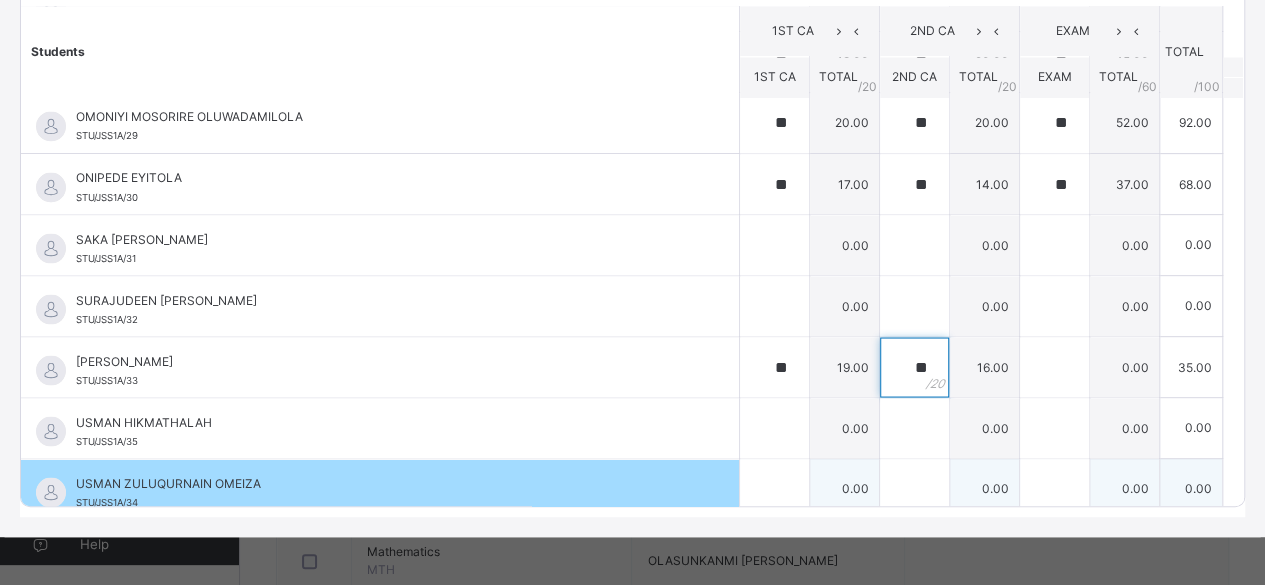 type on "**" 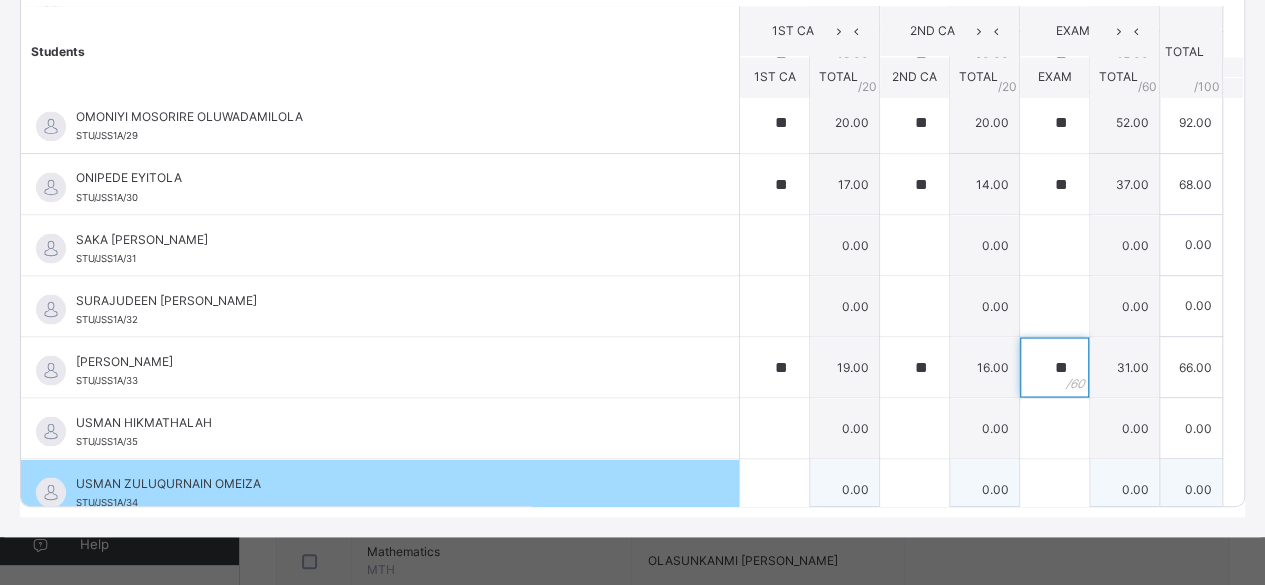 type on "**" 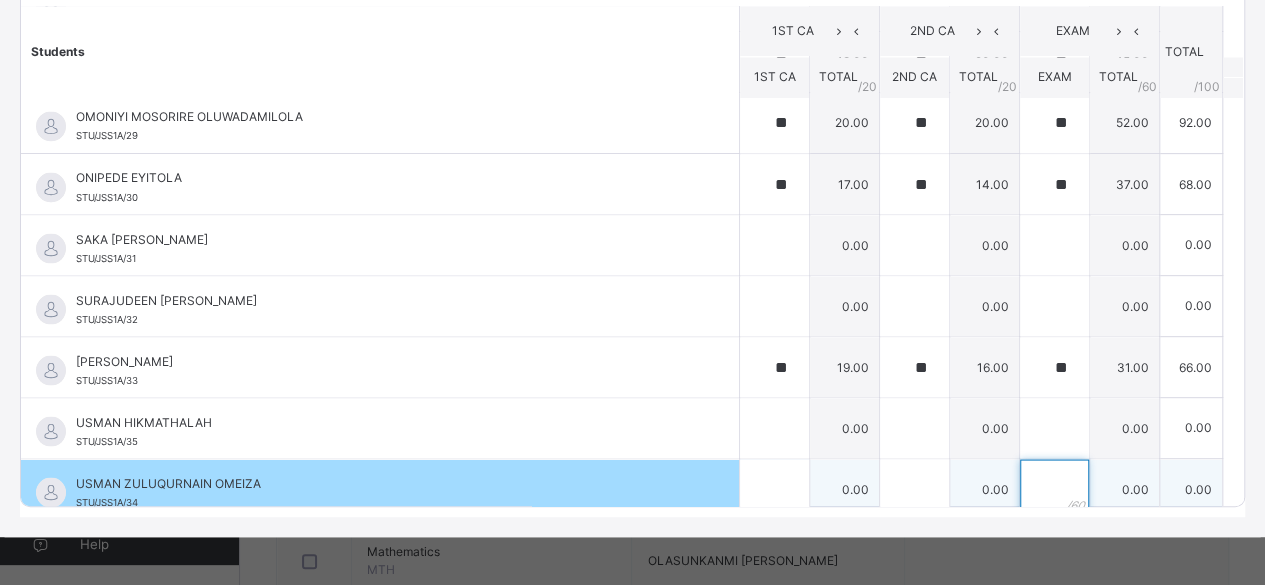 click at bounding box center [1054, 489] 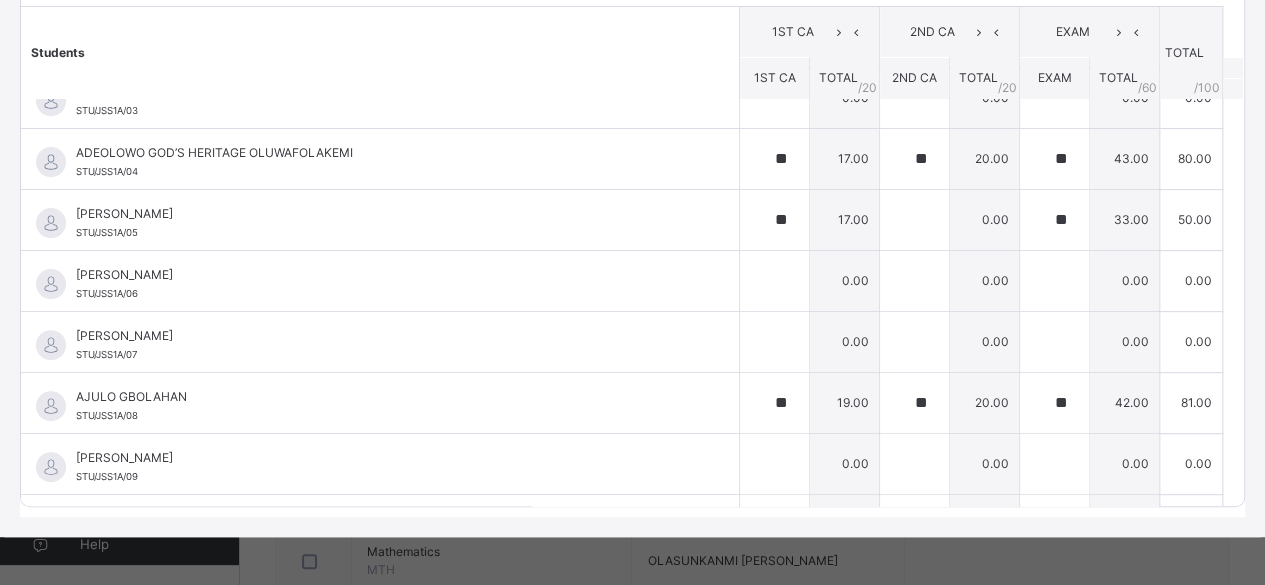scroll, scrollTop: 0, scrollLeft: 0, axis: both 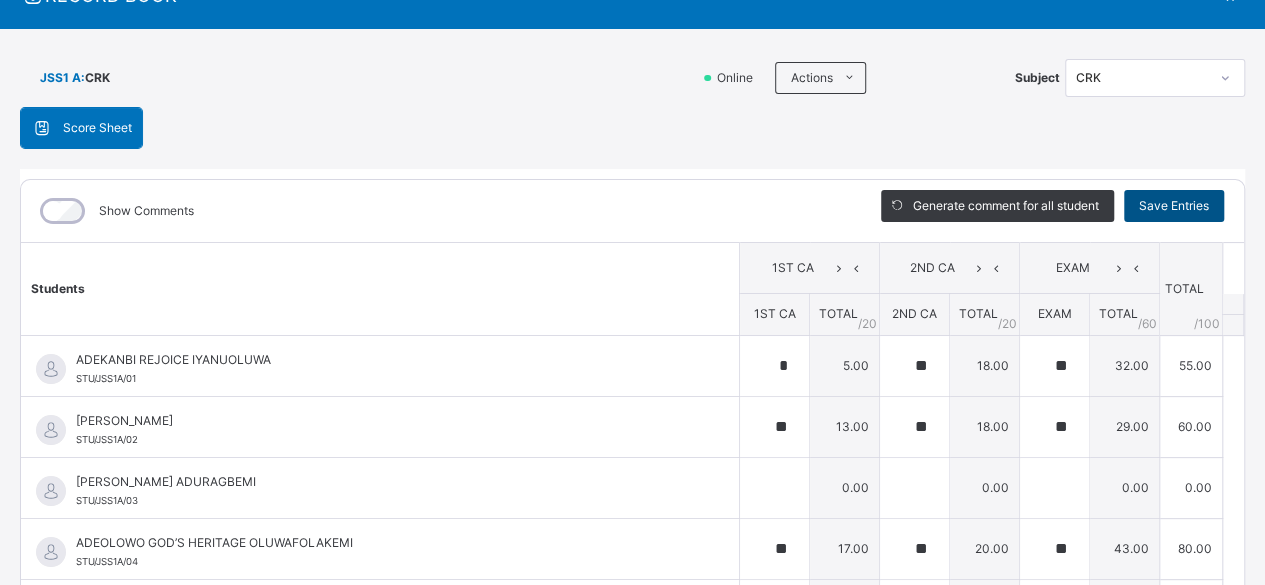 click on "Save Entries" at bounding box center [1174, 206] 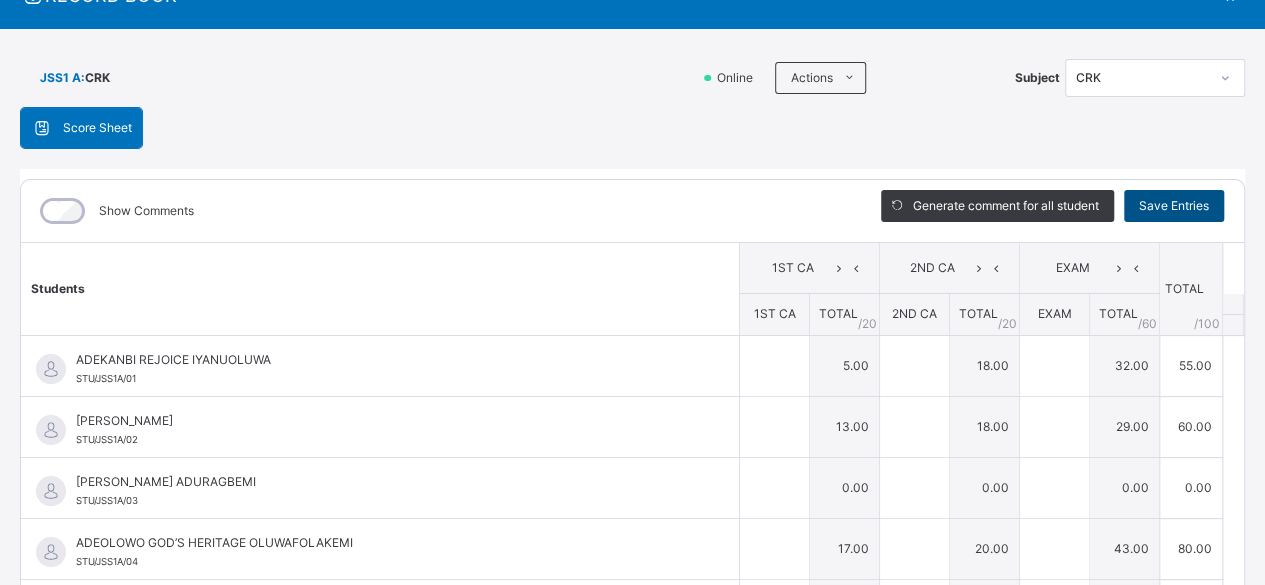 type on "*" 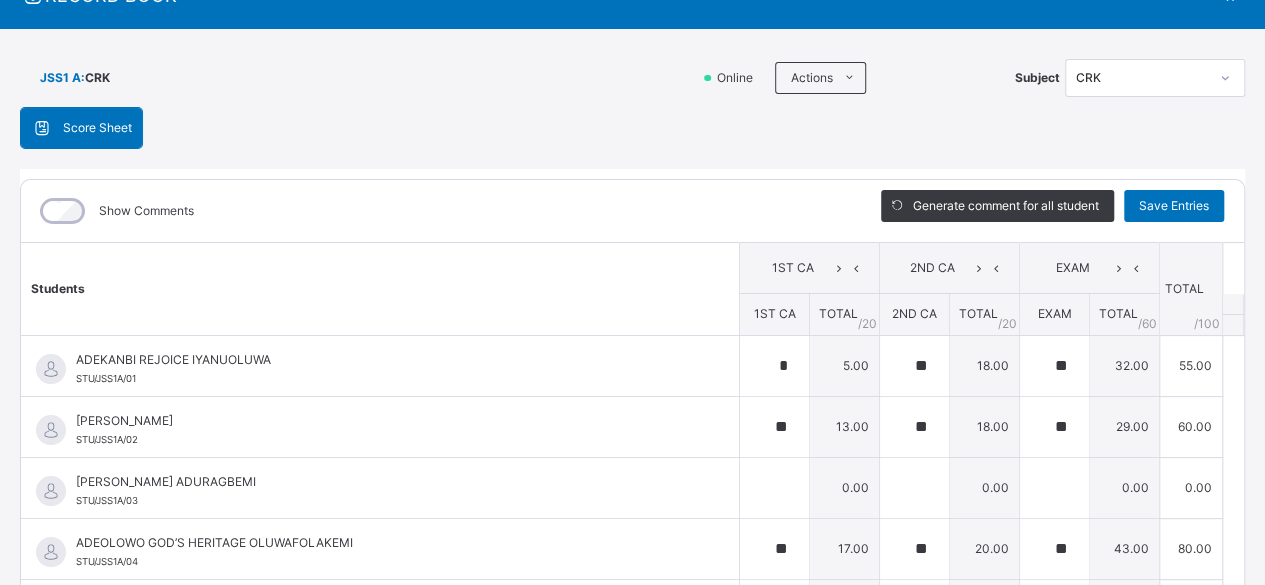 click on "Score Sheet" at bounding box center [97, 128] 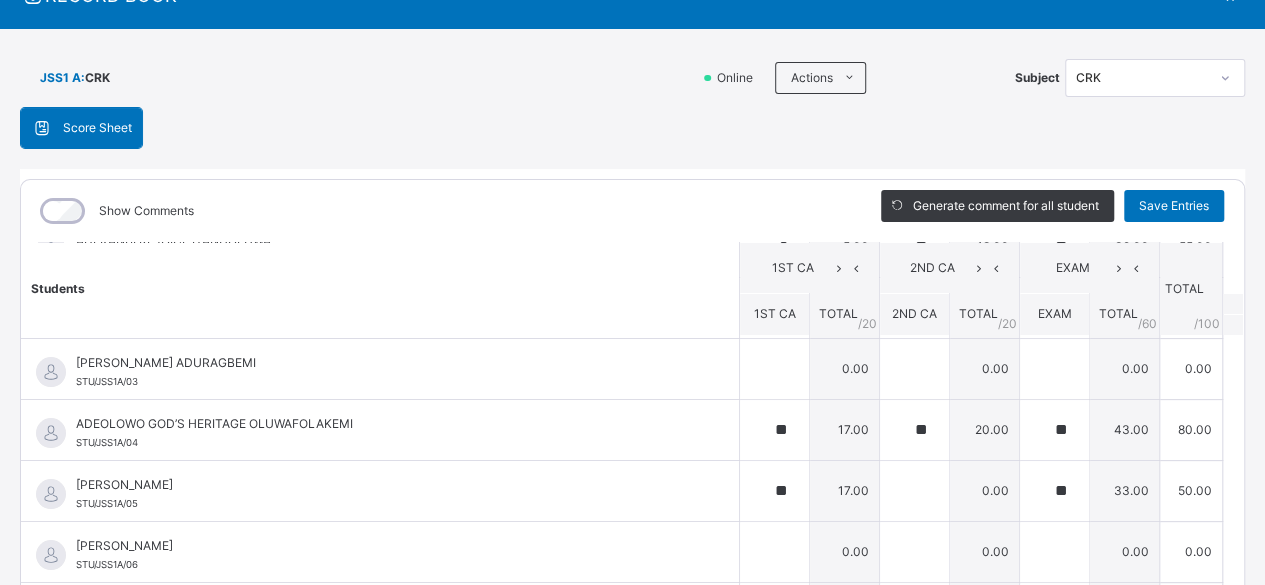 scroll, scrollTop: 0, scrollLeft: 0, axis: both 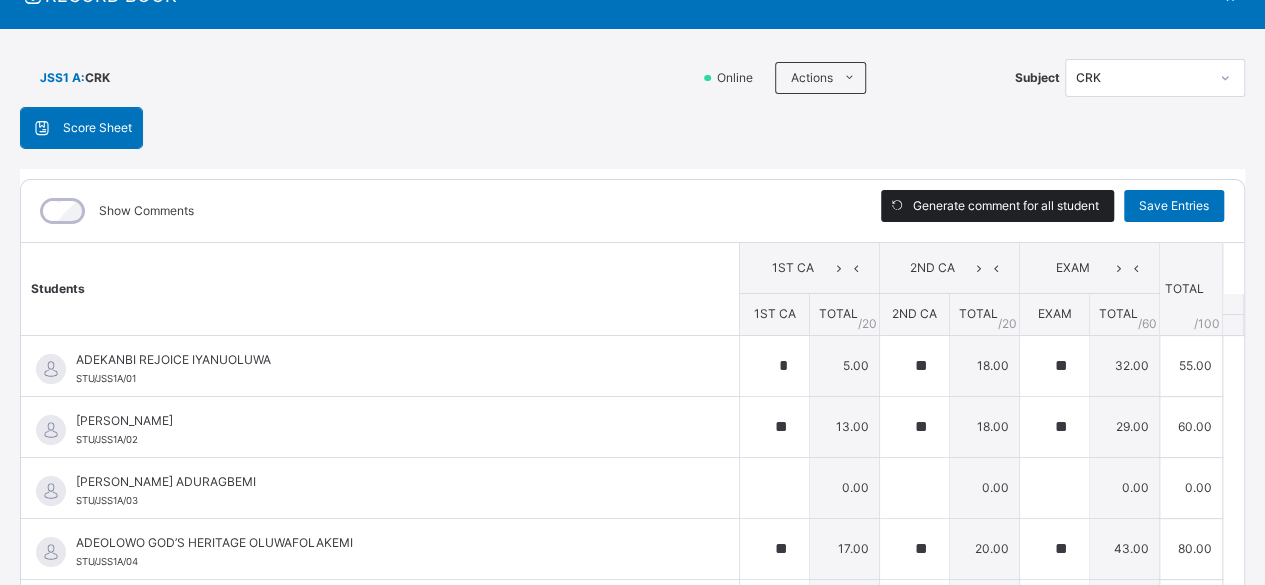 click on "Generate comment for all student" at bounding box center (1006, 206) 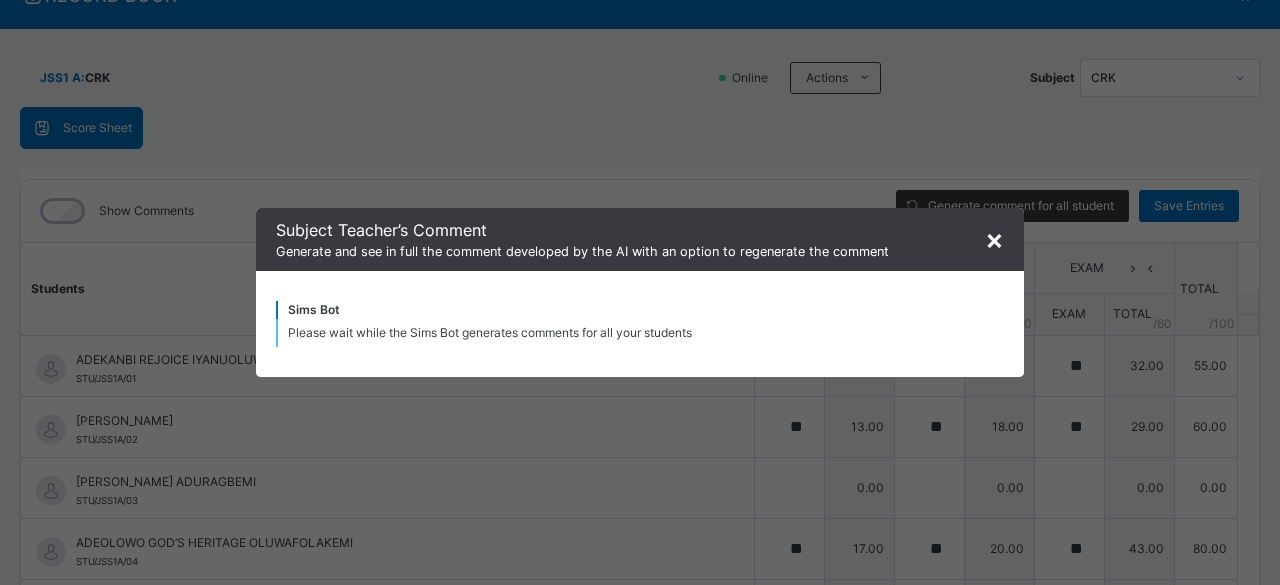 click on "×   Subject Teacher’s Comment Generate and see in full the comment developed by the AI with an option to regenerate the comment [PERSON_NAME] Bot Please wait while the [PERSON_NAME] Bot generates comments for all your students" at bounding box center (640, 292) 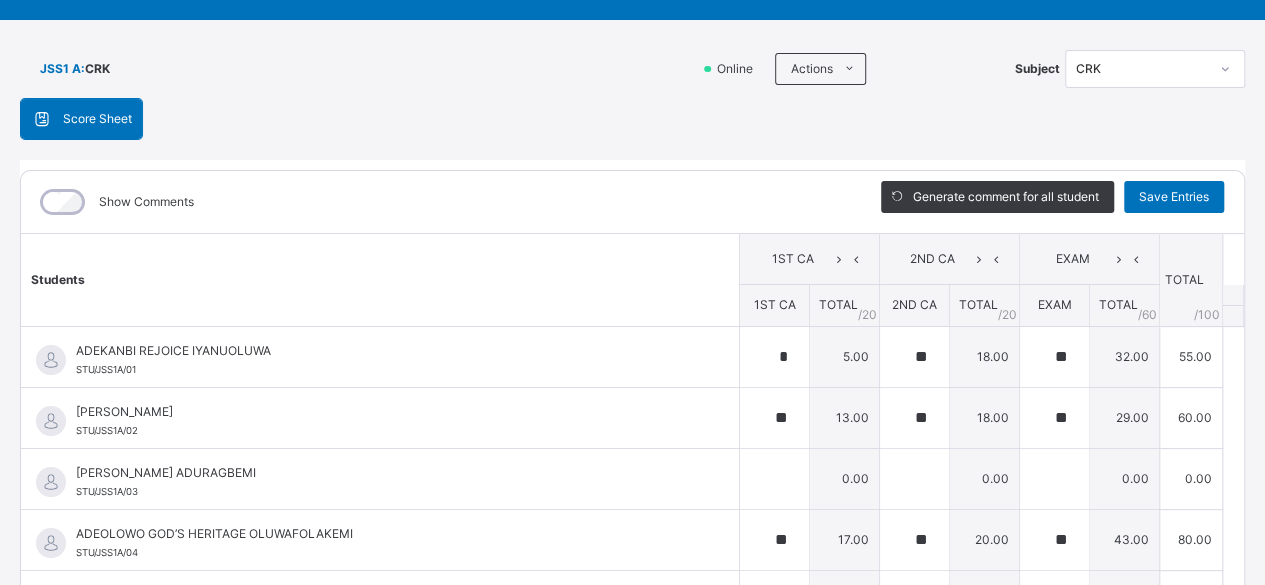 scroll, scrollTop: 130, scrollLeft: 0, axis: vertical 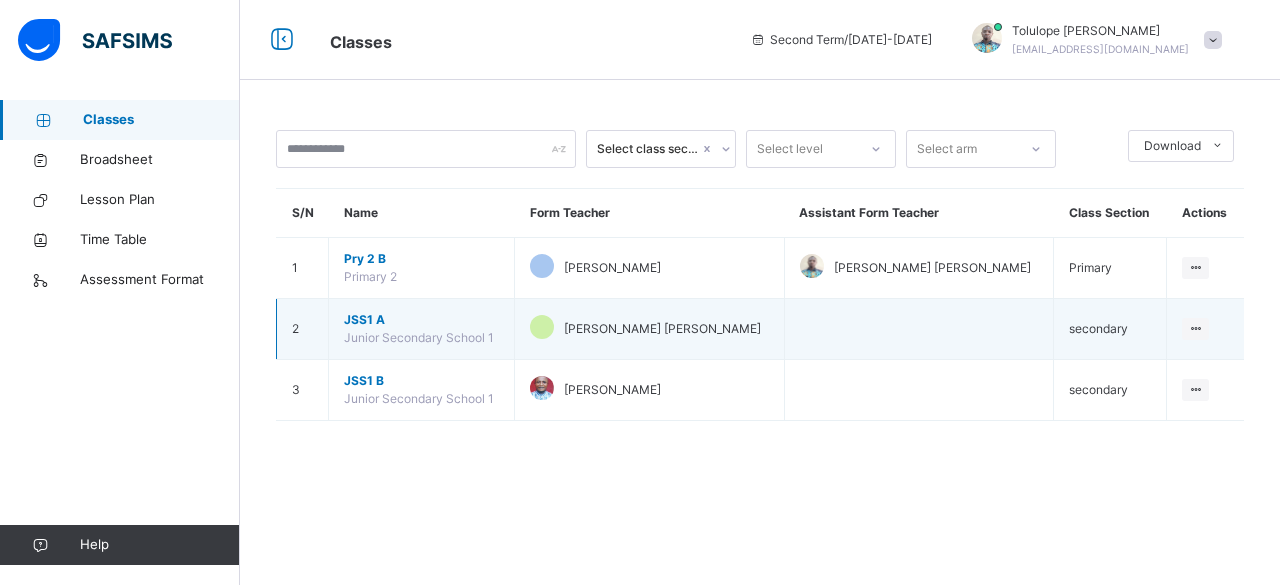 click on "JSS1   A   Junior Secondary School 1" at bounding box center (422, 329) 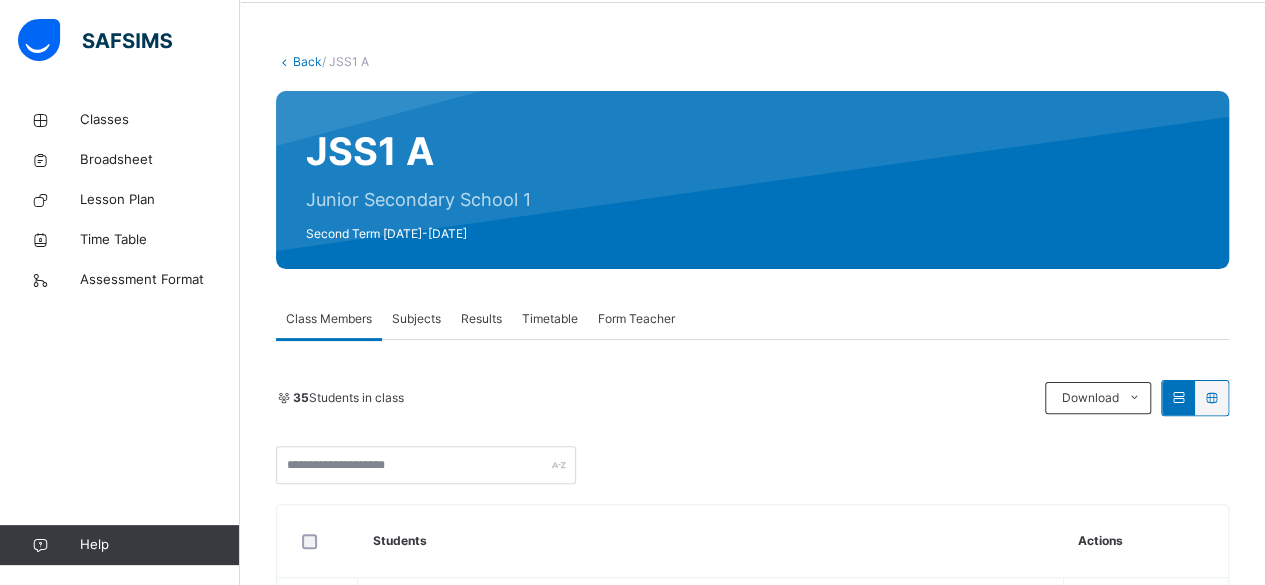 scroll, scrollTop: 50, scrollLeft: 0, axis: vertical 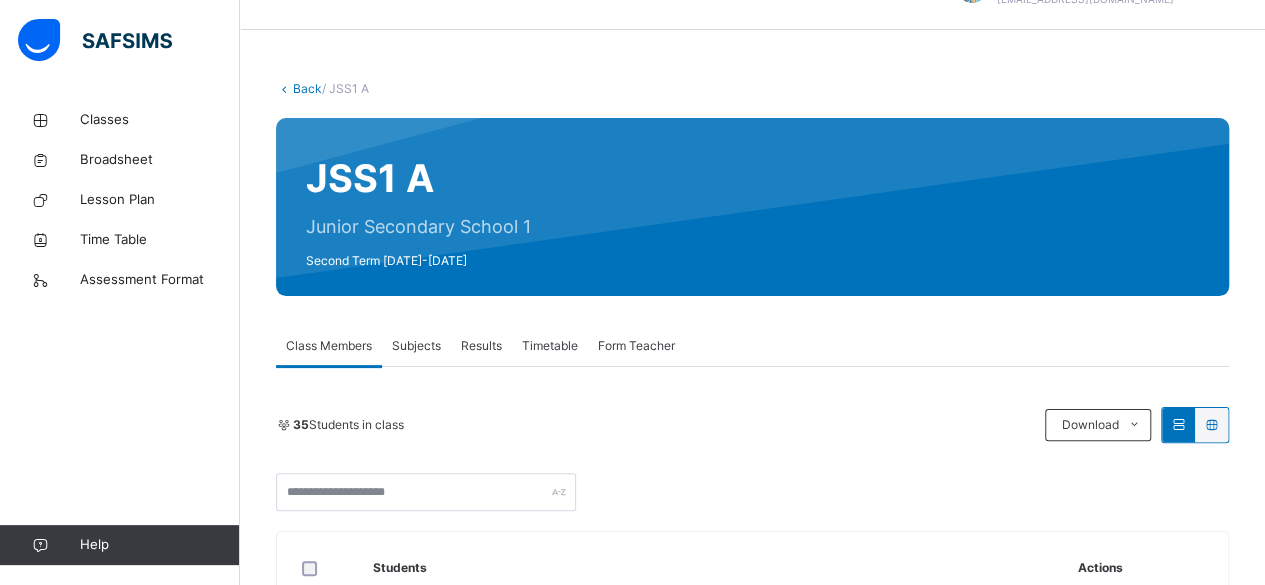 click on "Results" at bounding box center [481, 346] 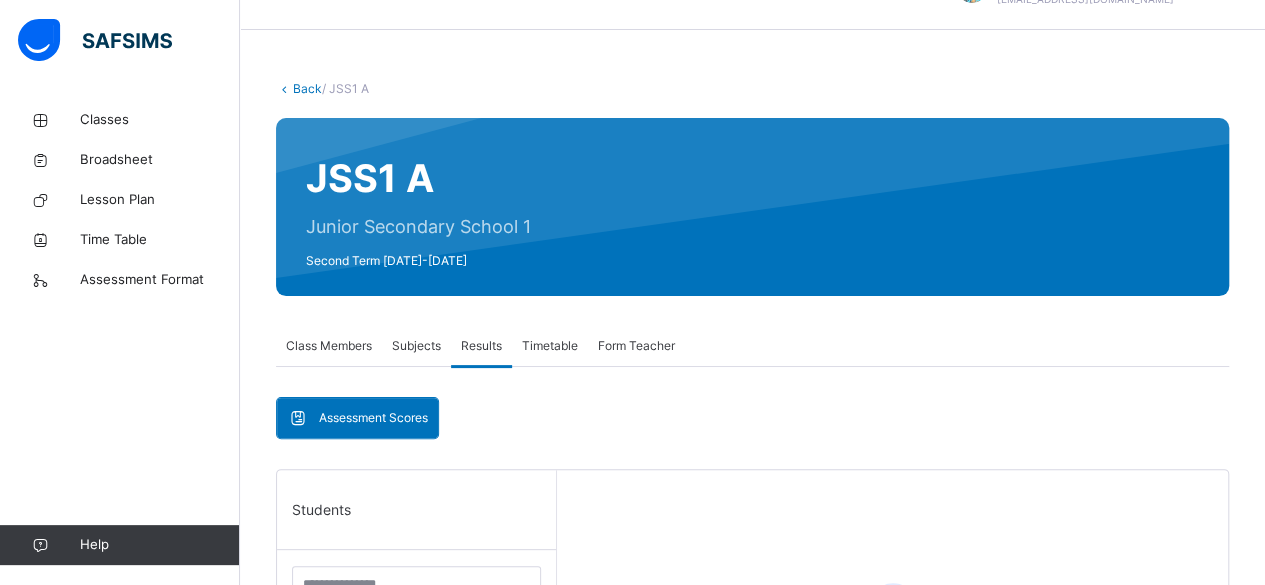 click on "Assessment Scores" at bounding box center [357, 418] 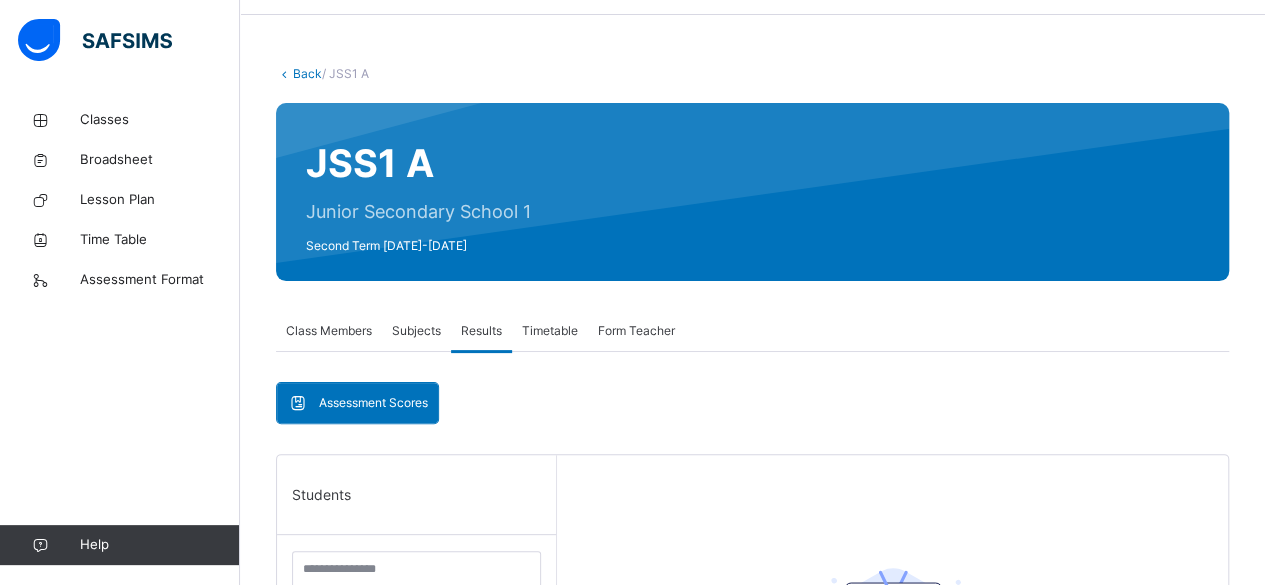 scroll, scrollTop: 62, scrollLeft: 0, axis: vertical 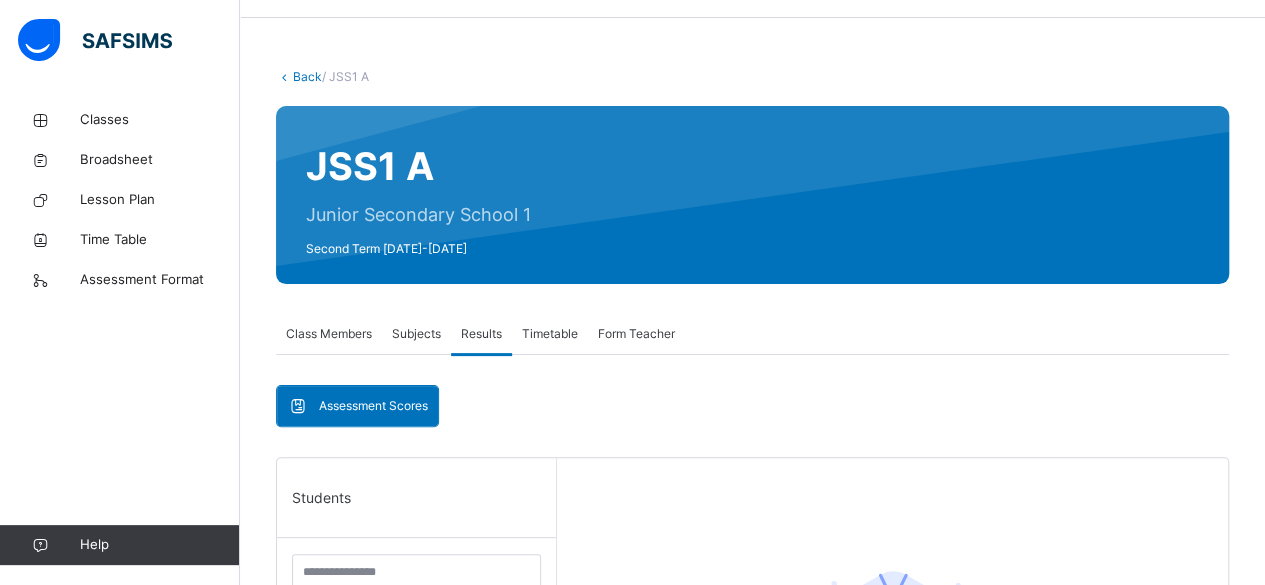 click on "Subjects" at bounding box center [416, 334] 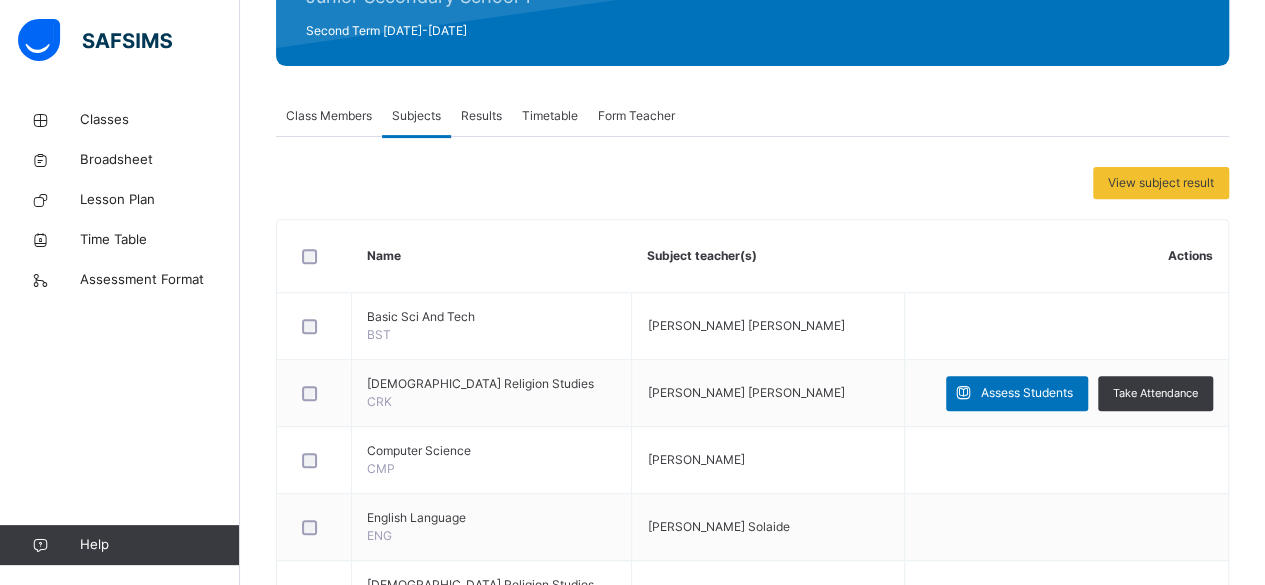 scroll, scrollTop: 279, scrollLeft: 0, axis: vertical 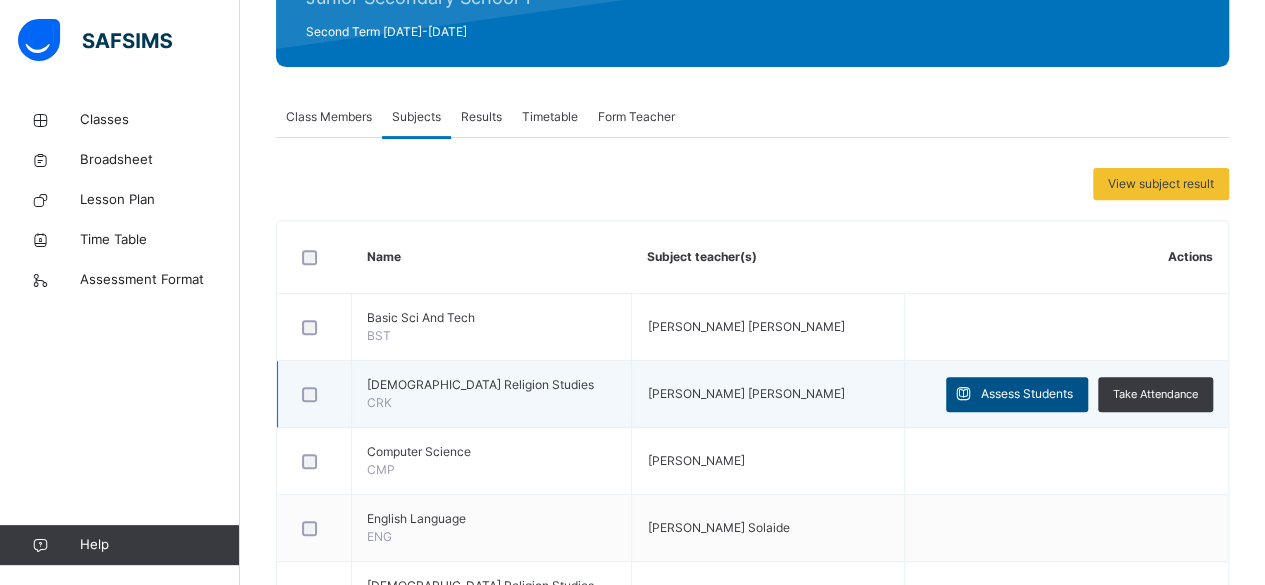 click on "Assess Students" at bounding box center [1027, 394] 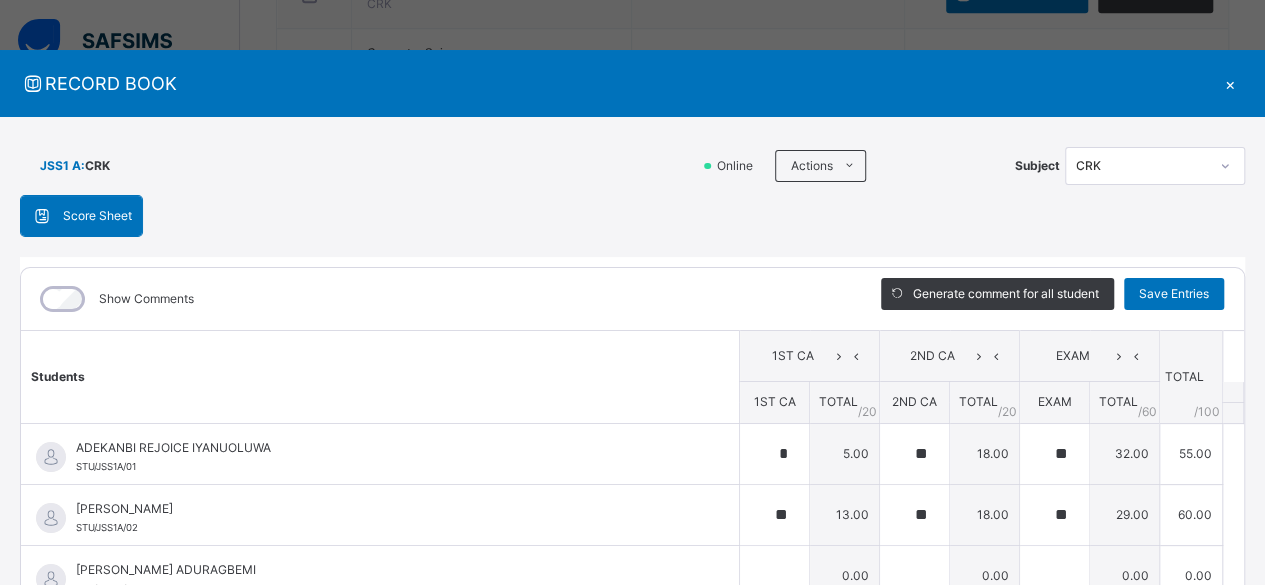scroll, scrollTop: 683, scrollLeft: 0, axis: vertical 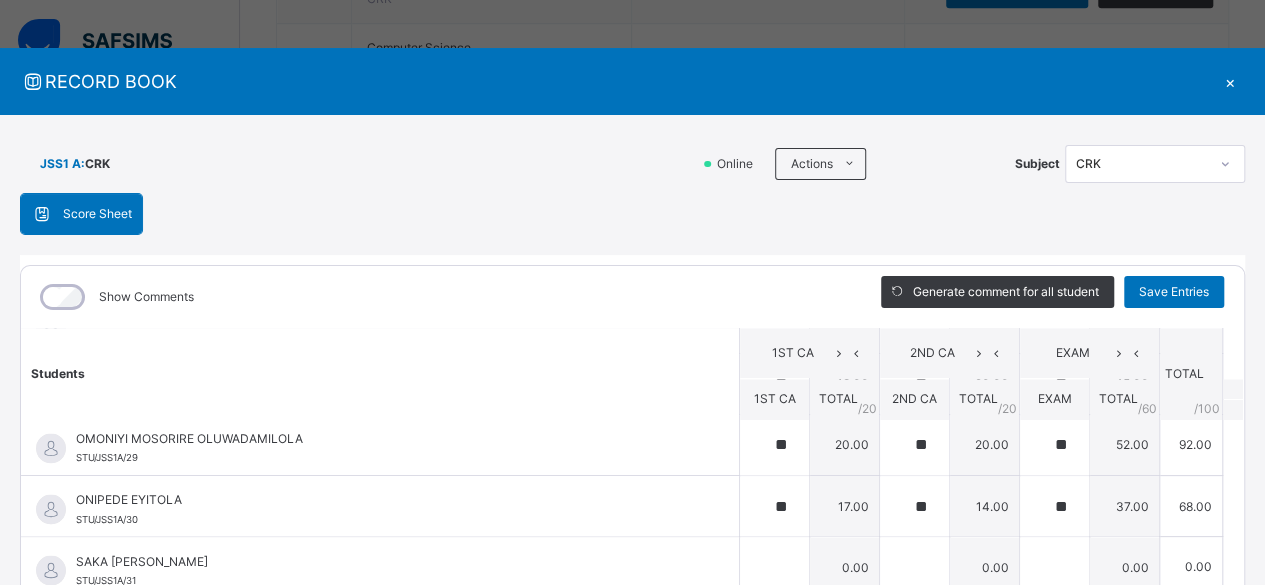 click on "×" at bounding box center [1230, 81] 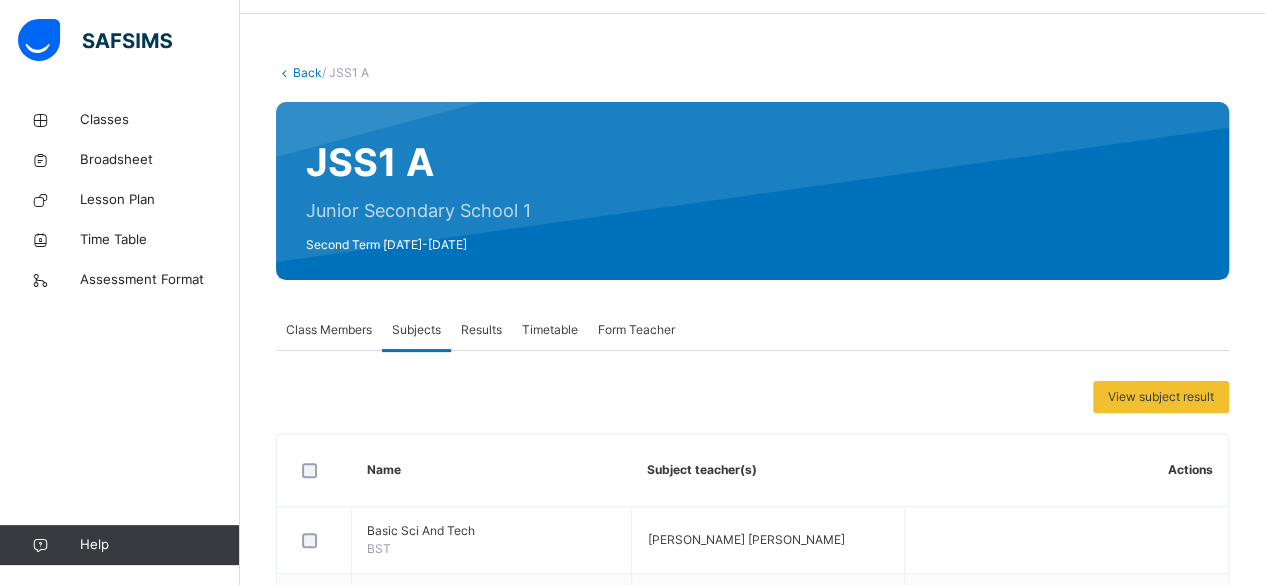 scroll, scrollTop: 37, scrollLeft: 0, axis: vertical 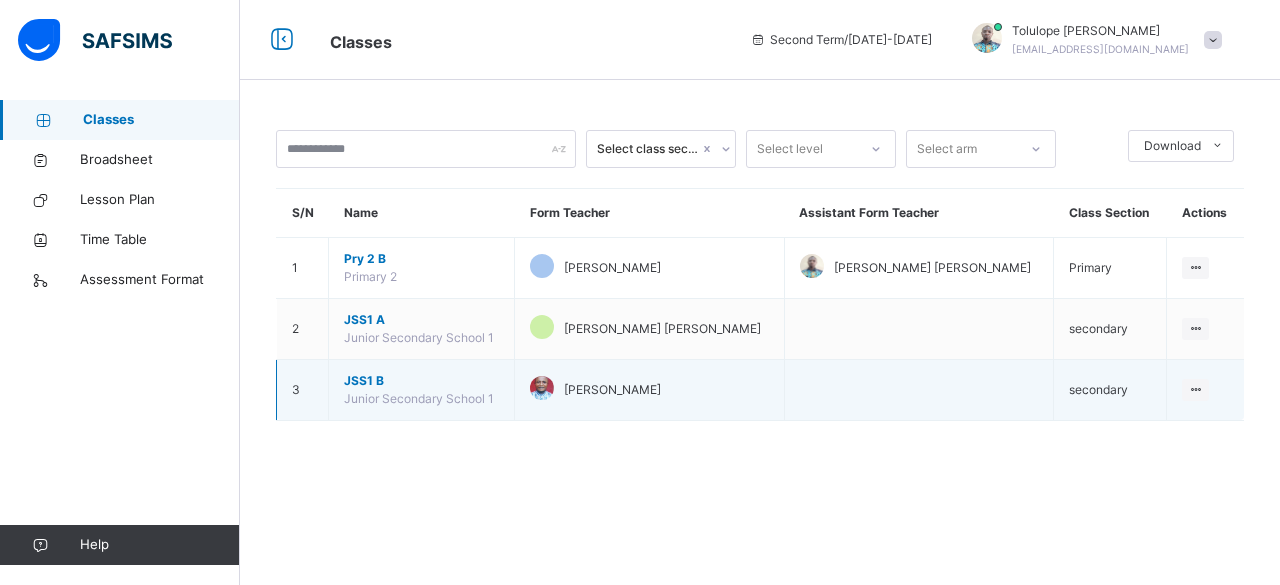 click on "Junior Secondary School 1" at bounding box center (419, 398) 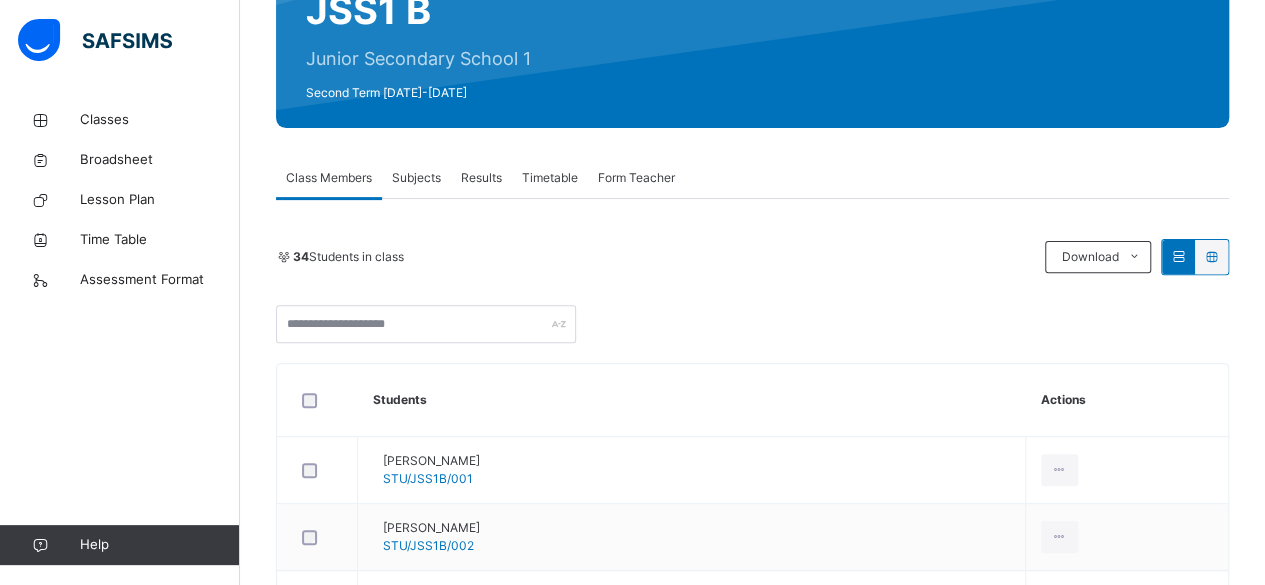 scroll, scrollTop: 215, scrollLeft: 0, axis: vertical 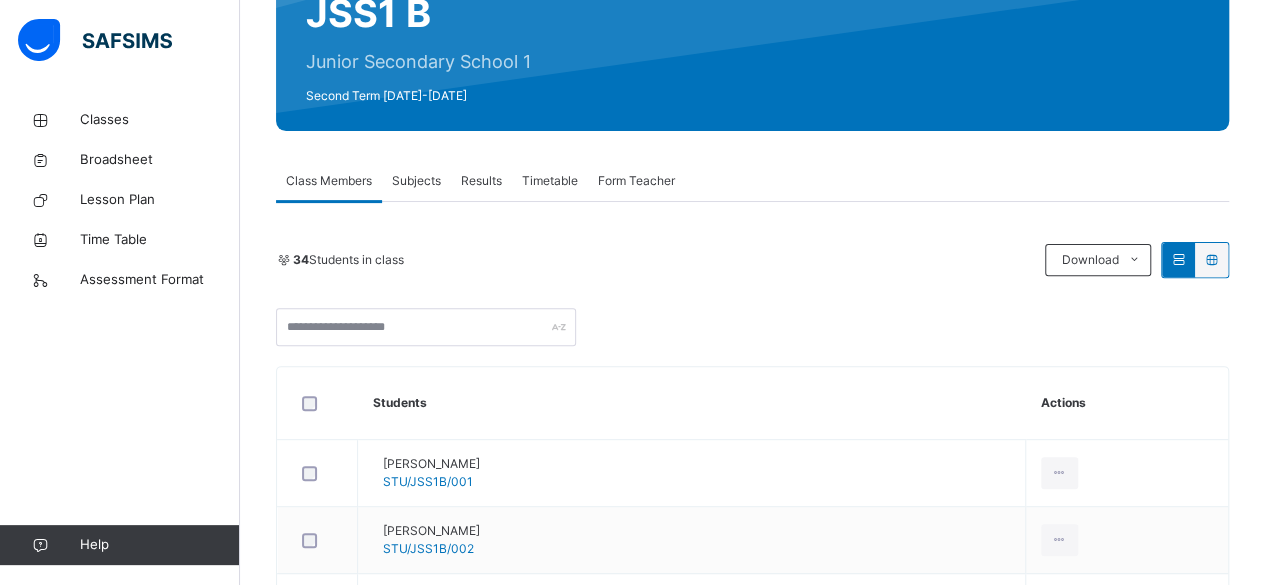 click on "Back  / JSS1 B JSS1 B Junior Secondary School 1 Second Term [DATE]-[DATE] Class Members Subjects Results Timetable Form Teacher Class Members More Options   34  Students in class Download Pdf Report Excel Report UBEC MODEL SMART SCHOOL OWO, ONDO STATE. Date: [DATE] 11:02:26 am Class Members Class:  JSS1 B Total no. of Students:  34 Term:  Second Term Session:  [DATE]-[DATE] S/NO Admission No. Last Name First Name Other Name 1 STU/JSS1B/001  [PERSON_NAME] ANUOLUWAPOSI 2 STU/JSS1B/002 ADEKOSA  TEMILOLUWA  OLUWAJUWON 3 STU/003 ADENIYI PEACEQUEEN MORENIKEJI 4 STU/JSS1B/004 [PERSON_NAME] 5 STU/005 [PERSON_NAME]  ABEFE 6 STU/006 [PERSON_NAME] 7 STU/007 AKINDELE BRIGHT OLUWADARASIMI 8 STU/008 ALADESELU [PERSON_NAME] 9 STU/009 [PERSON_NAME] 10 STU/010 ANAWOYE  SIMILOLUWA  JOY 11 STU/011 [PERSON_NAME] 12 STU/012 [PERSON_NAME]  DESIRE 13 STU/013 DABOH JUSTIANAH  OLUWAJOMILOJU 14 STU/014 [PERSON_NAME] DESTINY  INIMFON  15 STU/015 FOLORUNSO OLUWAFERANMI  BRIGHT 16 STU/016" at bounding box center (752, 1356) 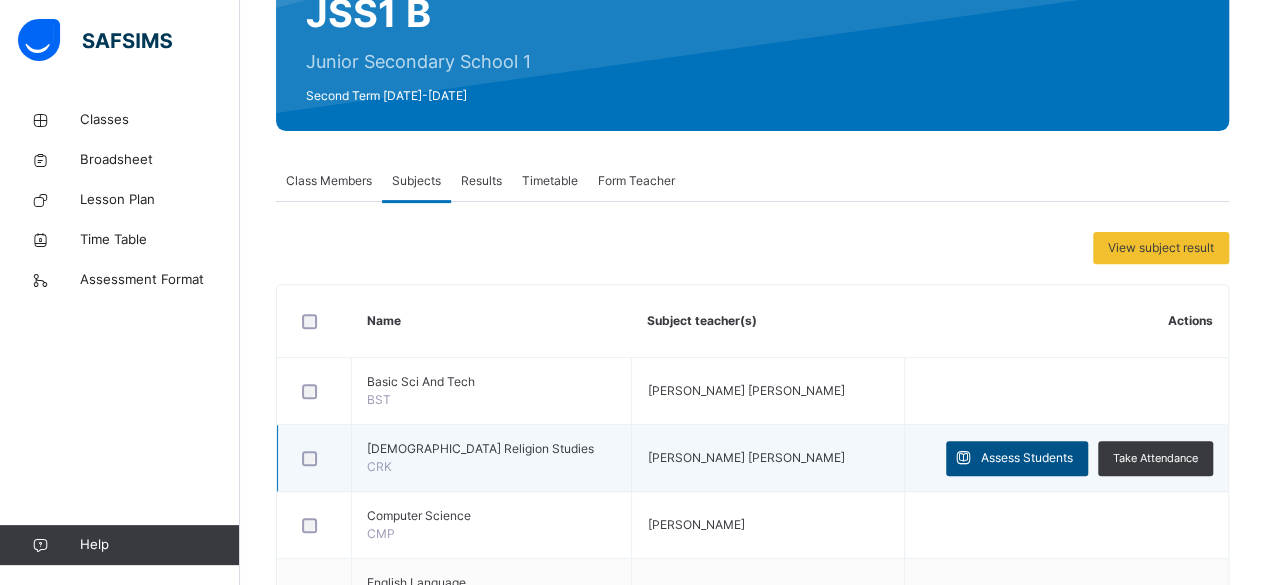 click on "Assess Students" at bounding box center [1027, 458] 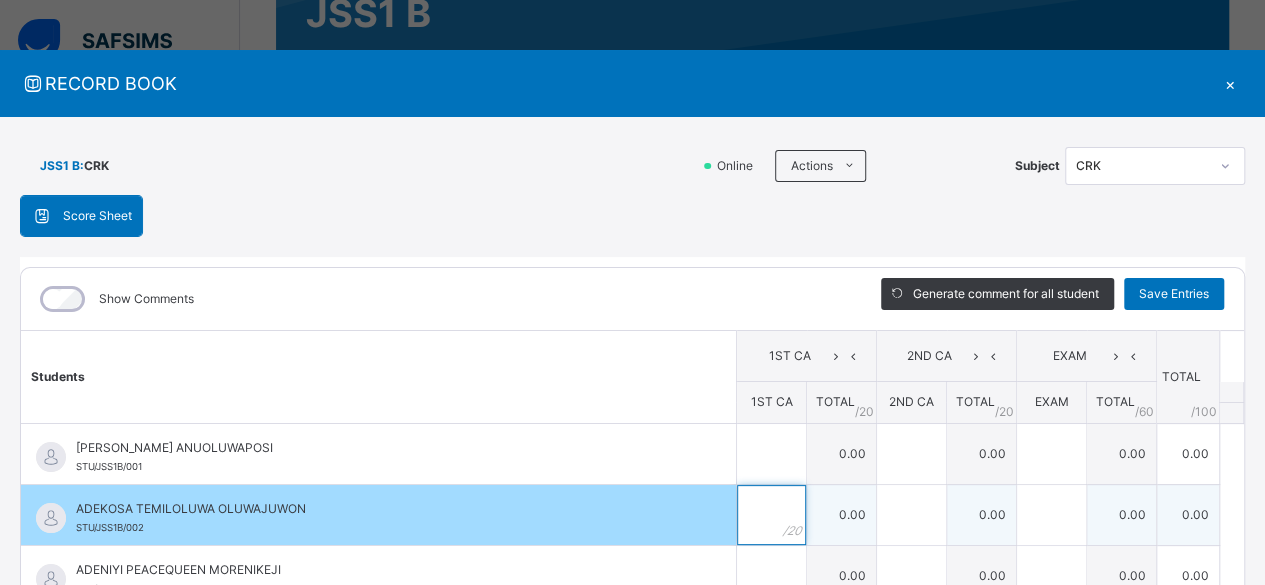 click at bounding box center [771, 515] 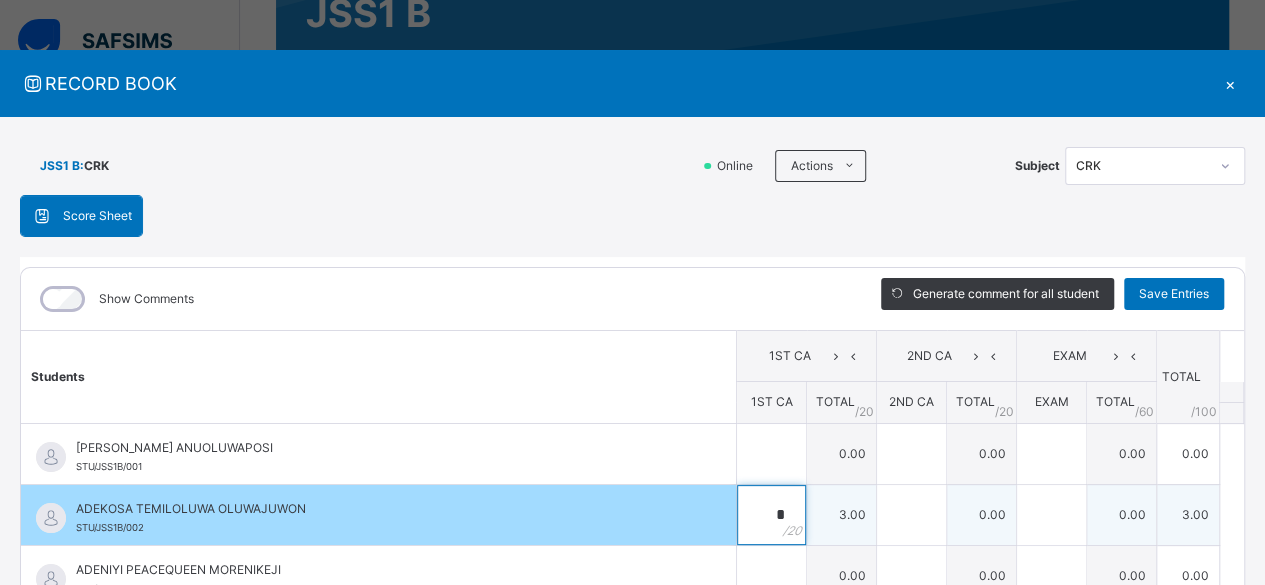 type on "*" 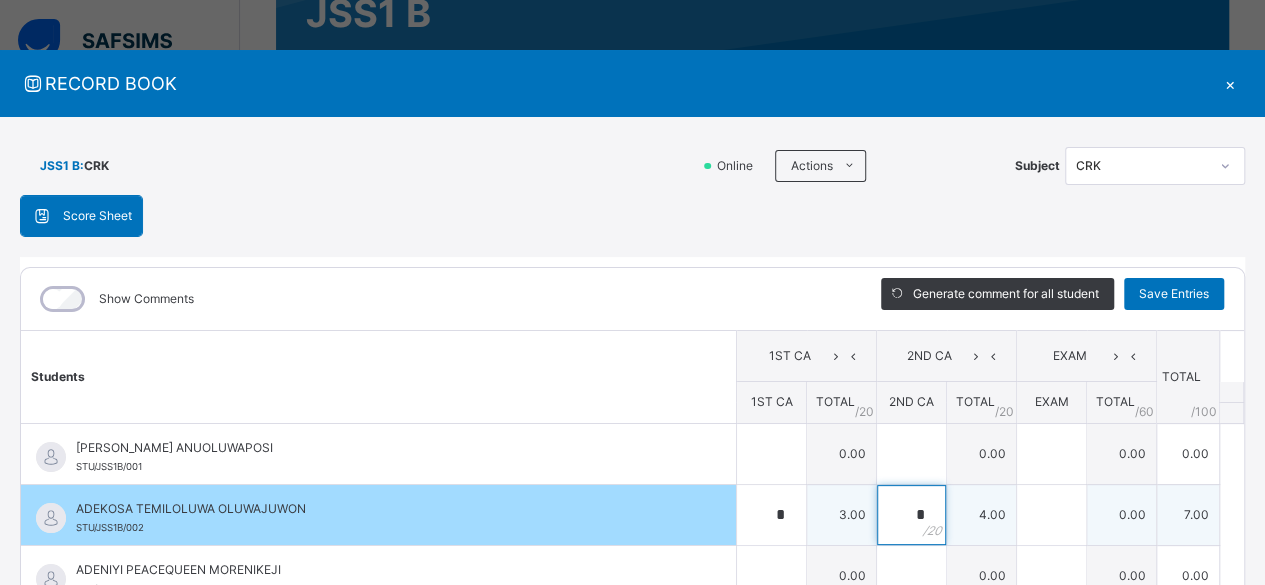 type on "*" 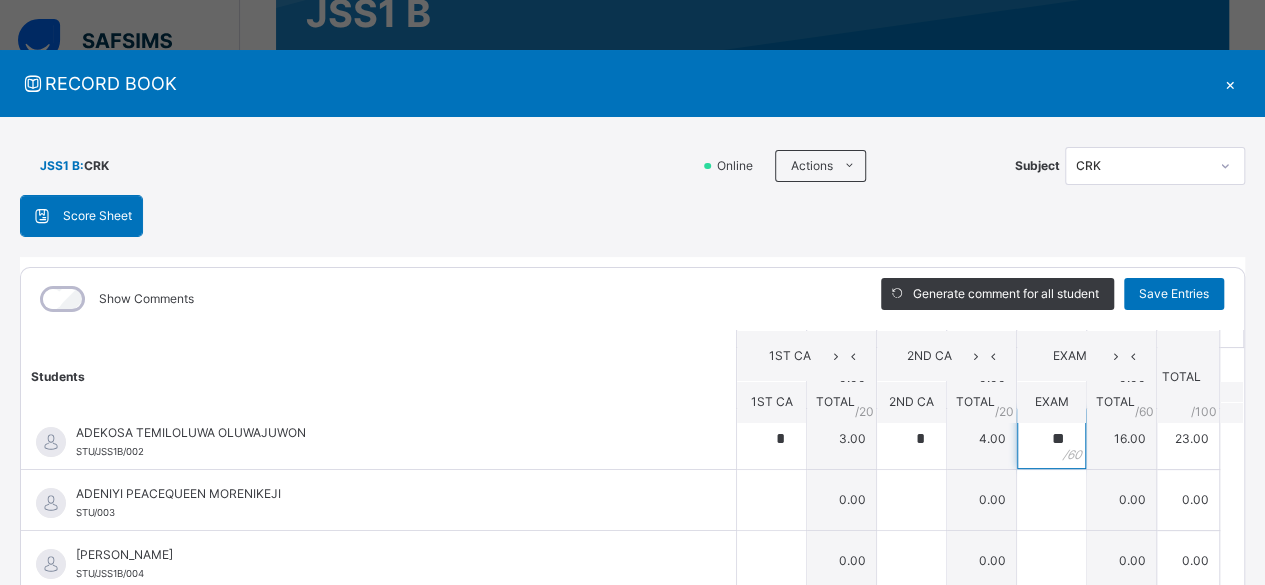 scroll, scrollTop: 78, scrollLeft: 0, axis: vertical 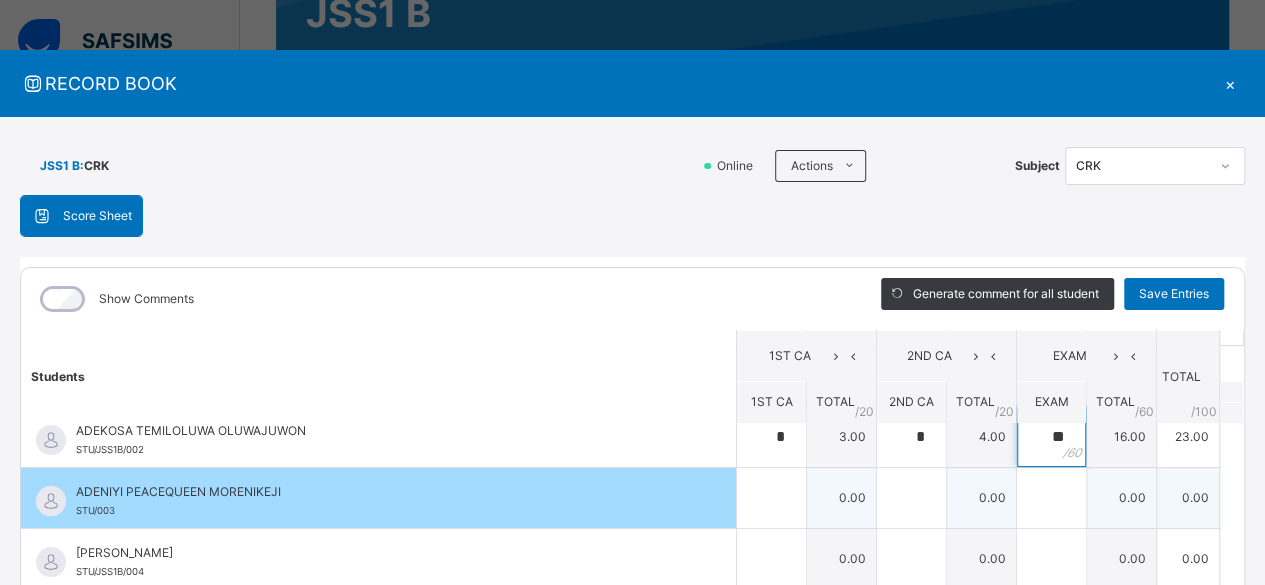 type on "**" 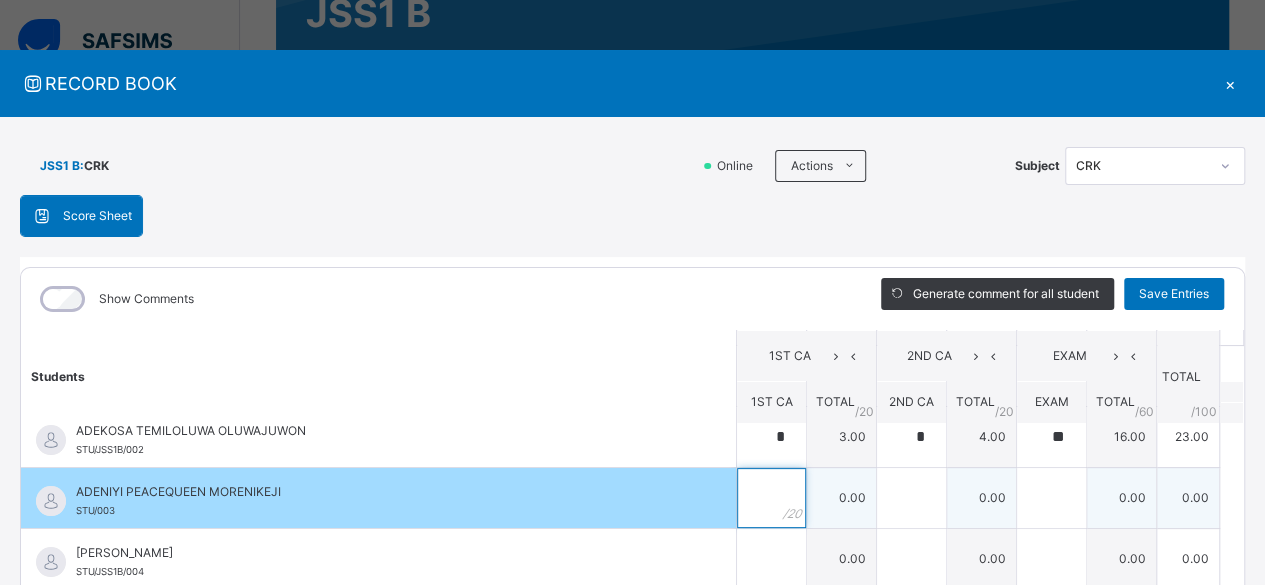 click at bounding box center [771, 498] 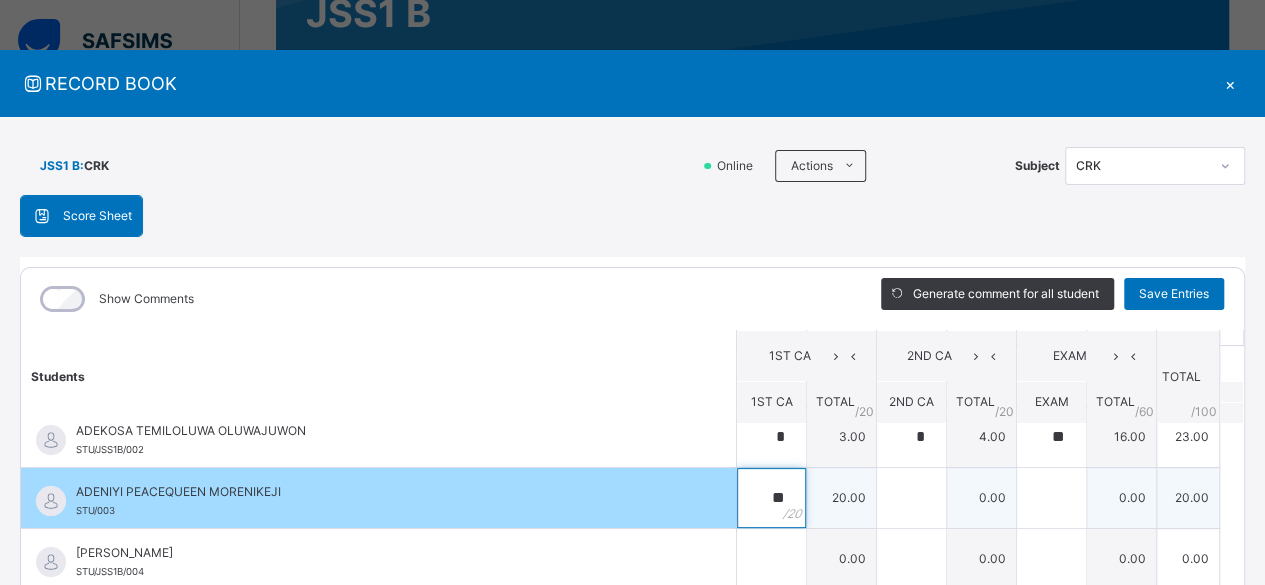 type on "**" 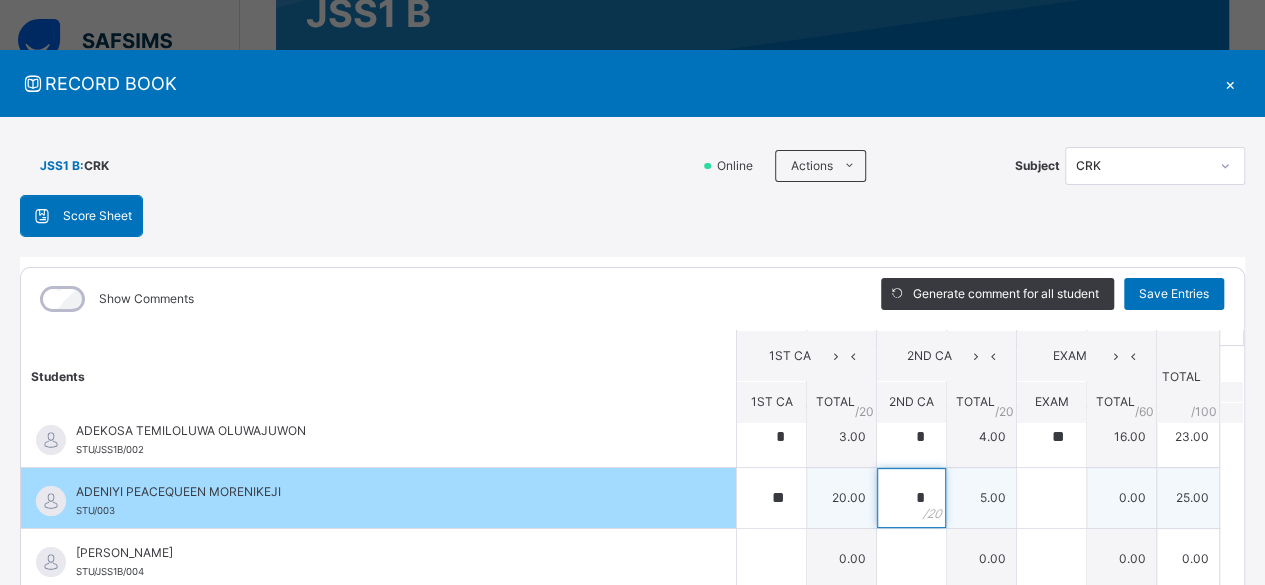 type on "*" 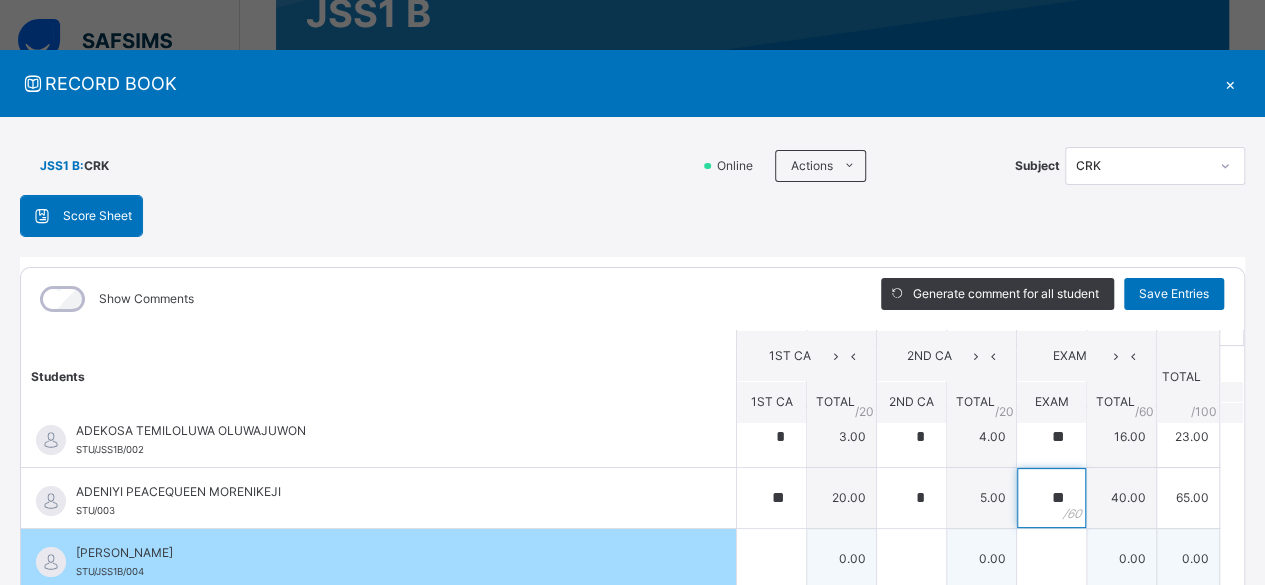 type on "**" 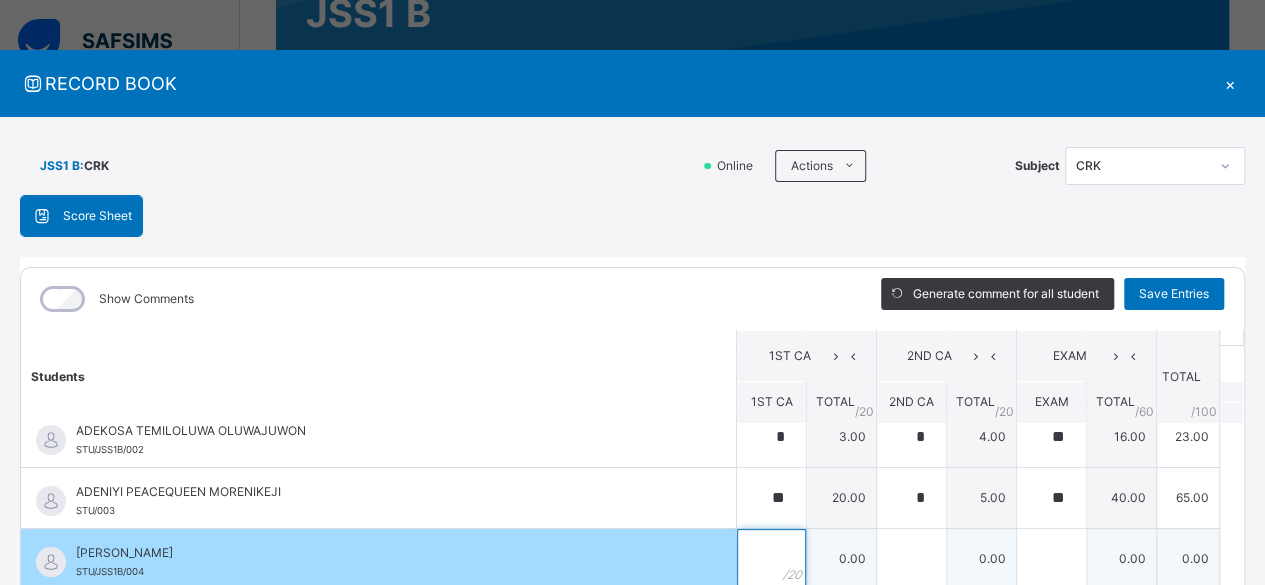 click at bounding box center (771, 559) 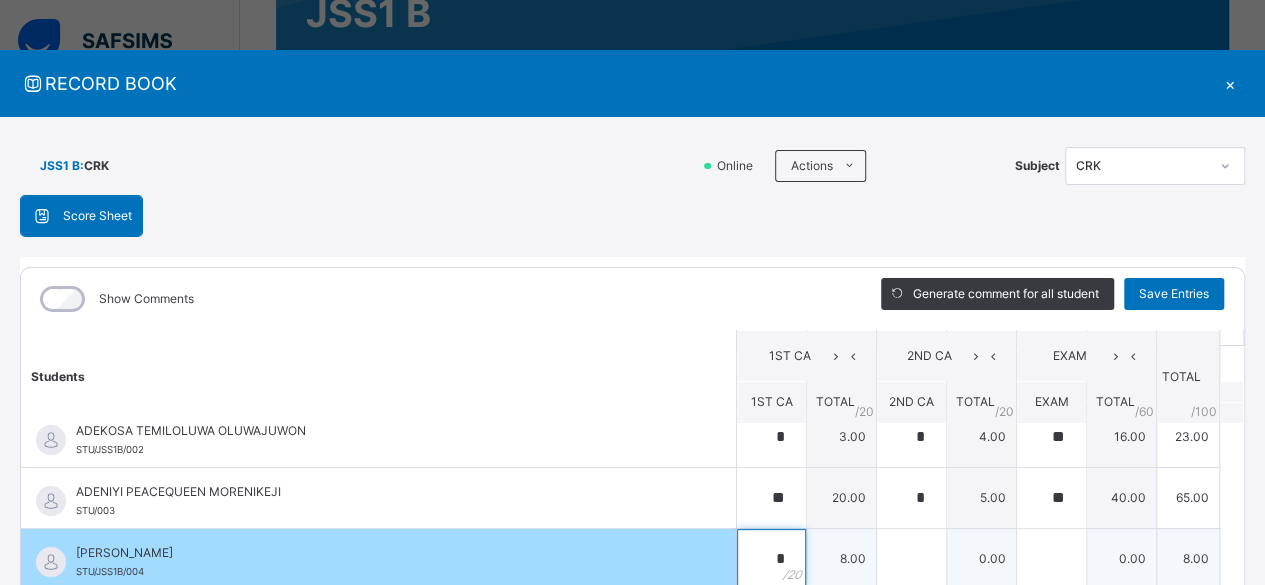 type on "*" 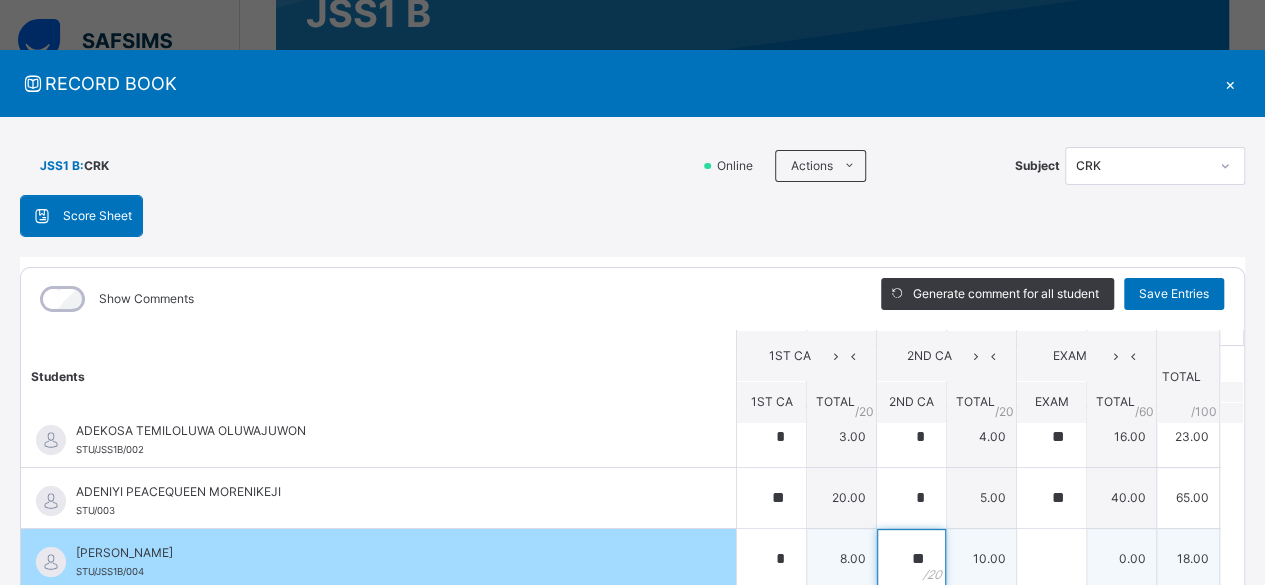 type on "**" 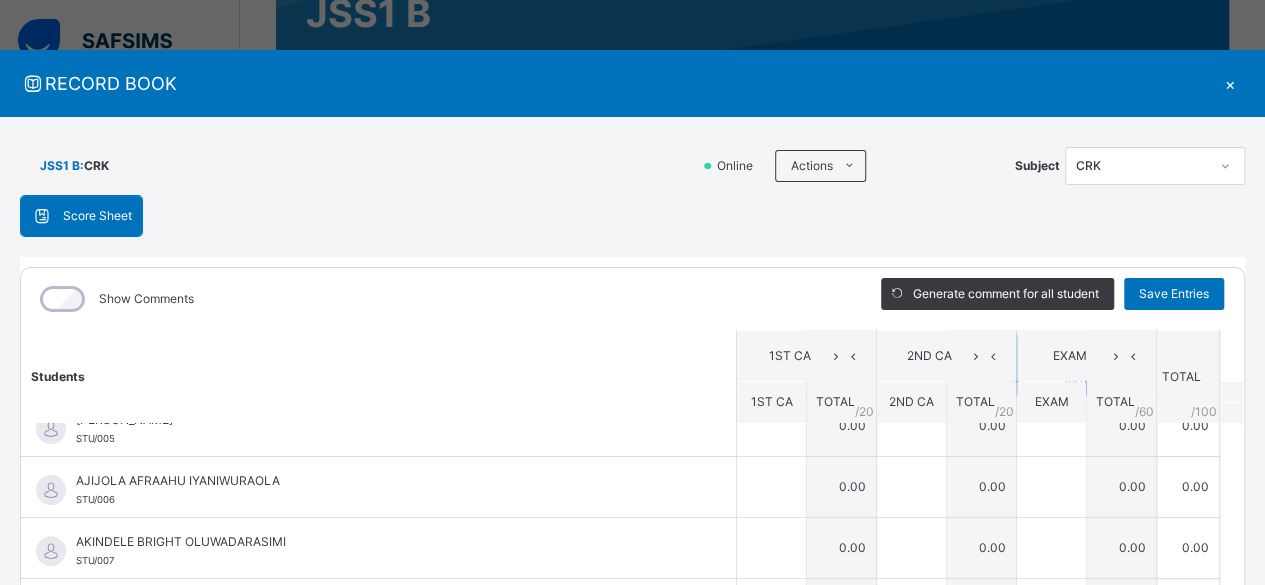 scroll, scrollTop: 275, scrollLeft: 0, axis: vertical 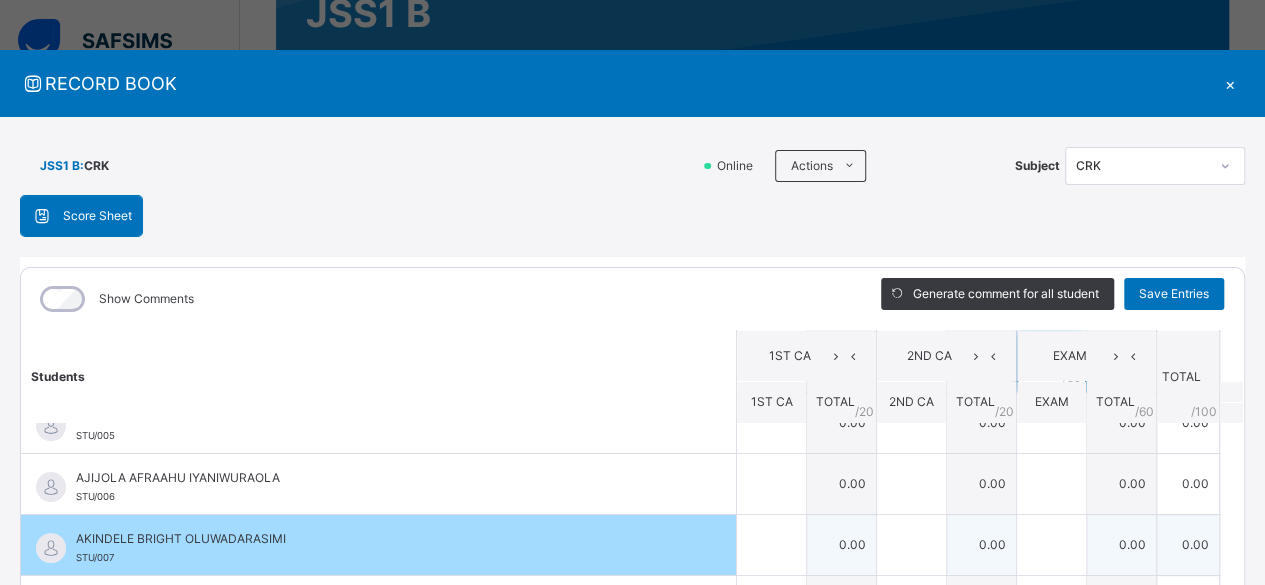 type on "**" 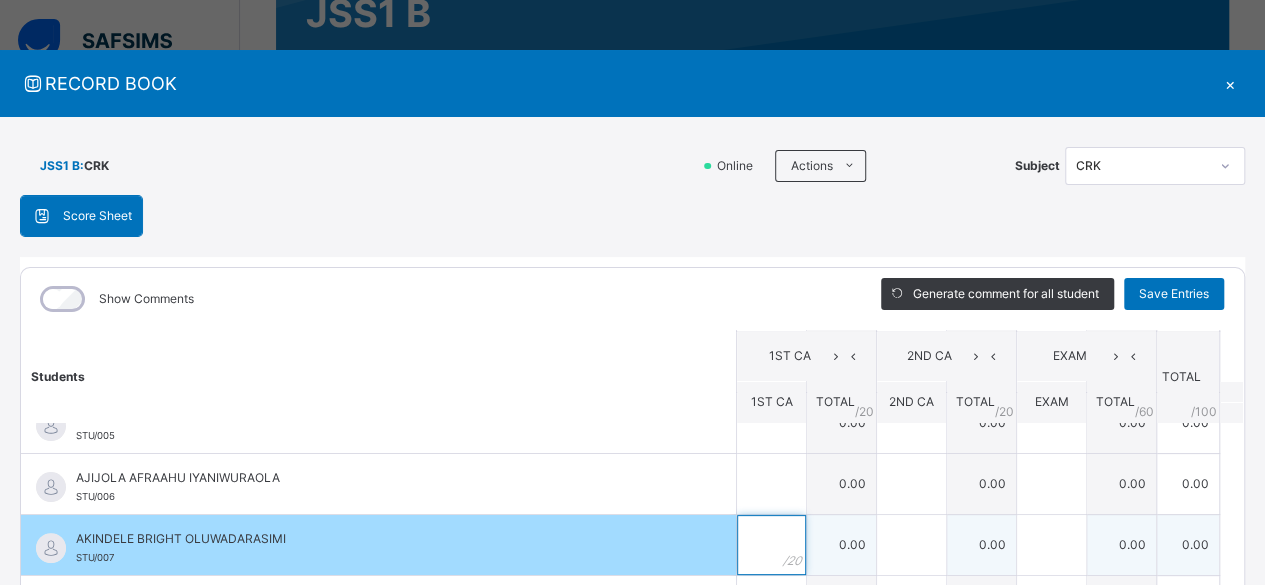 click at bounding box center (771, 545) 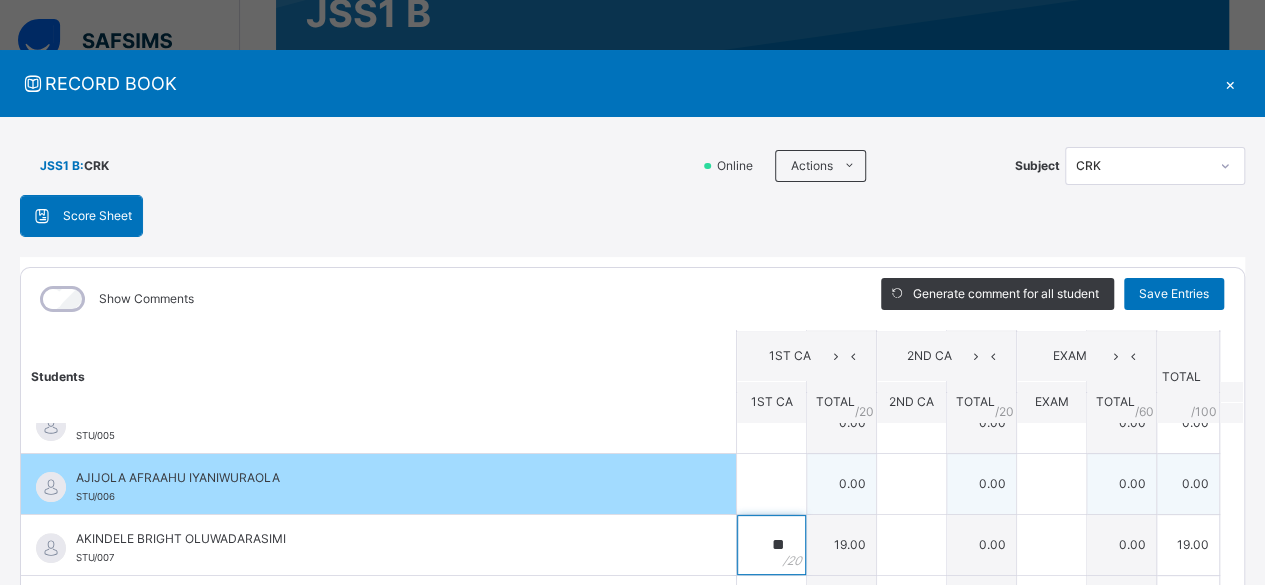 type on "**" 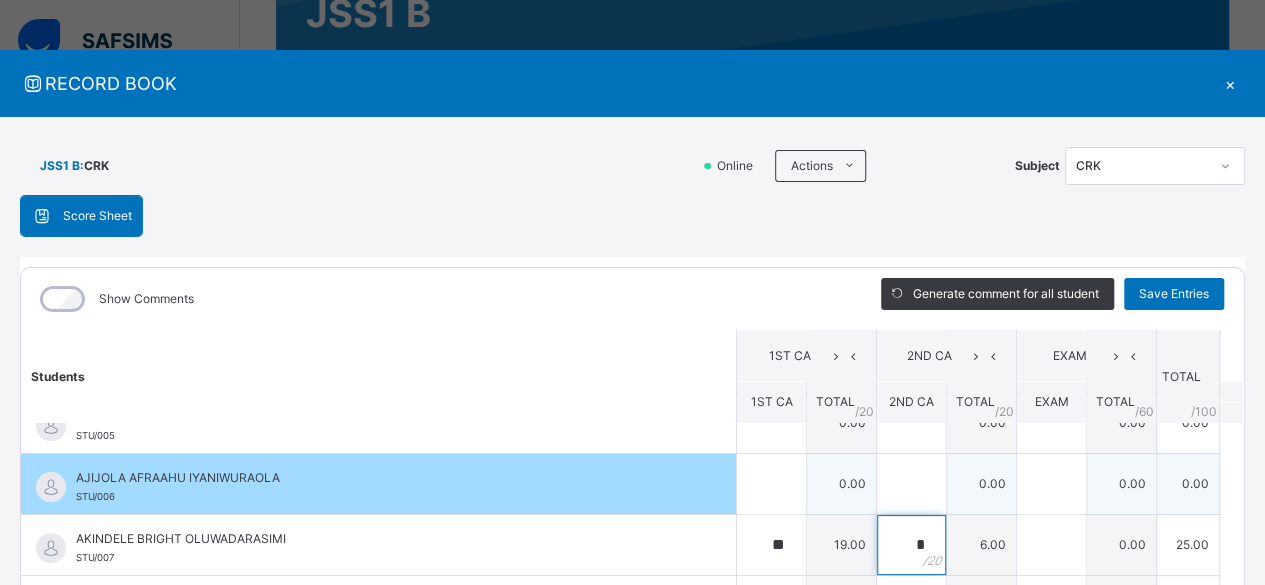 type on "*" 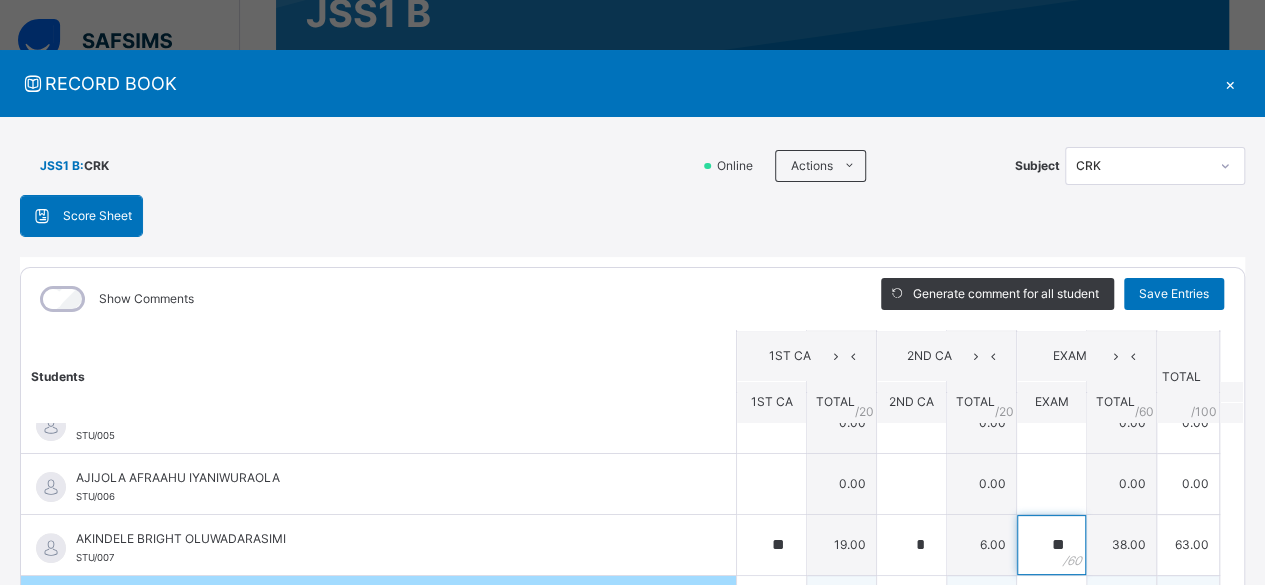 type on "**" 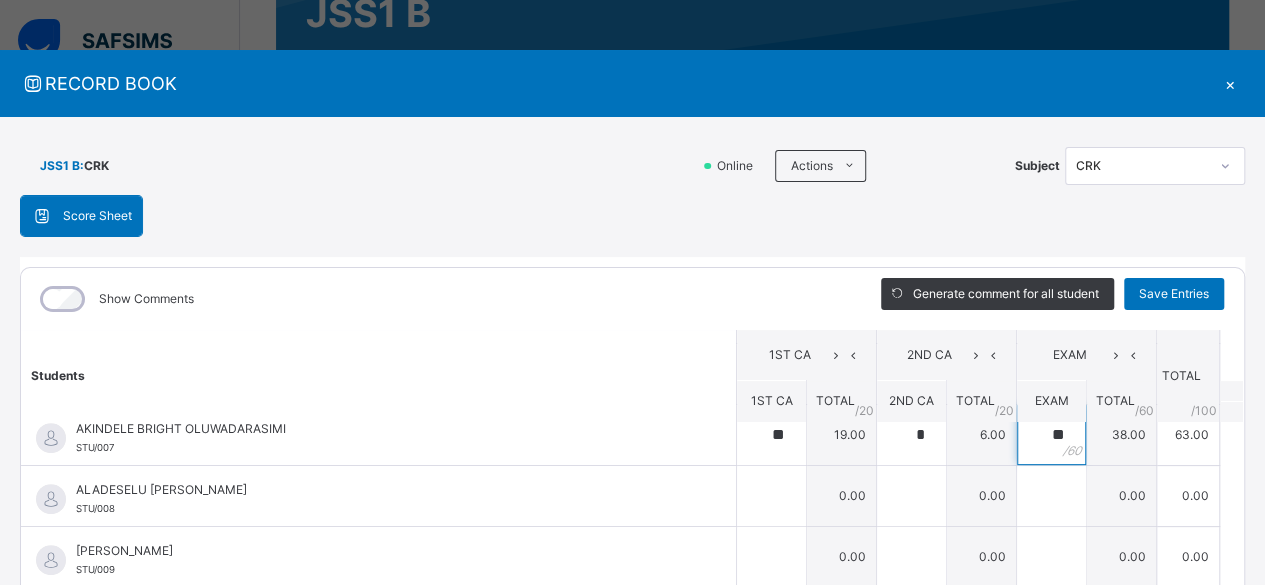 scroll, scrollTop: 388, scrollLeft: 0, axis: vertical 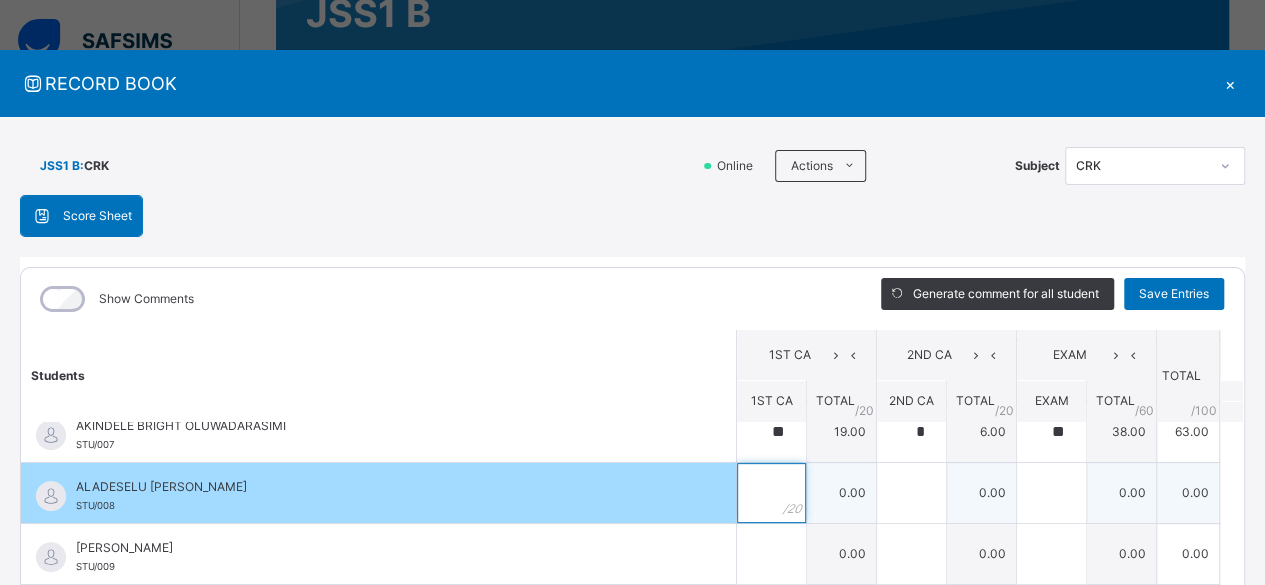 click at bounding box center [771, 493] 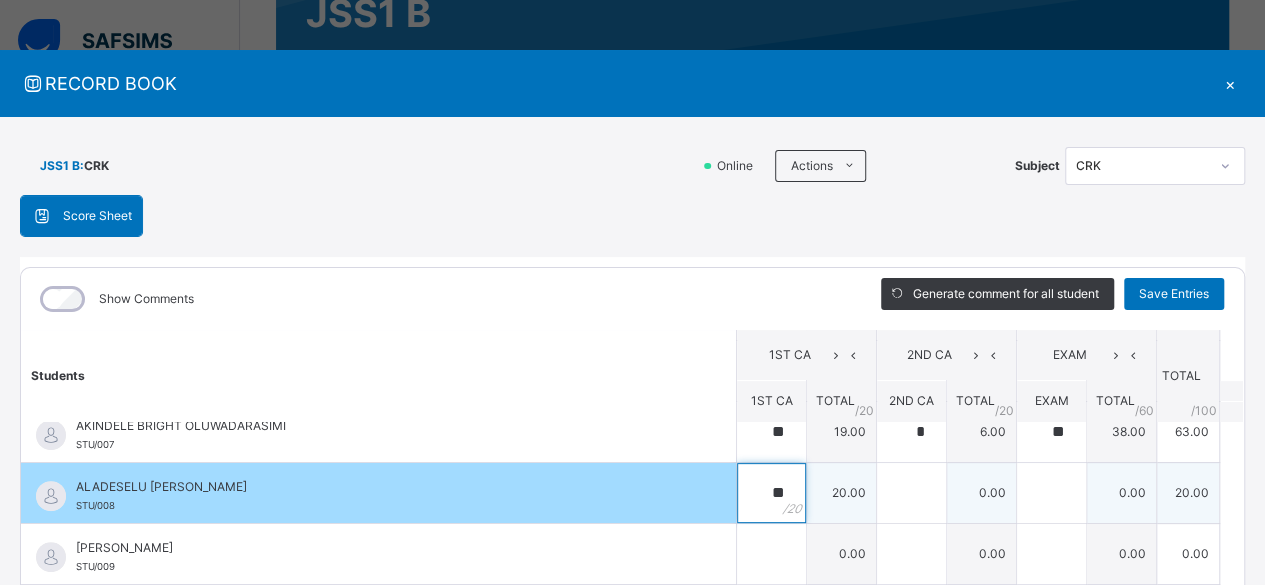 type on "**" 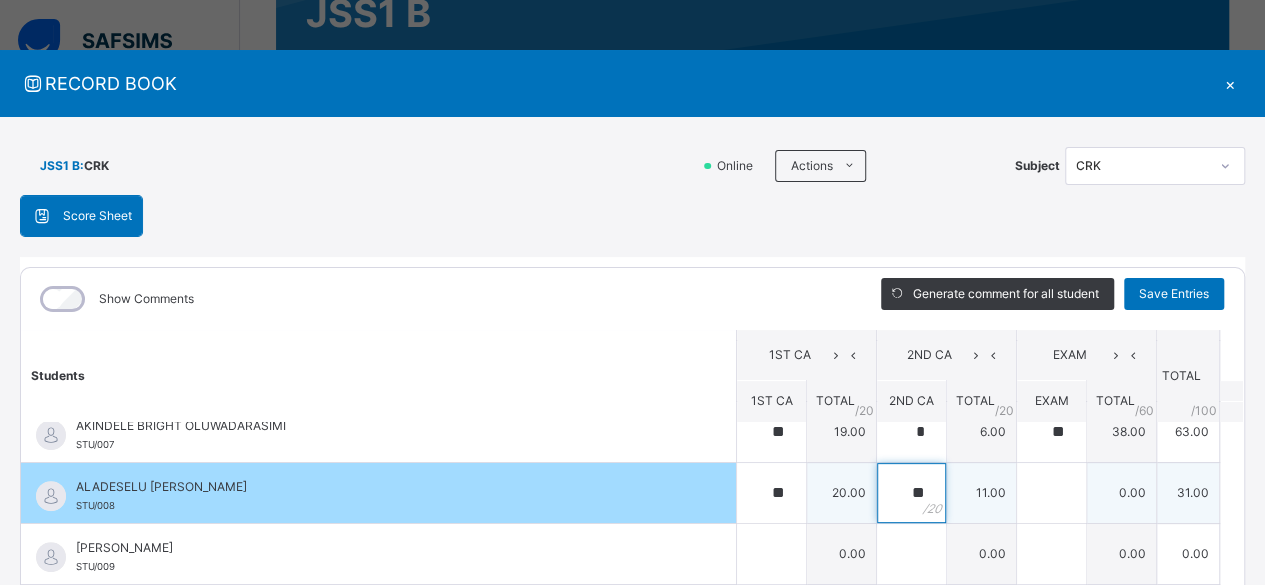 type on "**" 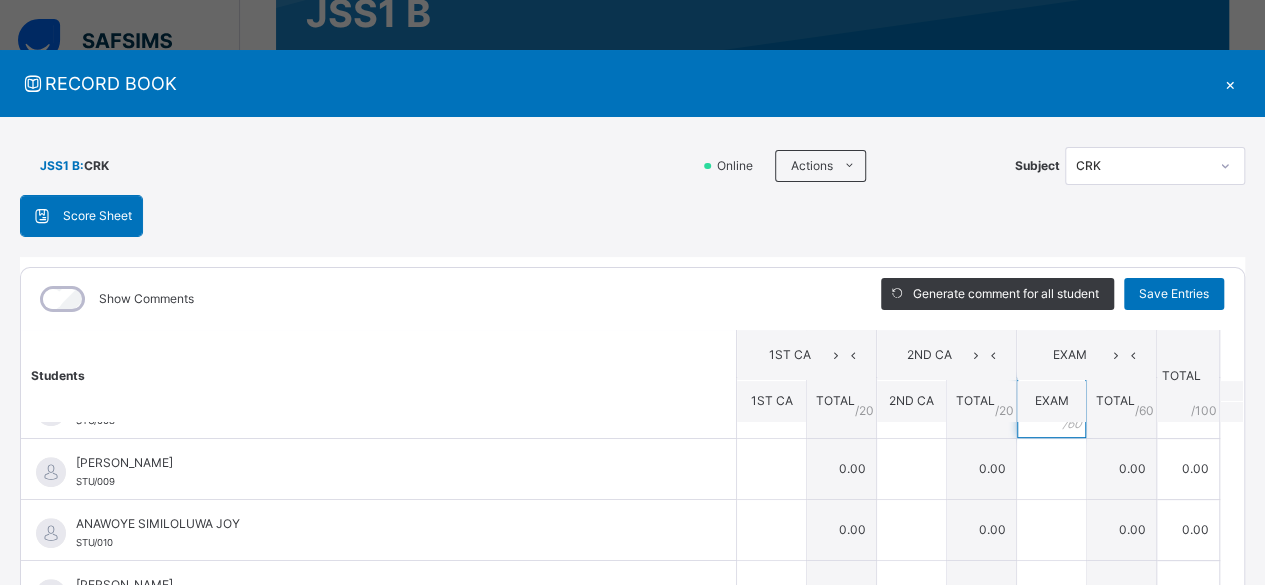 scroll, scrollTop: 476, scrollLeft: 0, axis: vertical 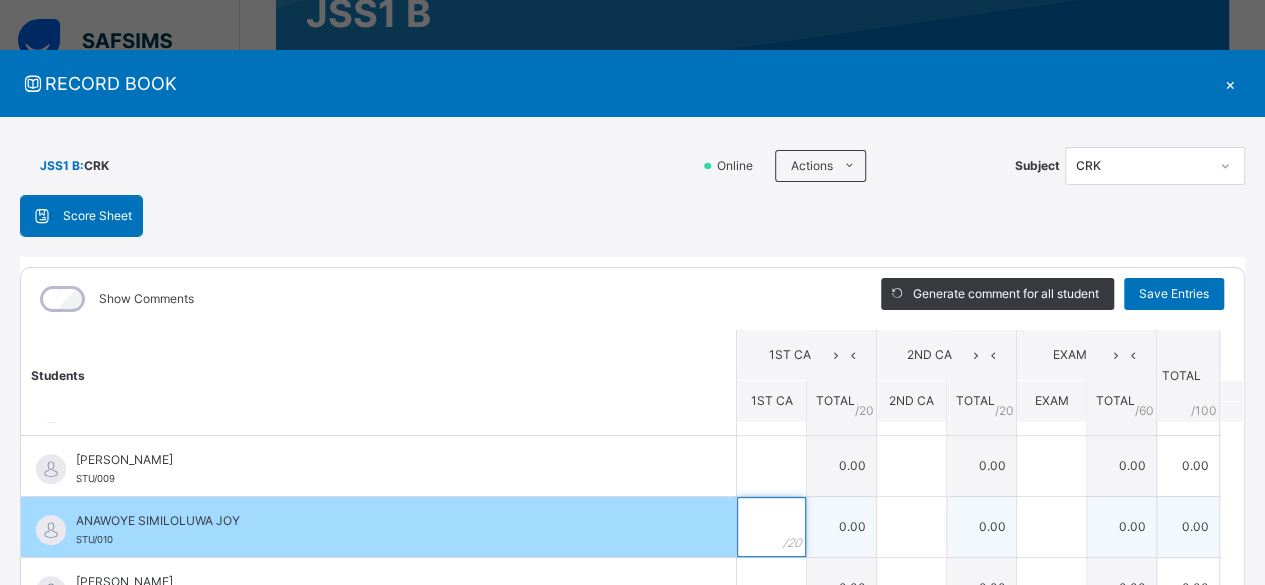 click at bounding box center [771, 527] 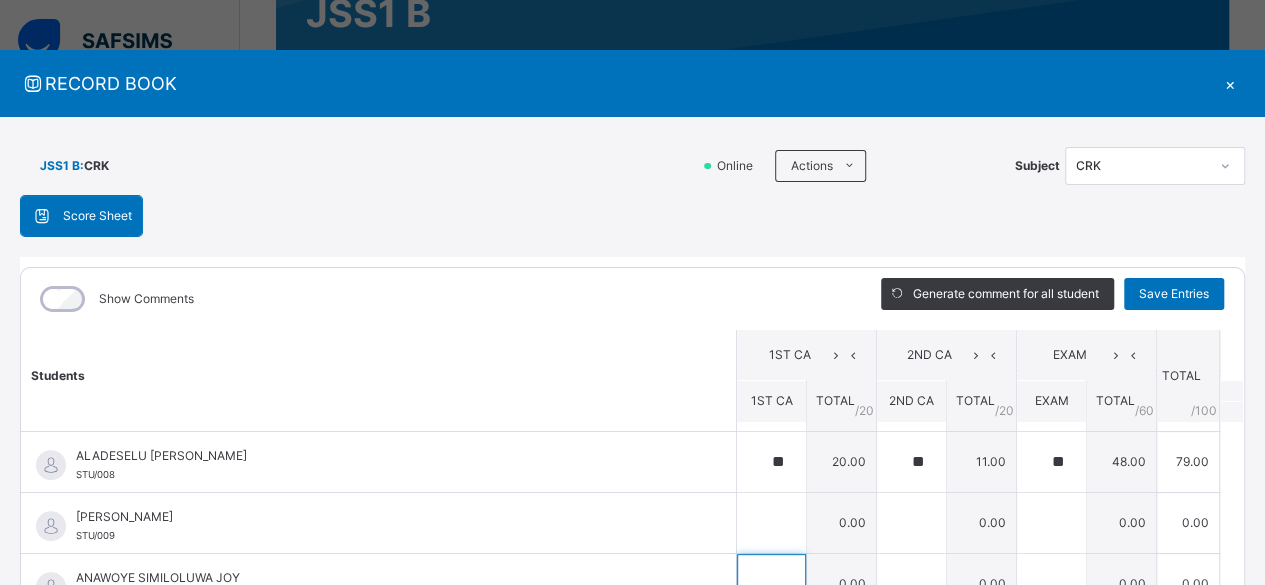 scroll, scrollTop: 403, scrollLeft: 0, axis: vertical 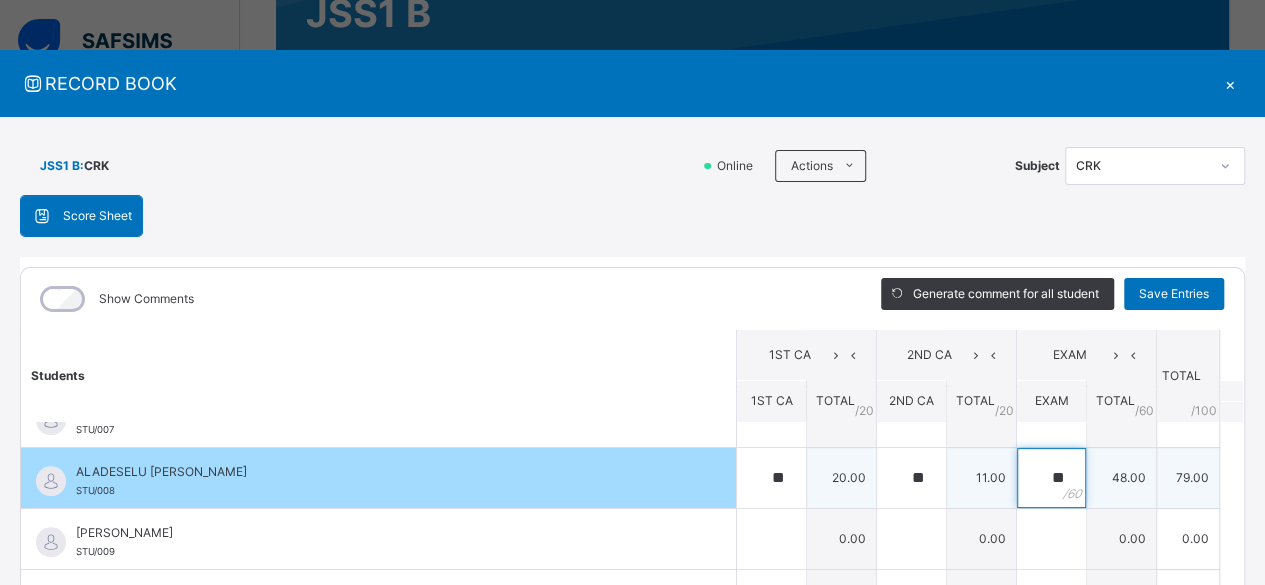 click on "**" at bounding box center [1051, 478] 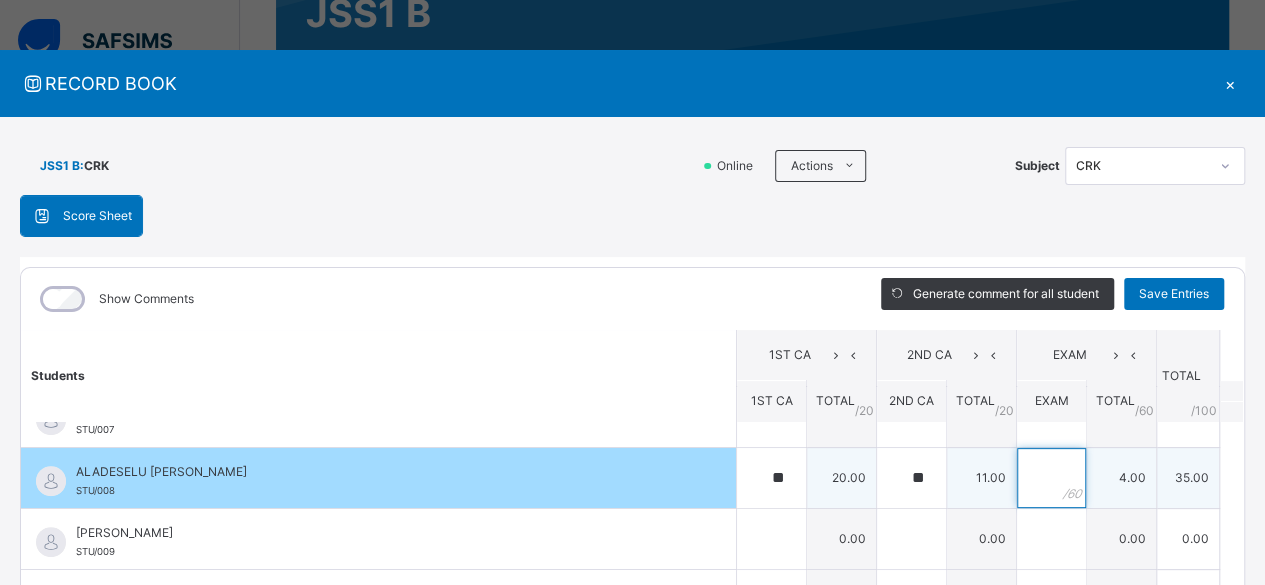 type 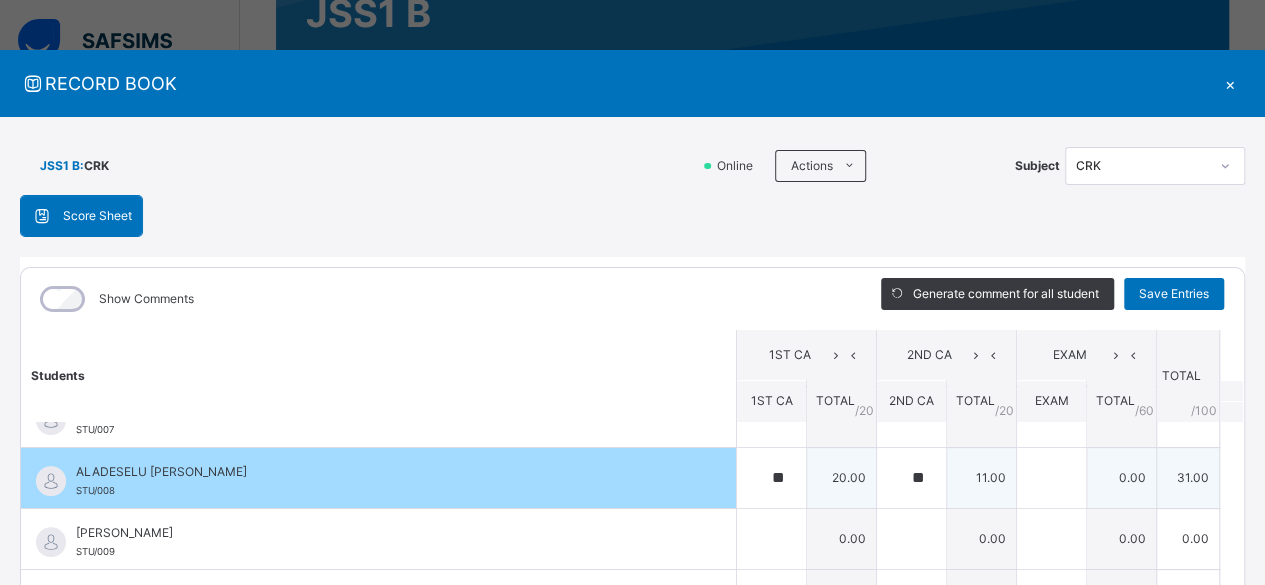 click at bounding box center [1051, 478] 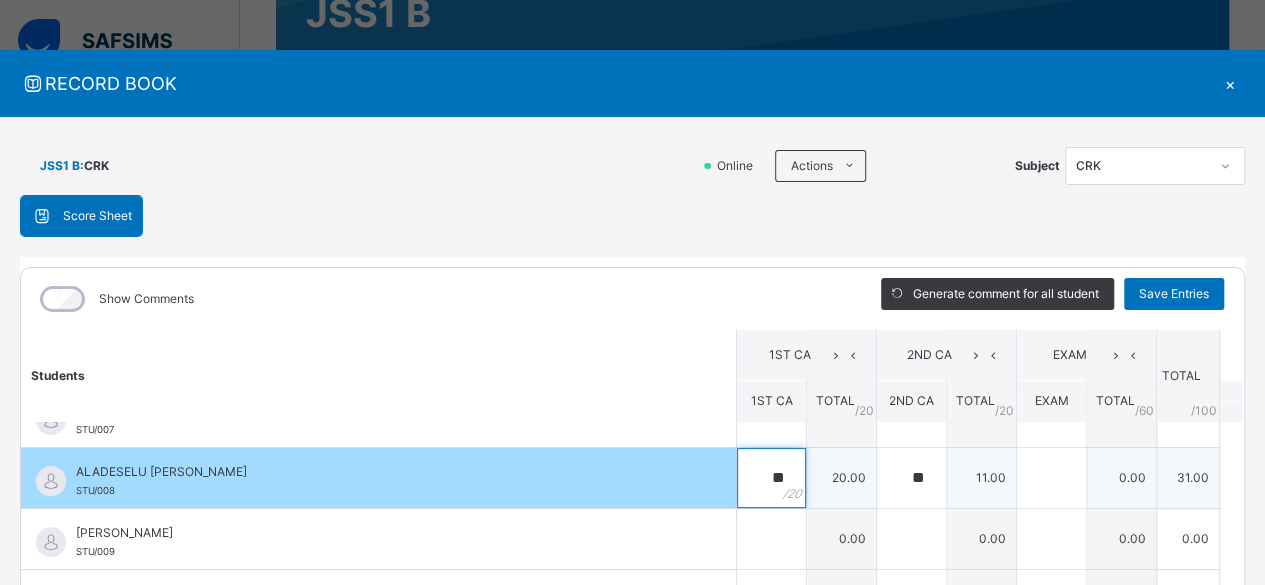 click on "**" at bounding box center [771, 478] 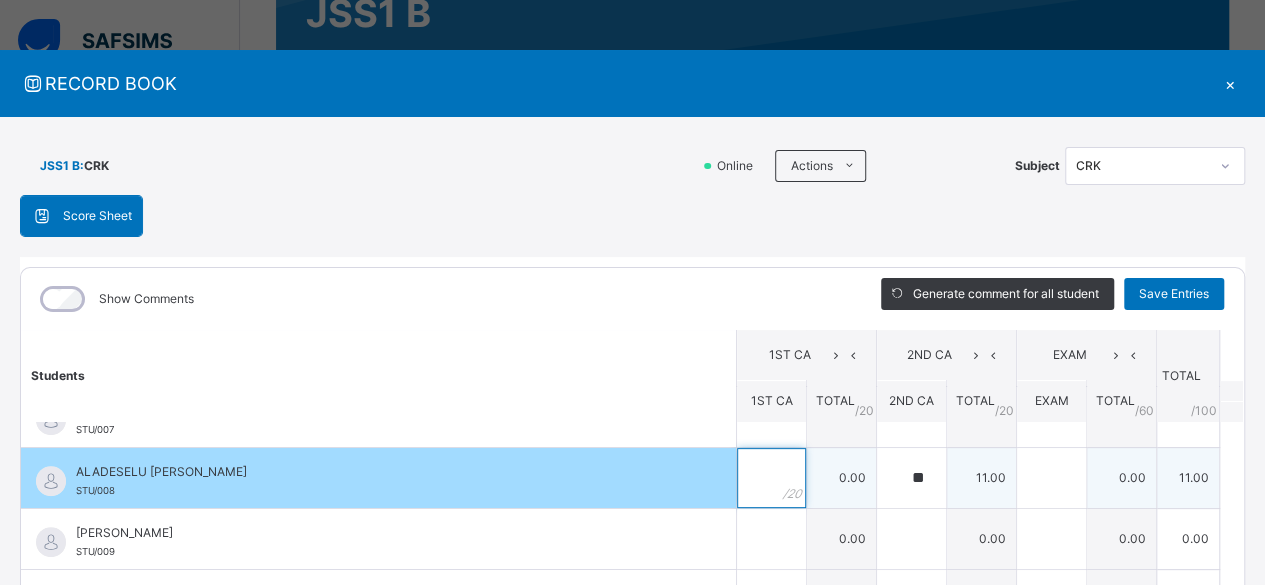 type 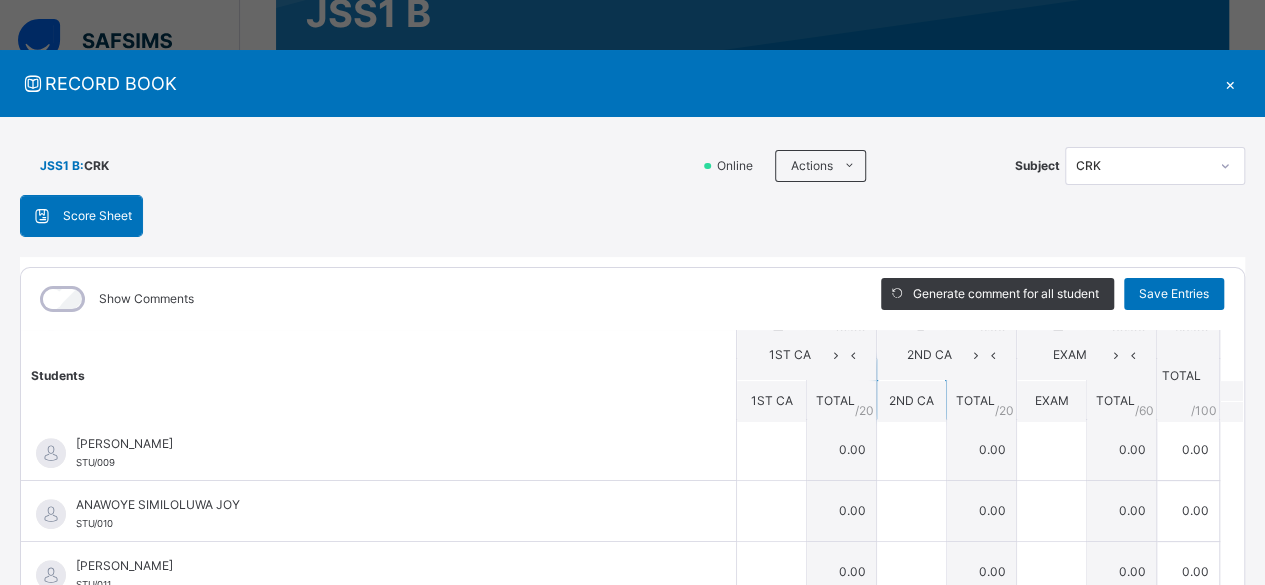 scroll, scrollTop: 494, scrollLeft: 0, axis: vertical 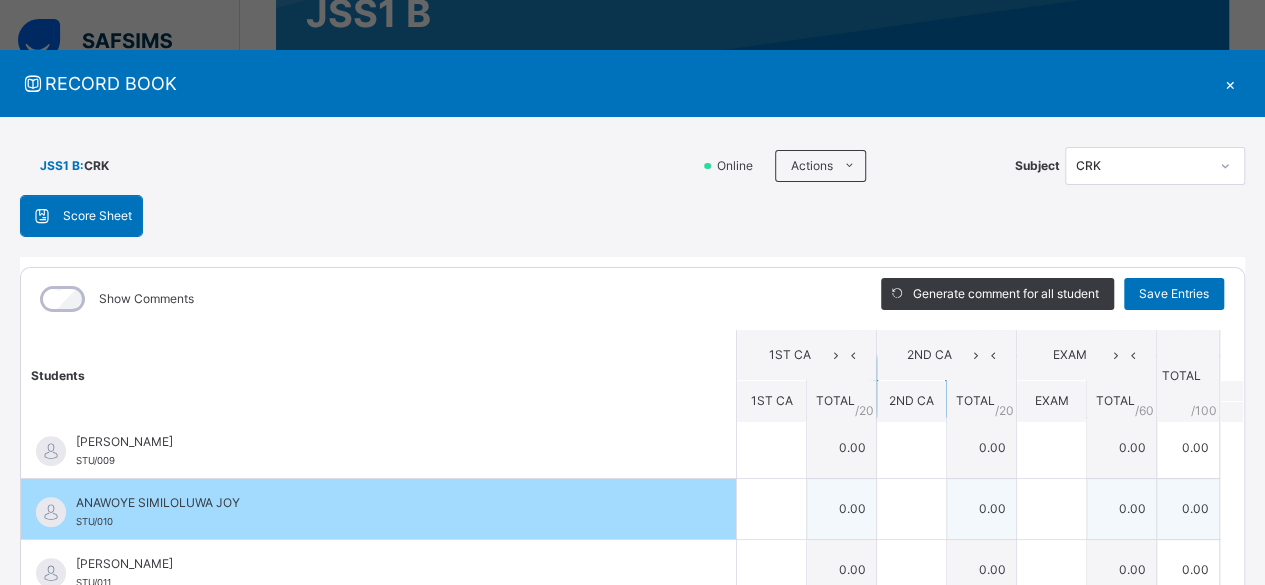 type 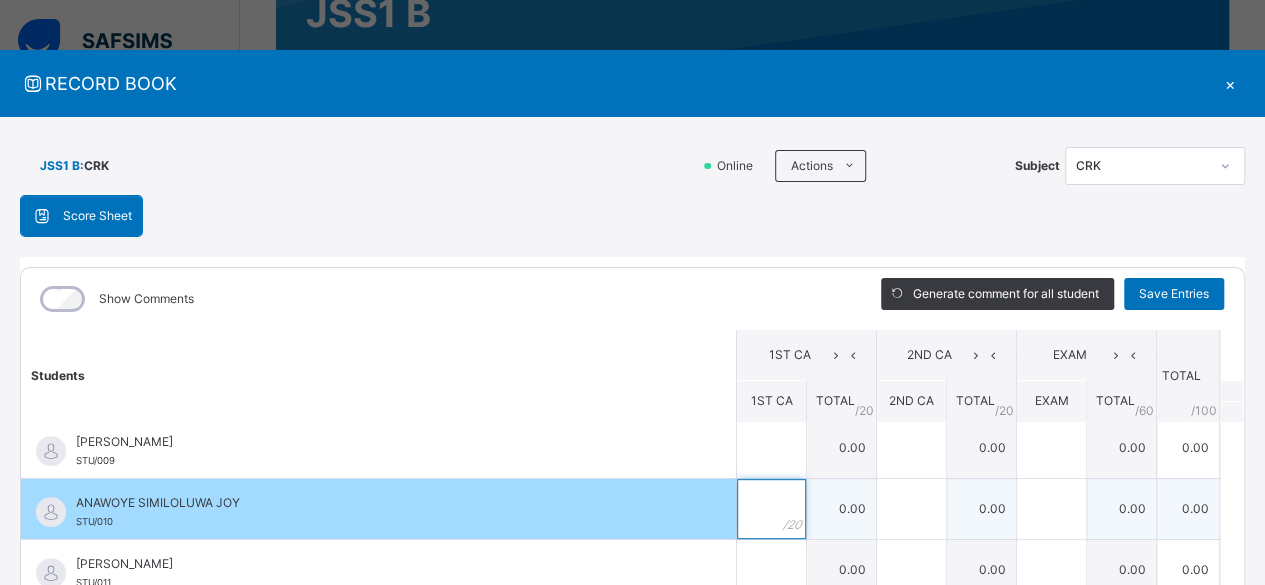 click at bounding box center [771, 509] 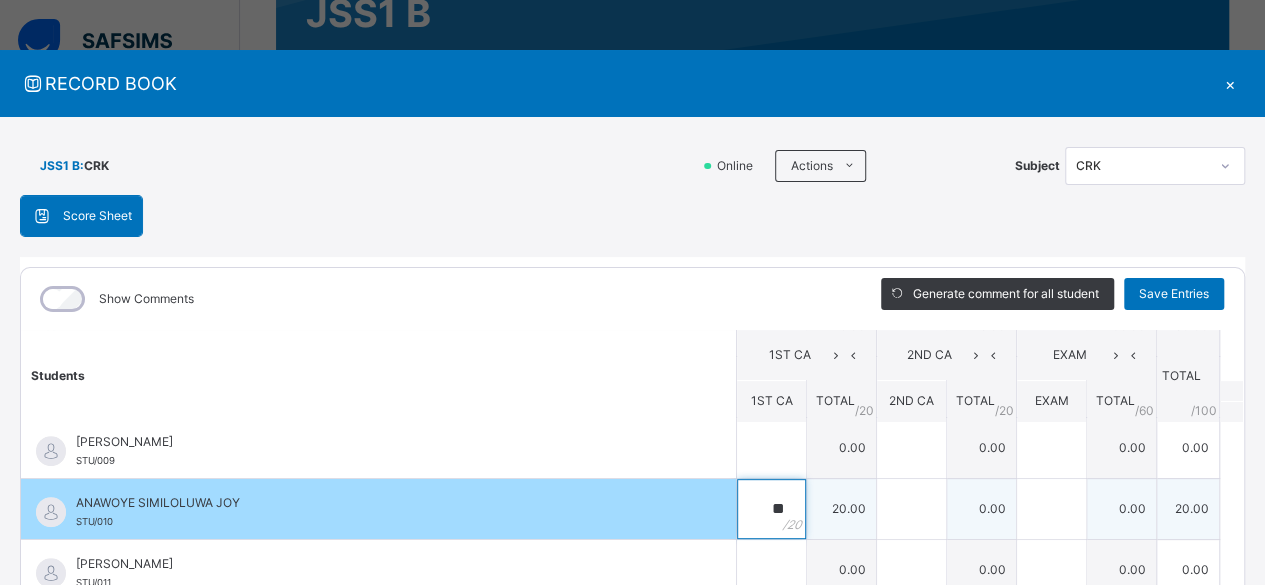 type on "**" 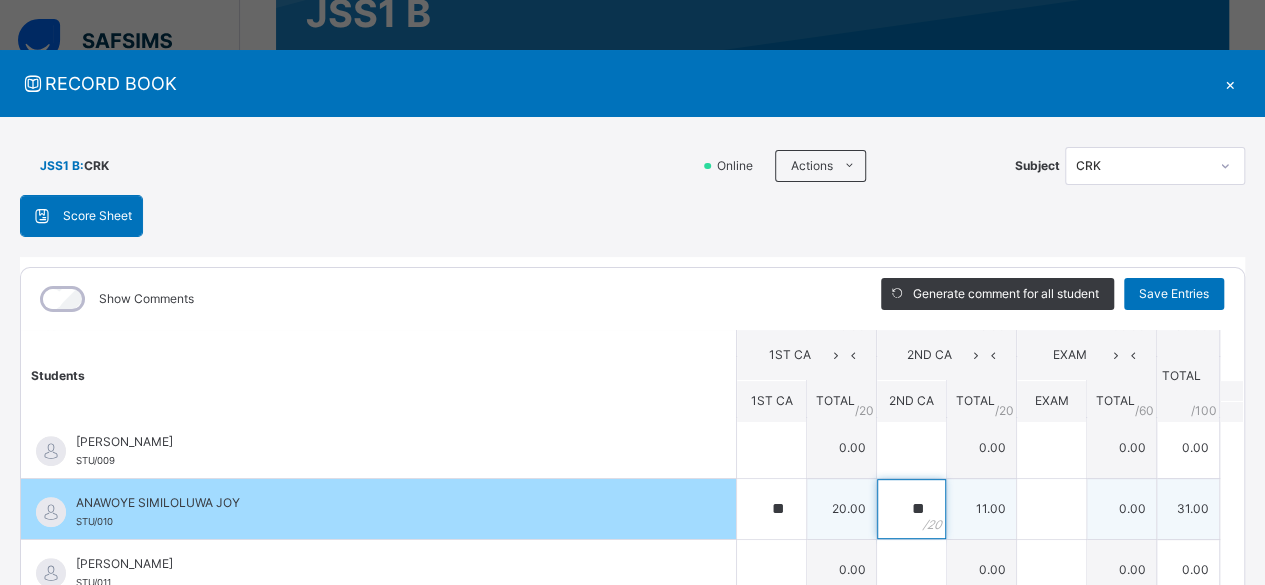 type on "**" 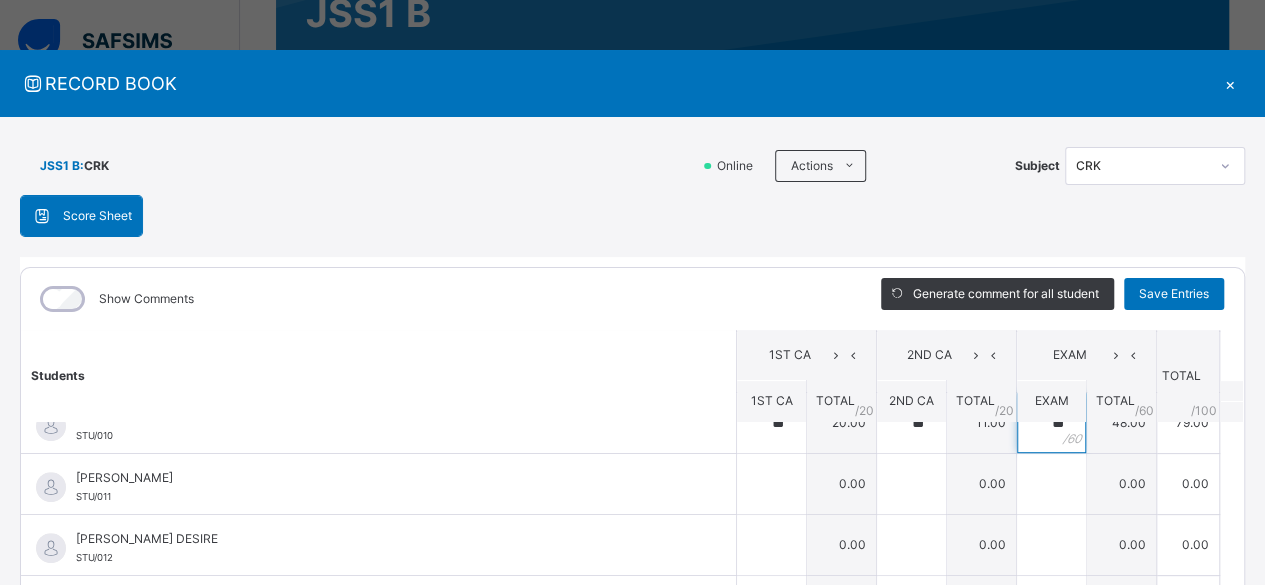 scroll, scrollTop: 582, scrollLeft: 0, axis: vertical 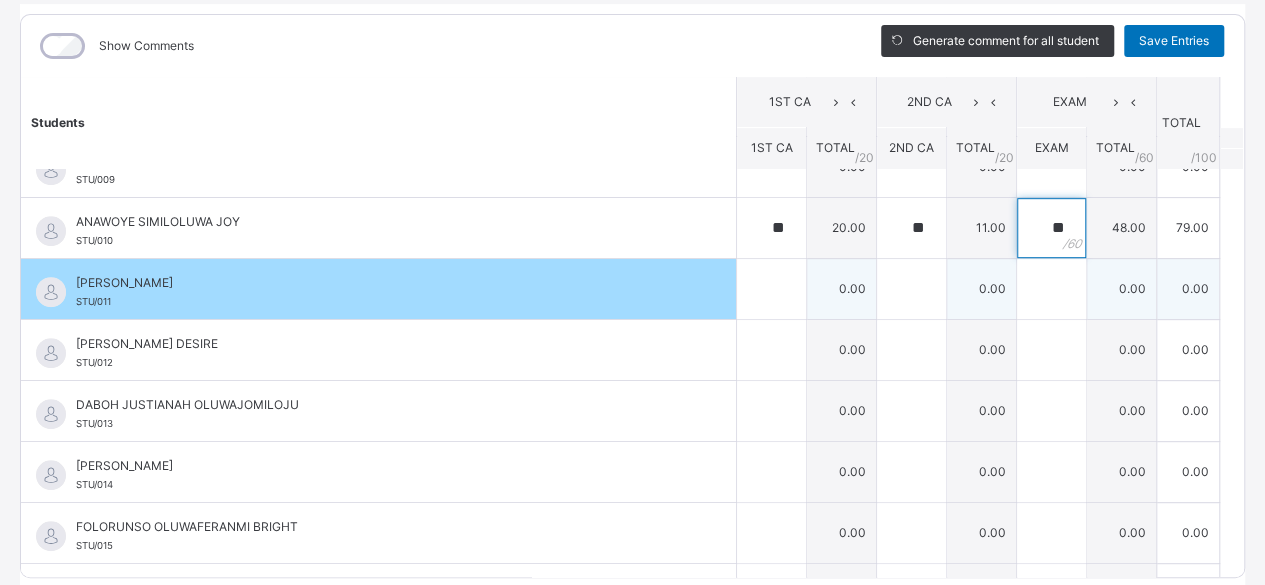 type on "**" 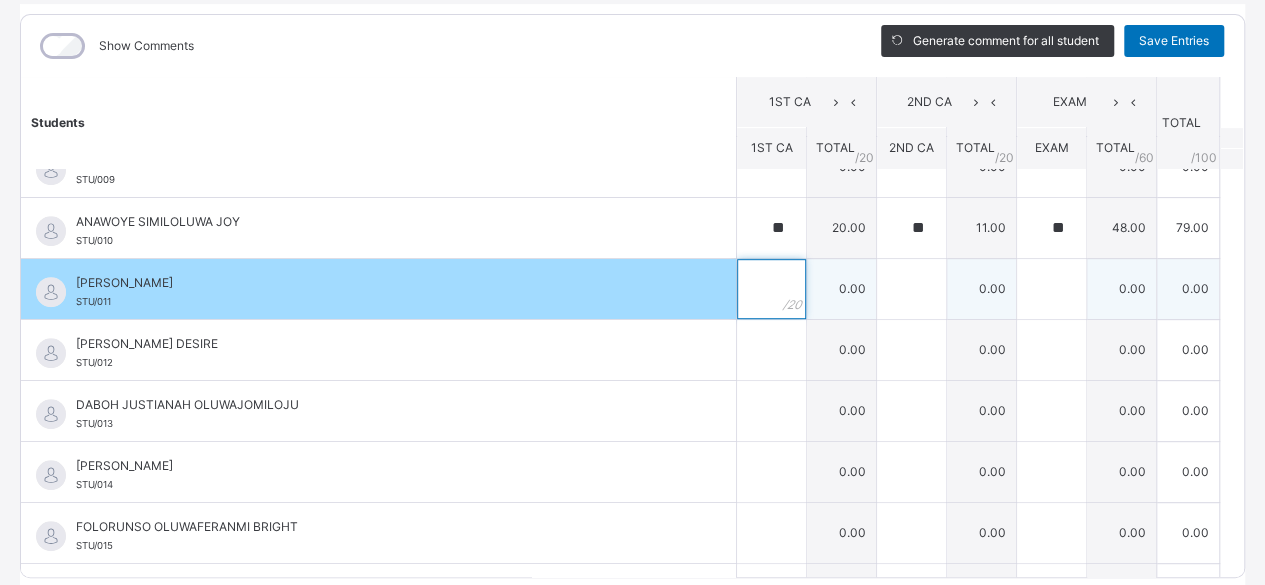 click at bounding box center (771, 289) 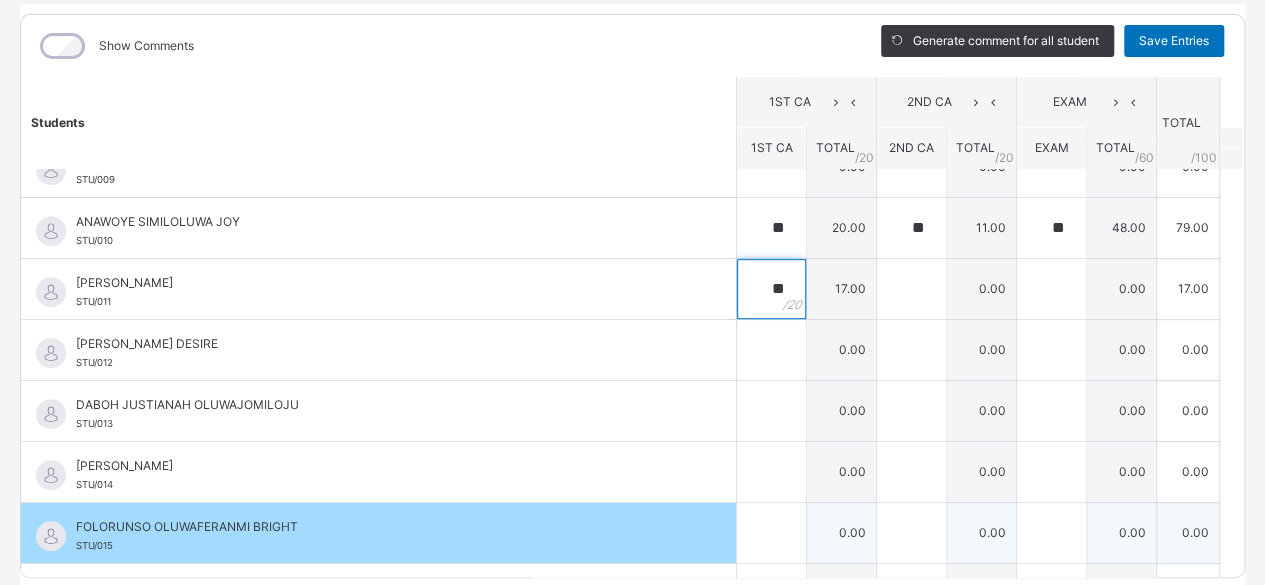 type on "**" 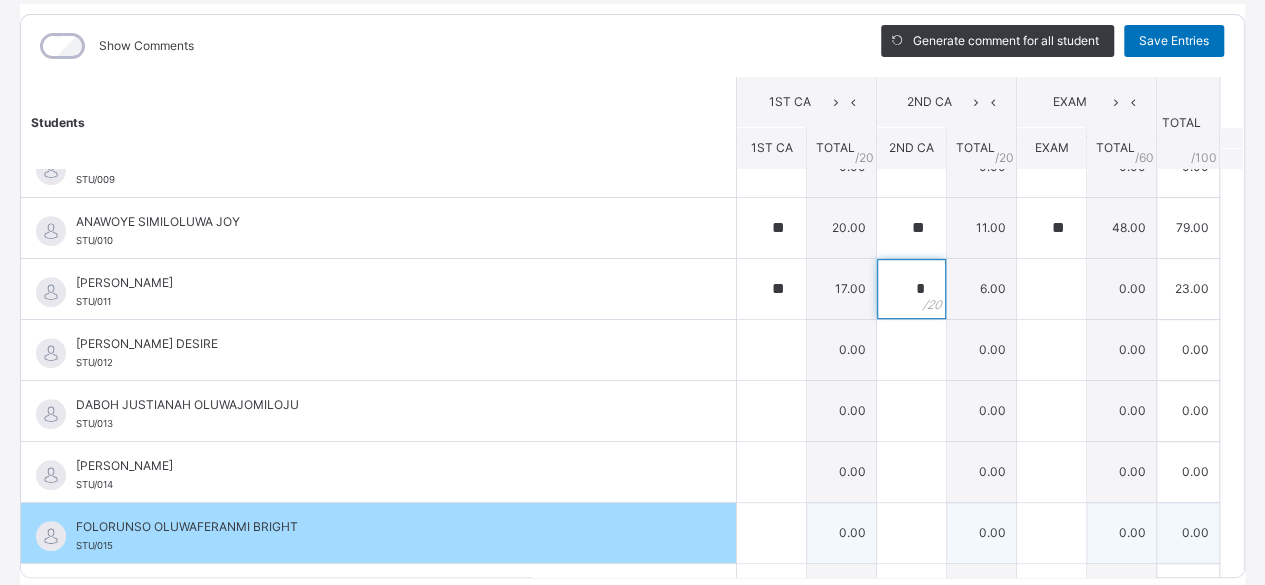 type on "*" 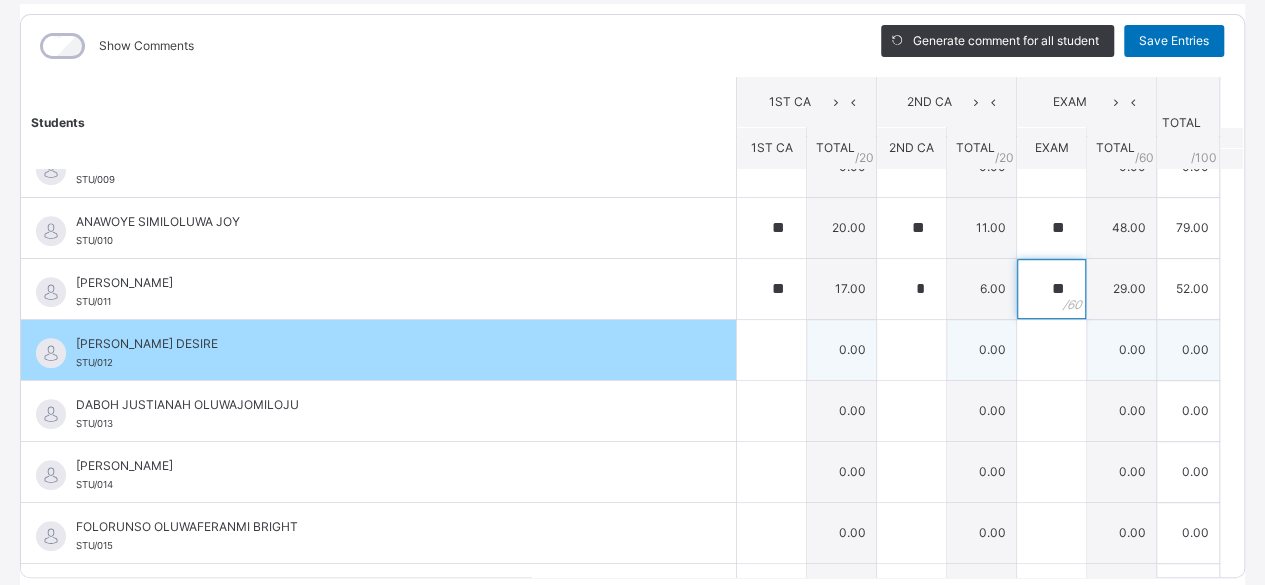 type on "**" 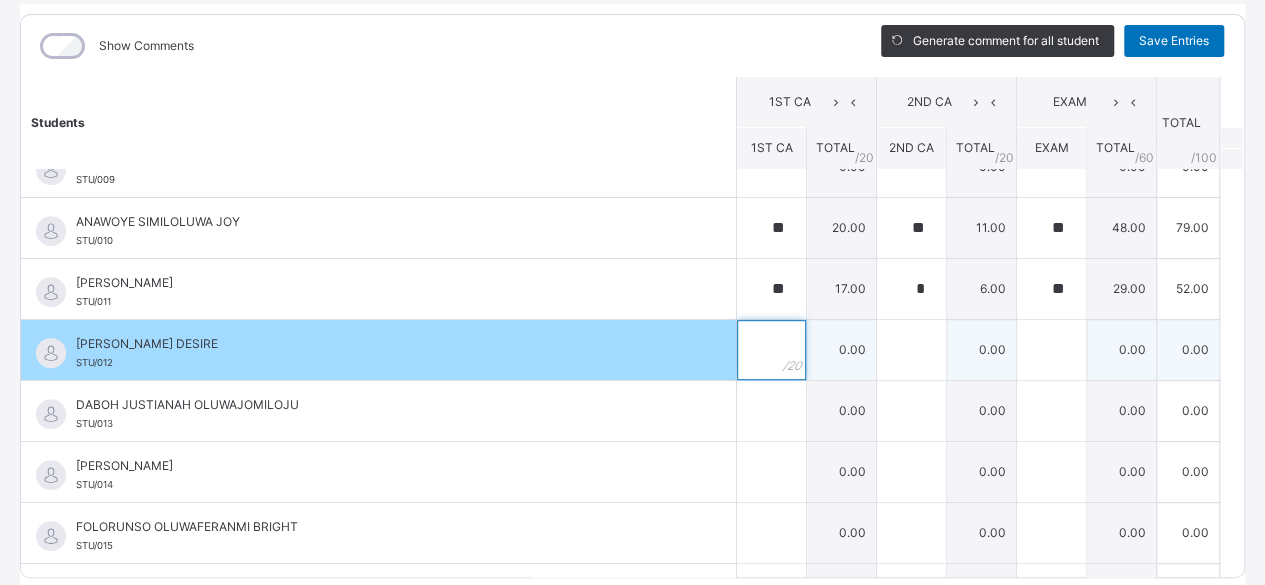 click at bounding box center (771, 350) 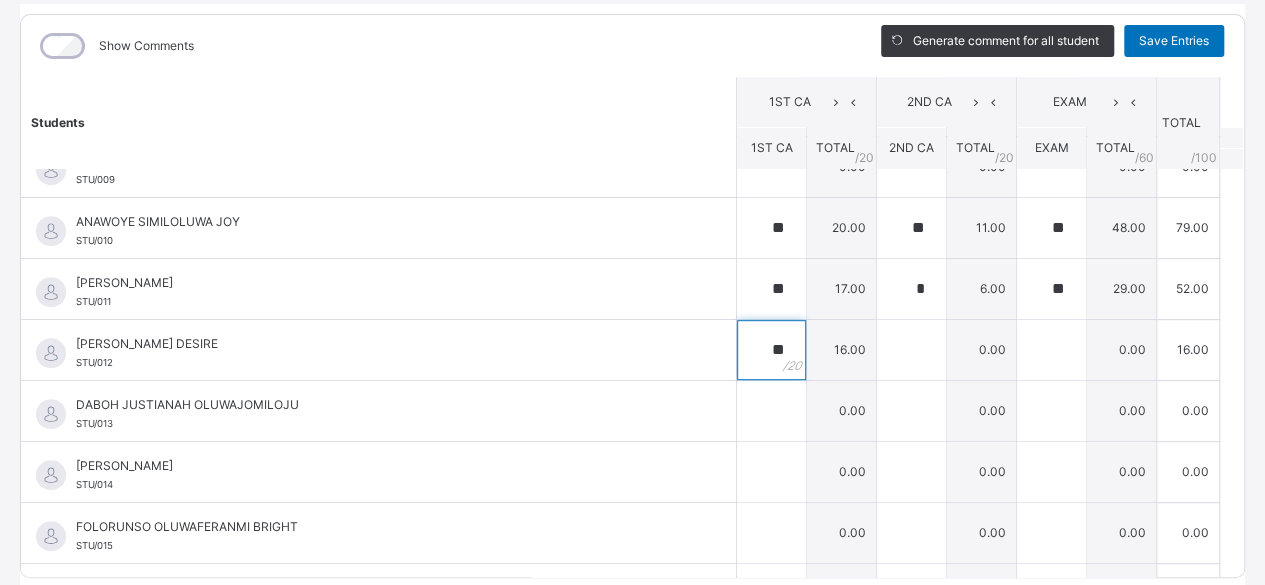 type on "**" 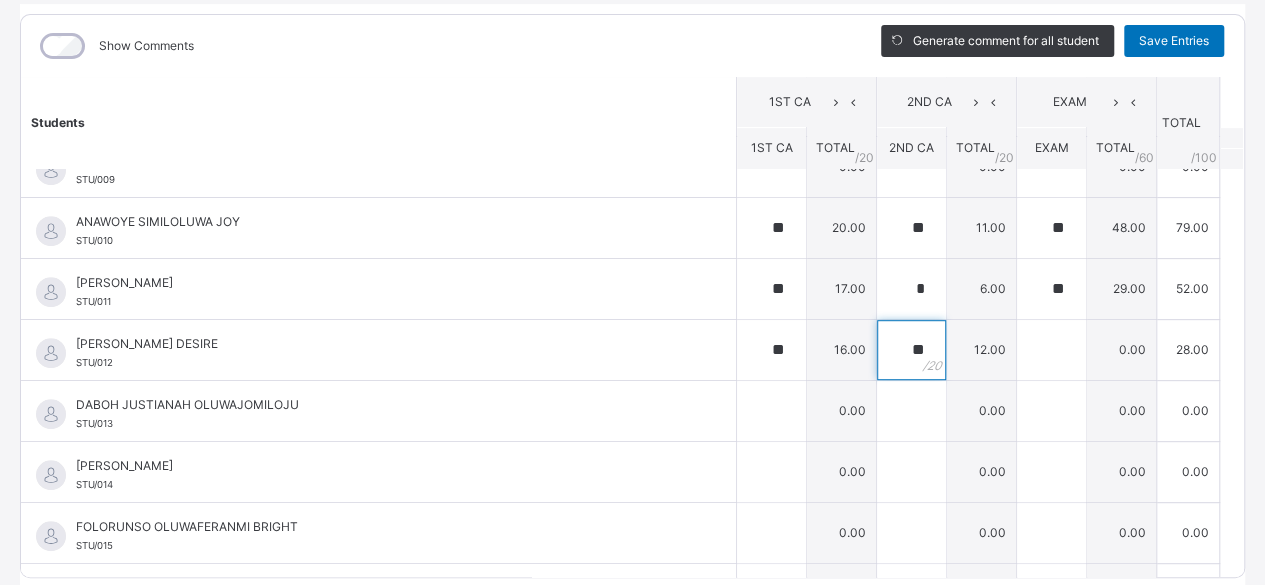 type on "**" 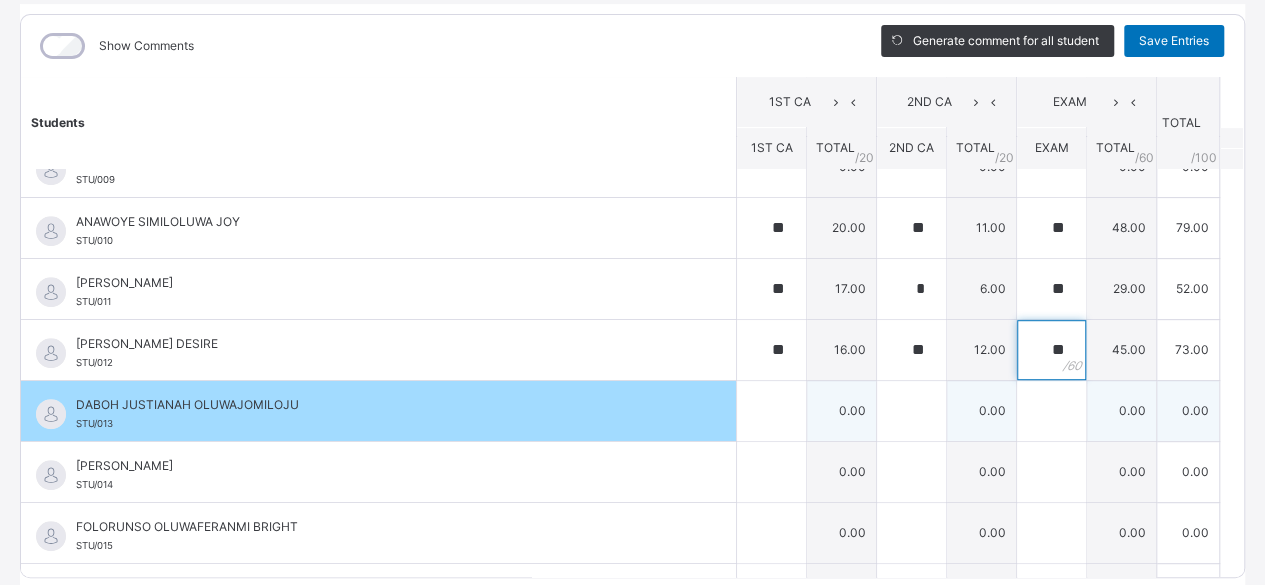 type on "**" 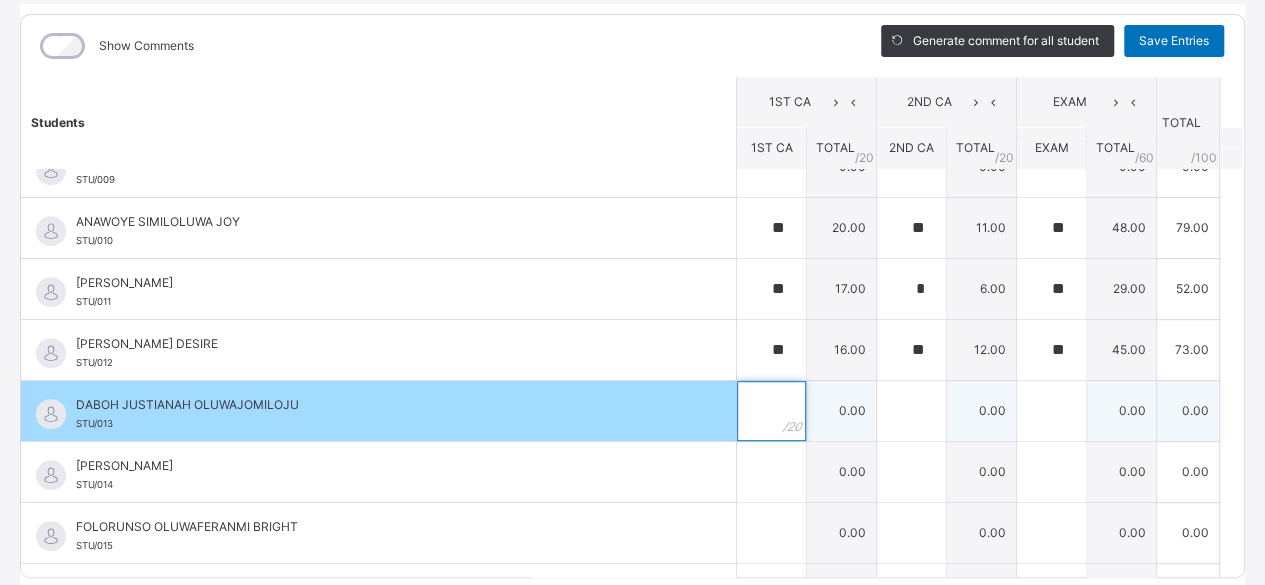 click at bounding box center [771, 411] 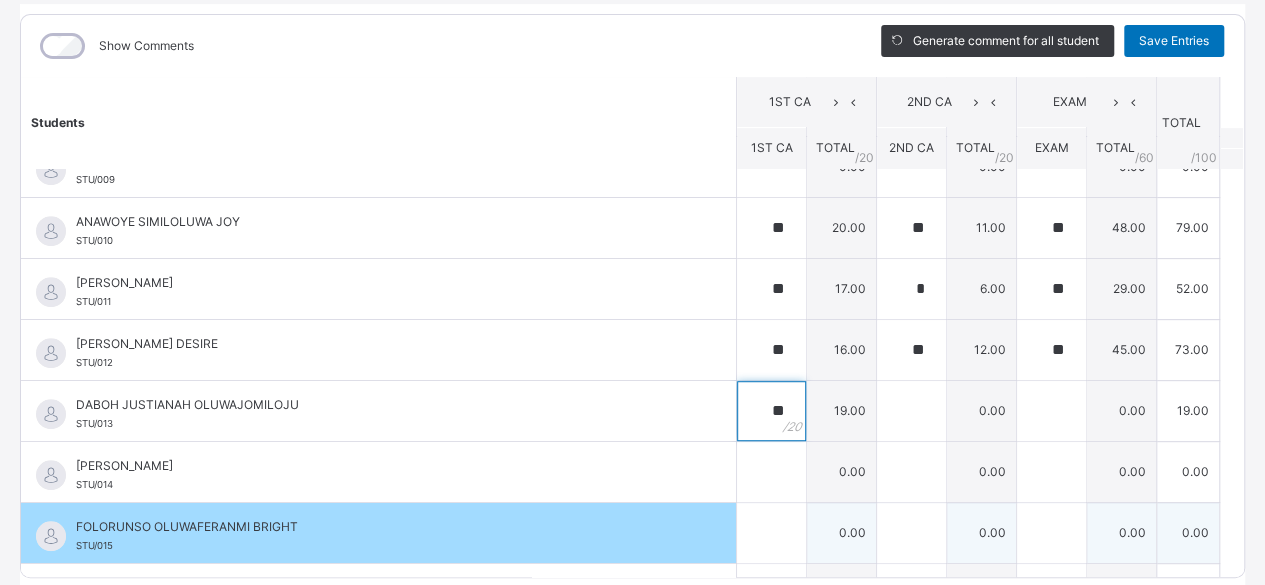 type on "**" 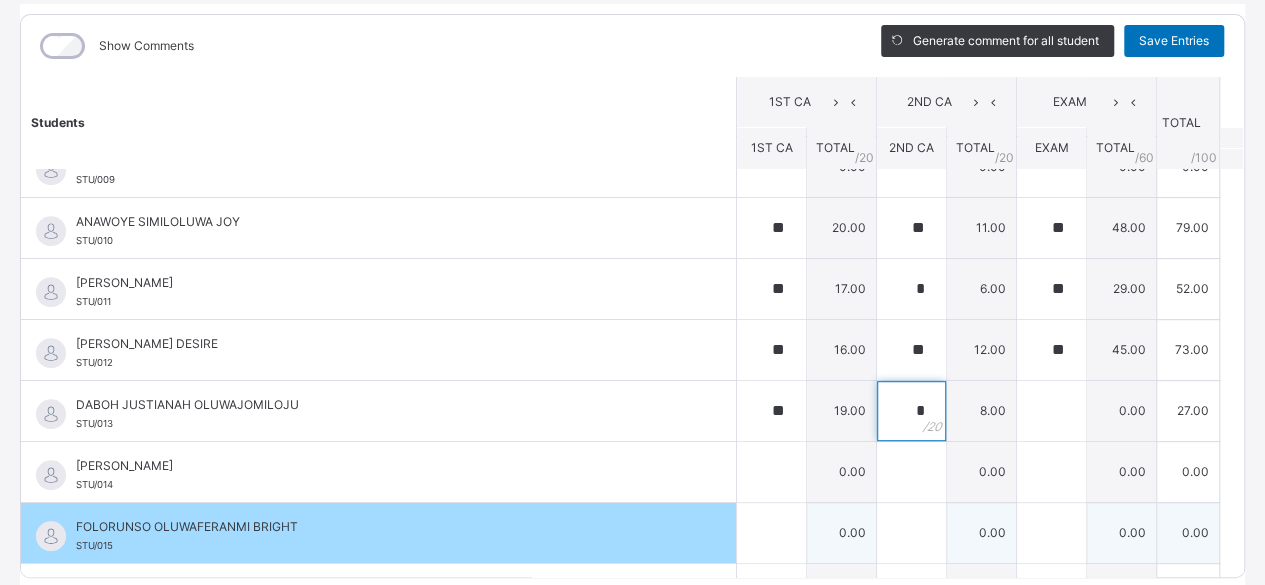 type on "*" 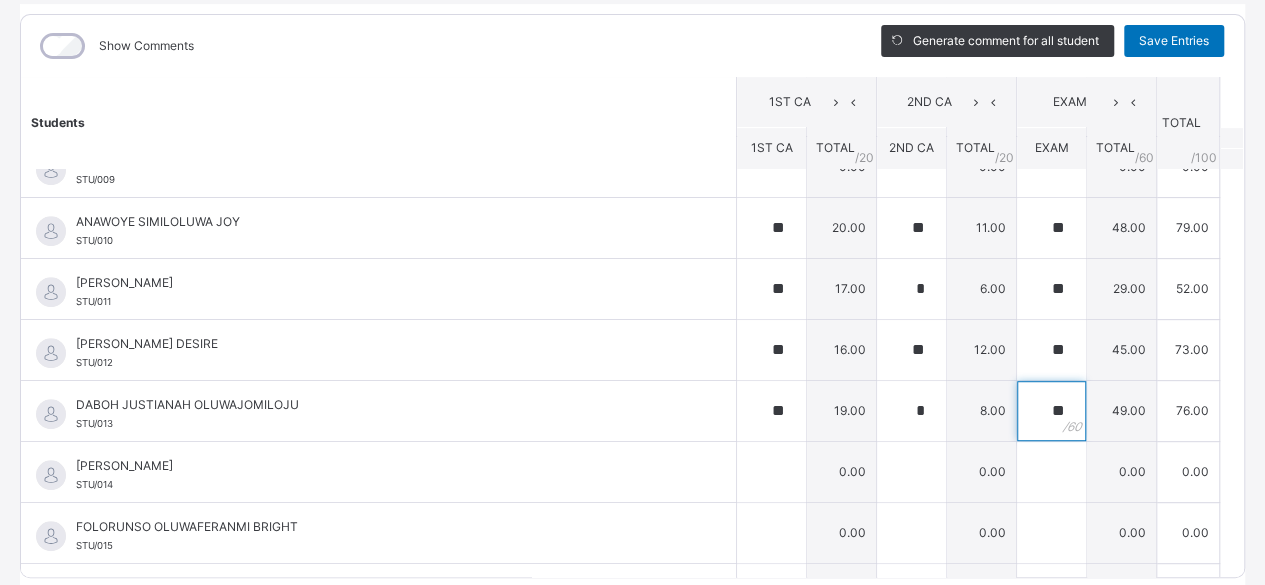 type on "**" 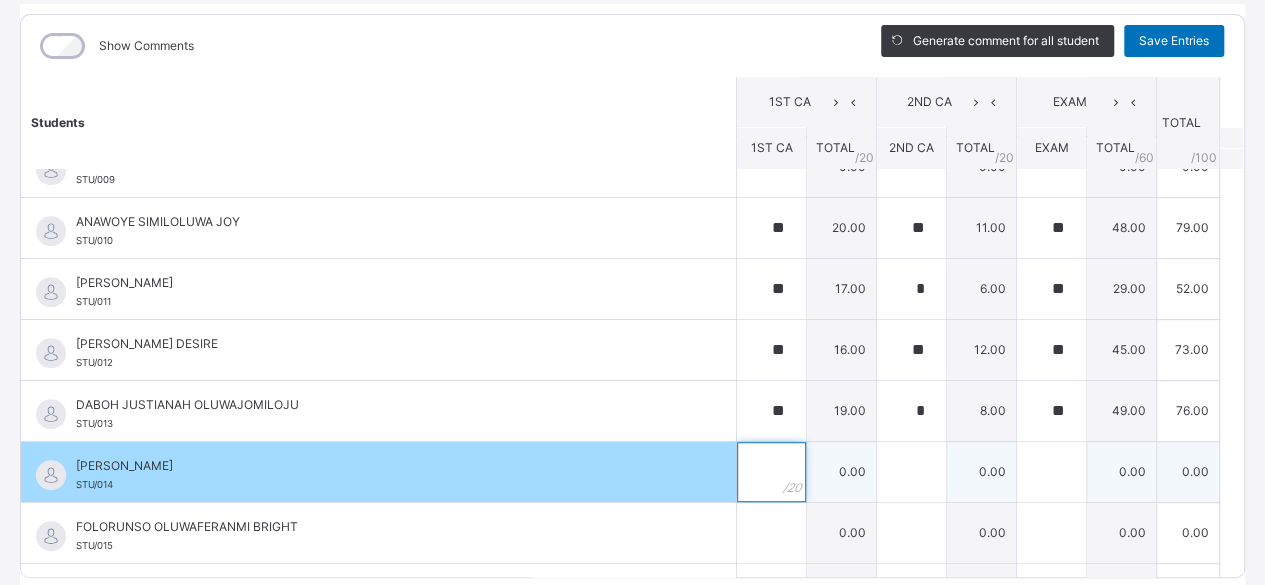 click at bounding box center [771, 472] 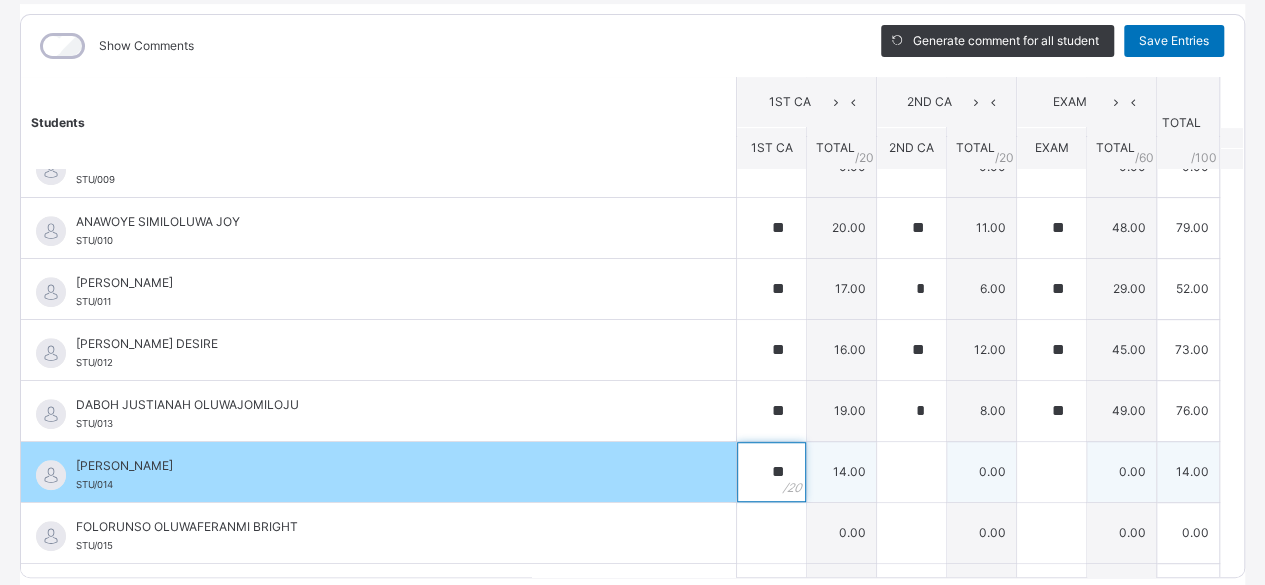 type on "**" 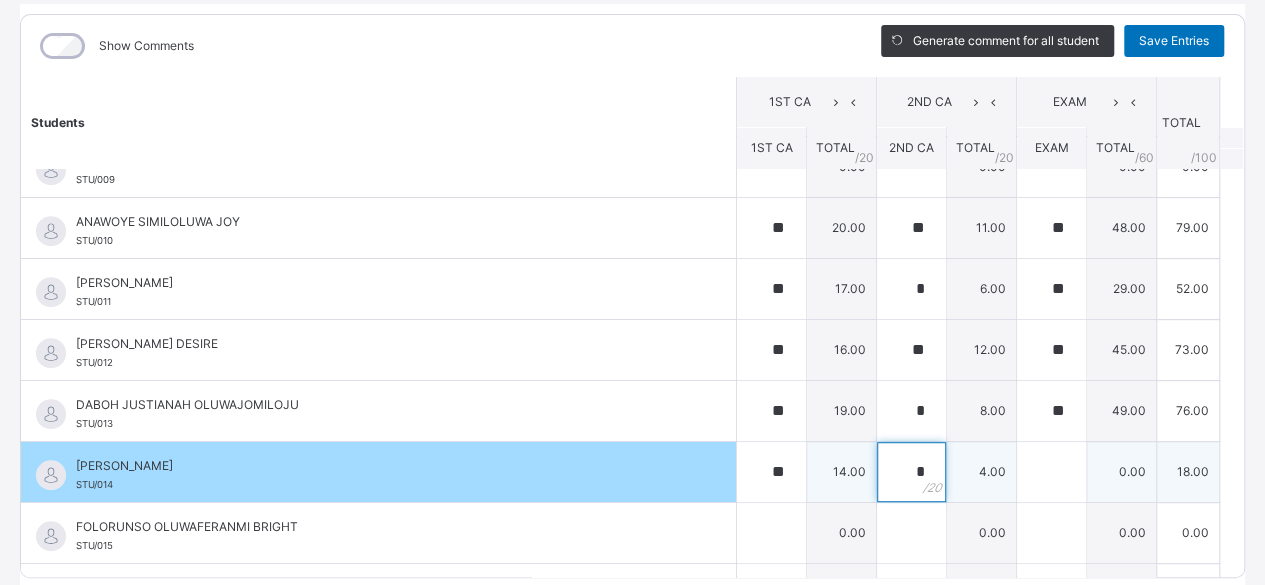 type on "*" 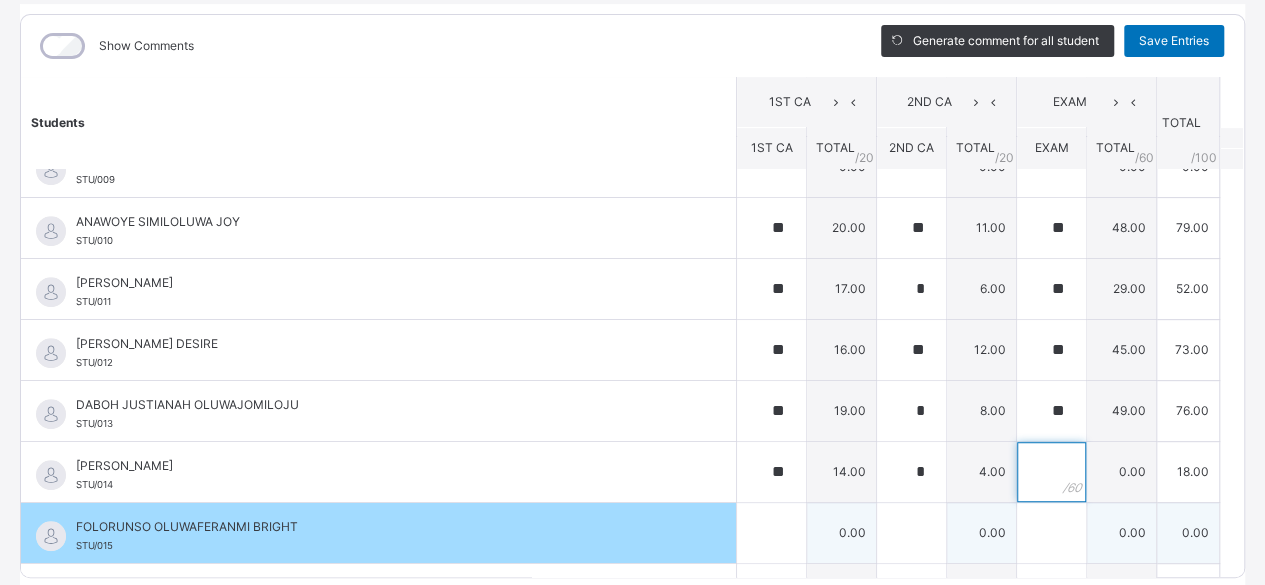 type on "*" 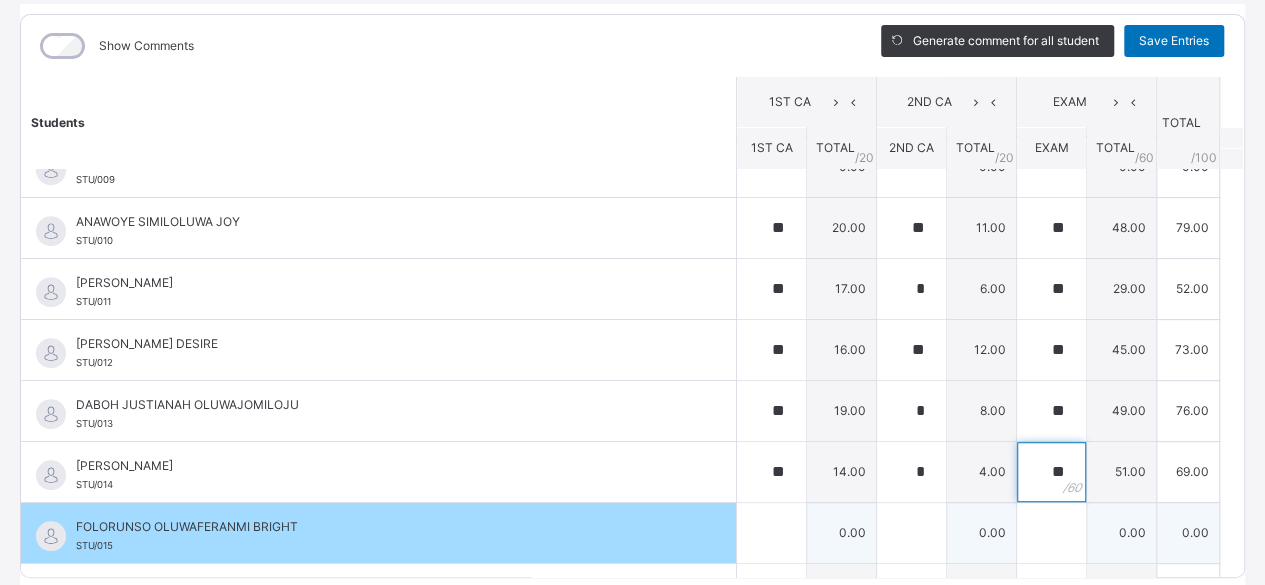 type on "**" 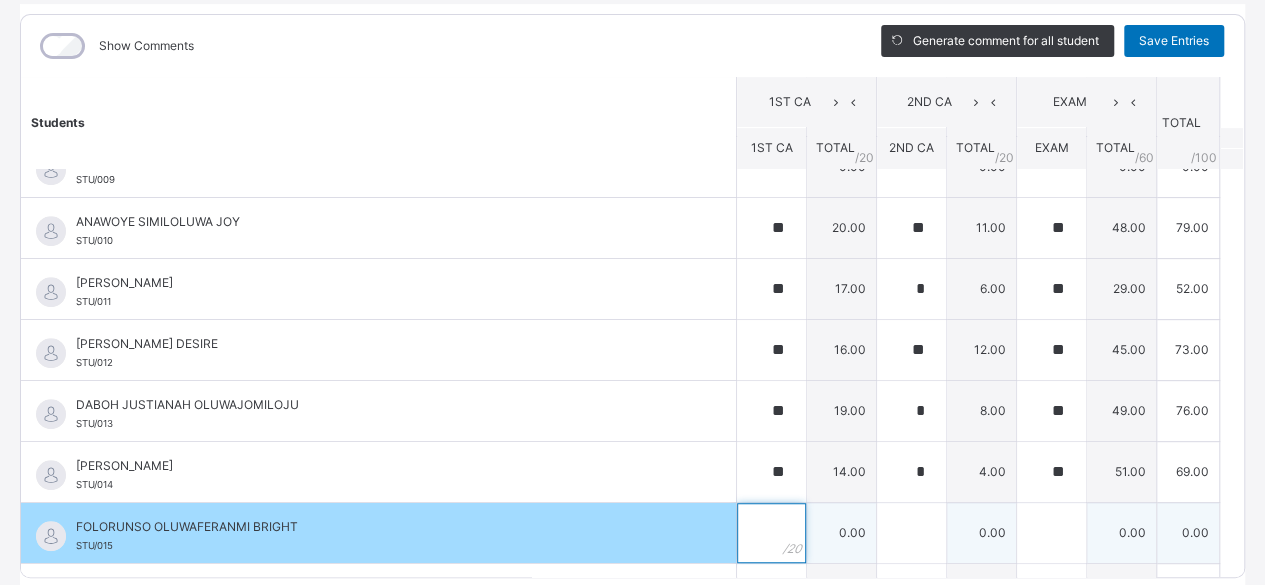 click at bounding box center [771, 533] 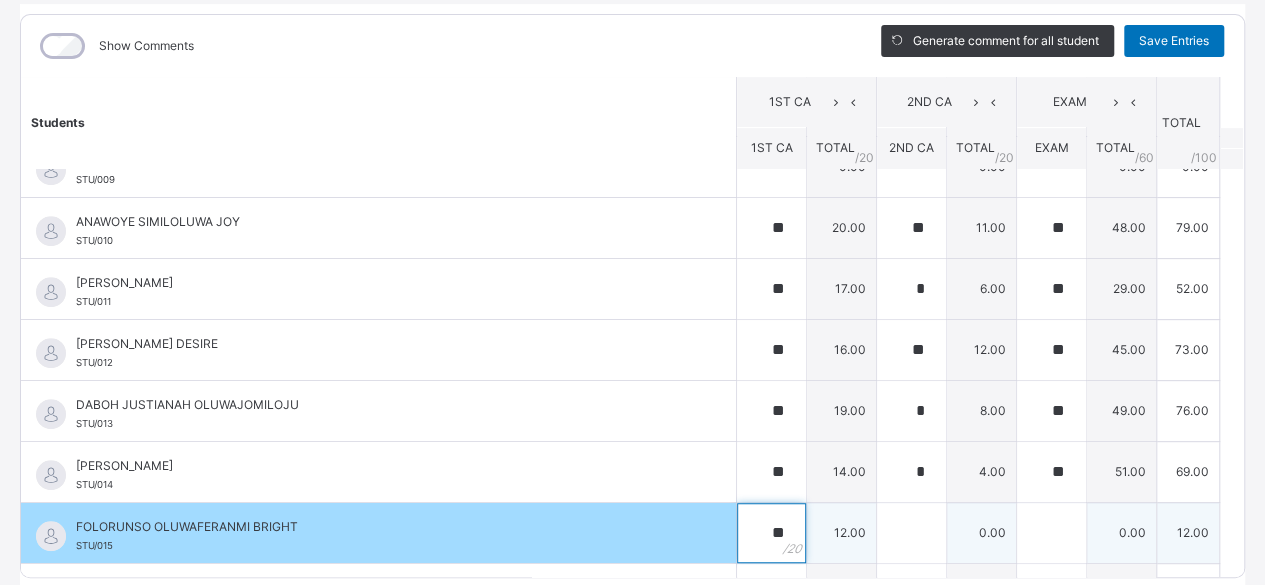 type on "**" 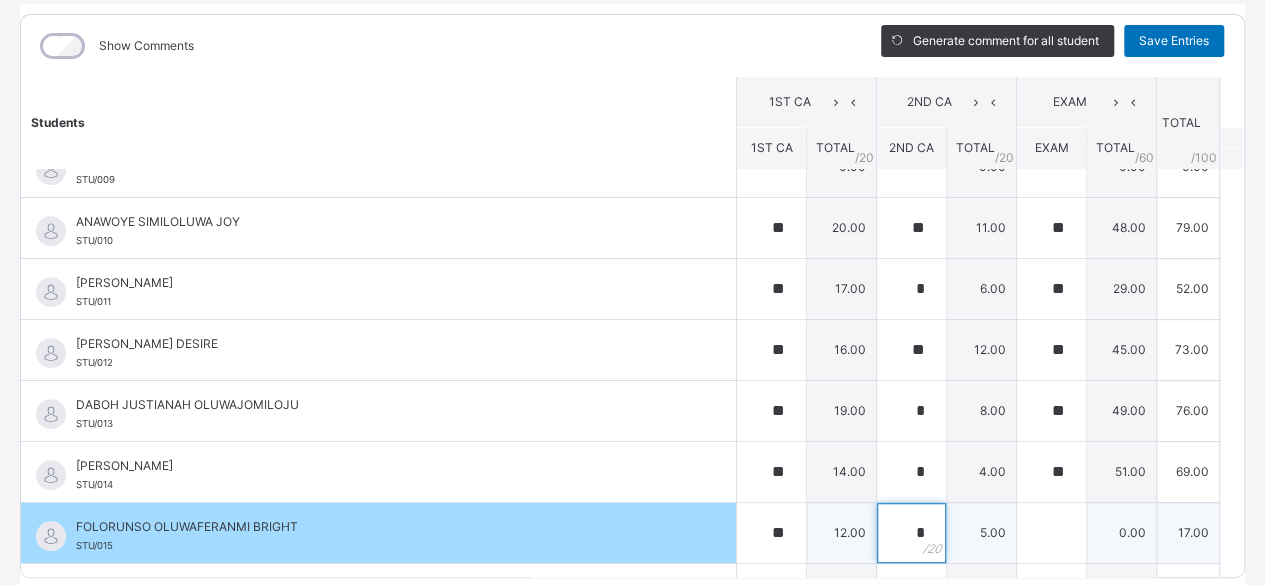 type on "*" 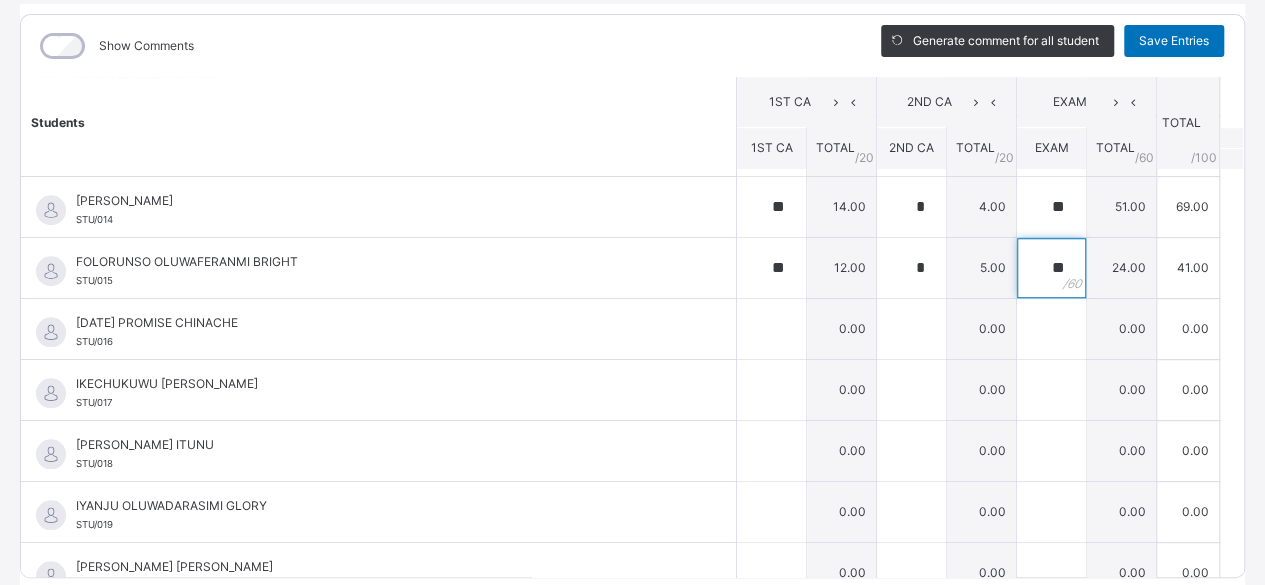 scroll, scrollTop: 802, scrollLeft: 0, axis: vertical 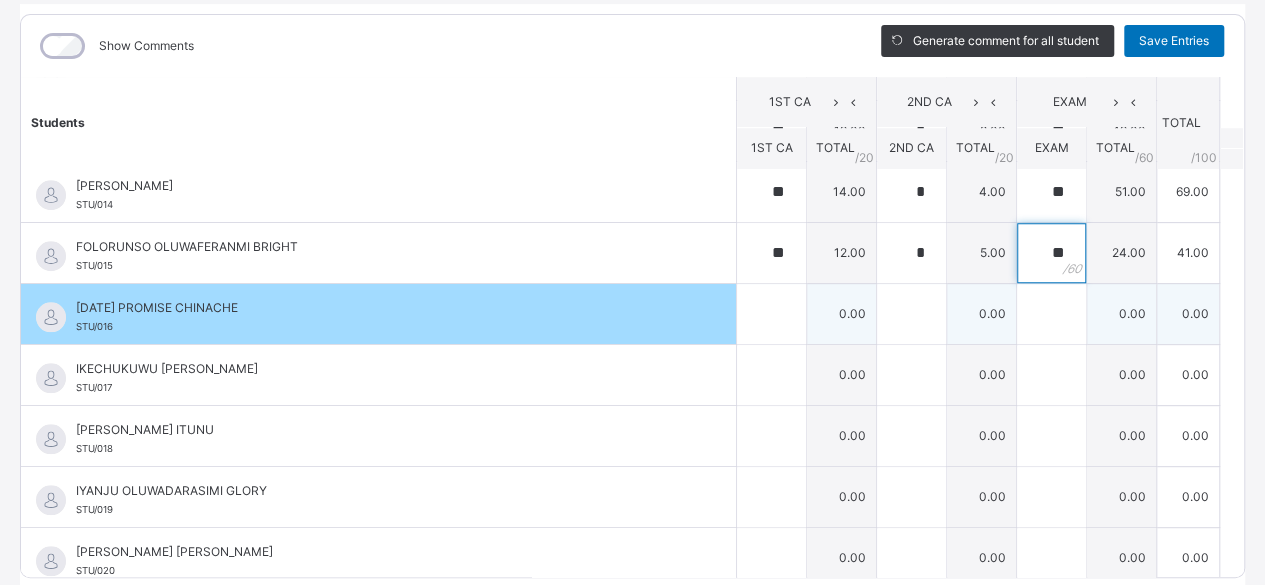 type on "**" 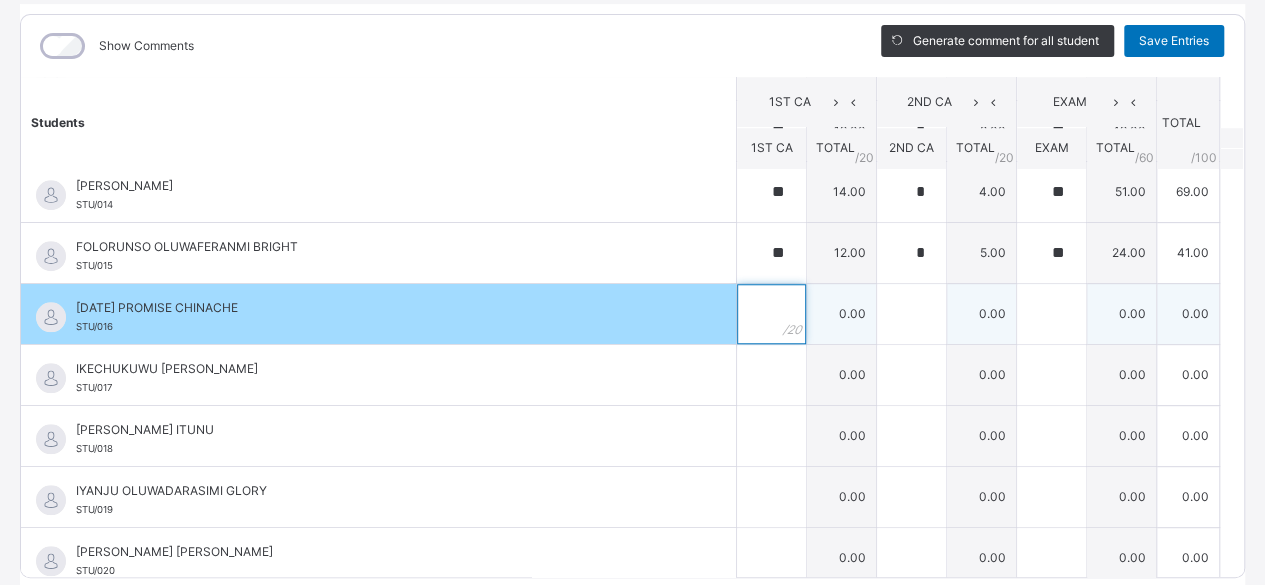 click at bounding box center (771, 314) 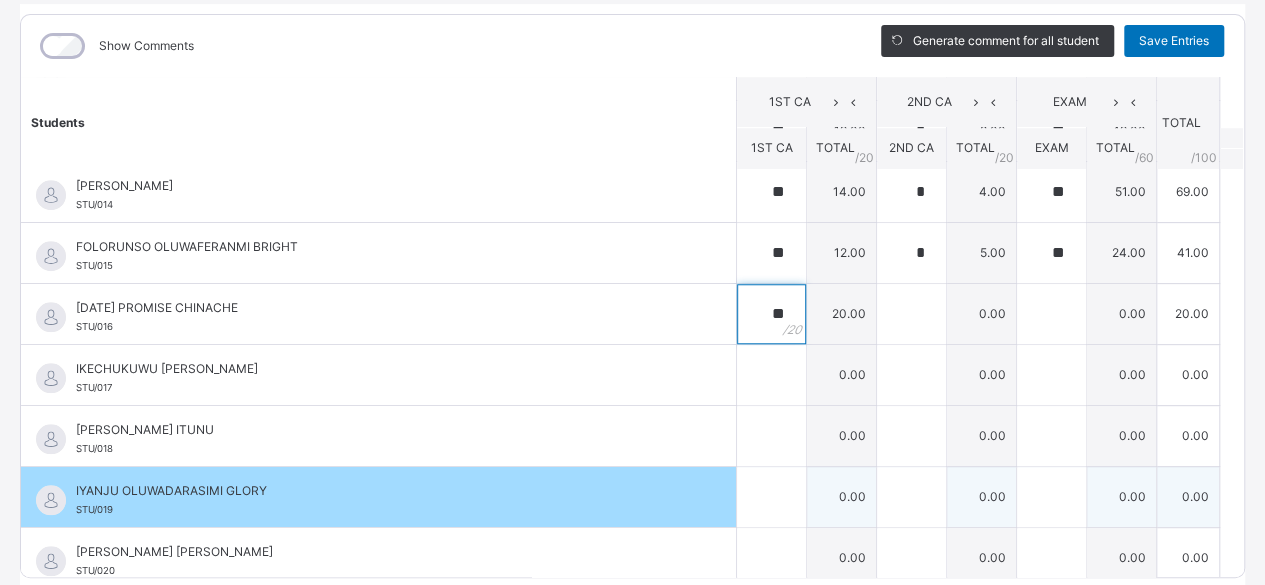 type on "**" 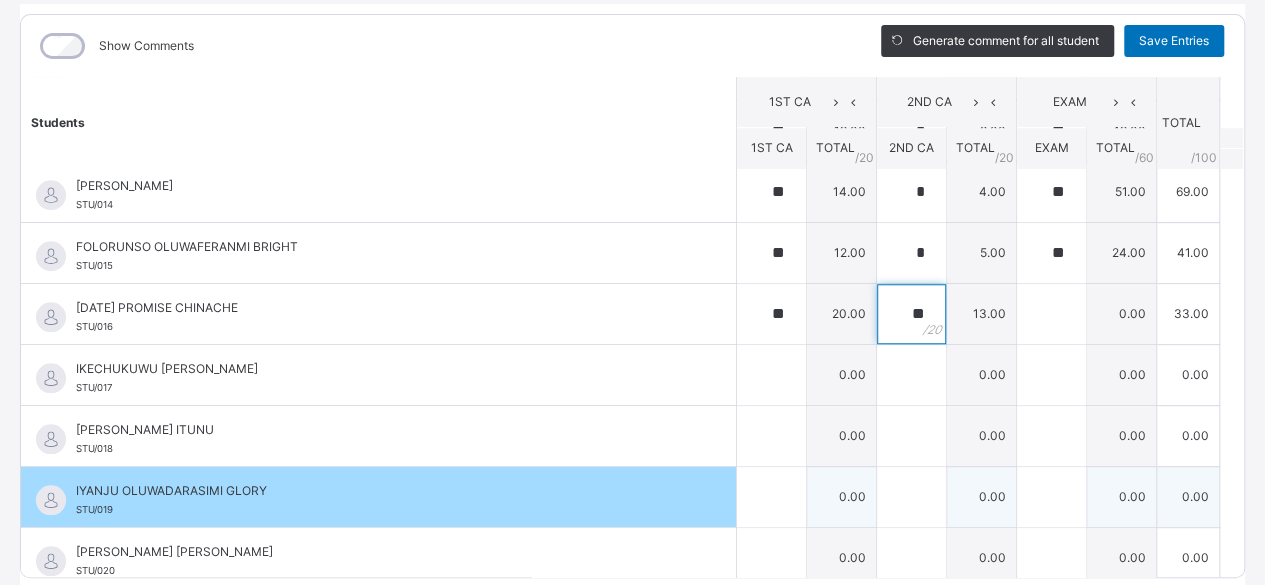 type on "**" 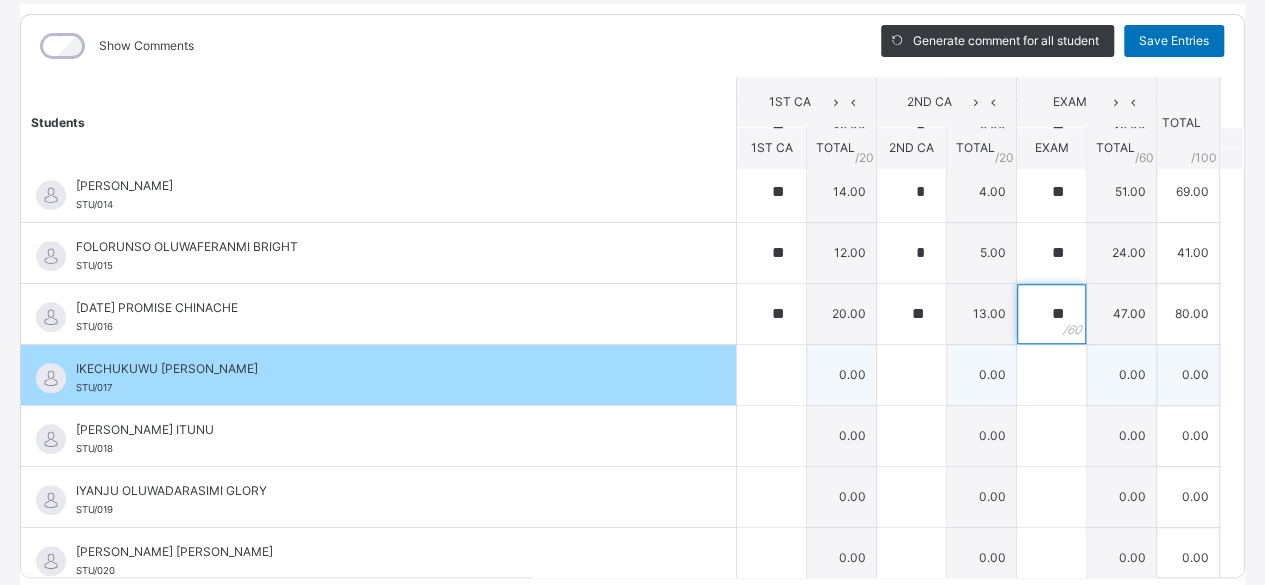 type on "**" 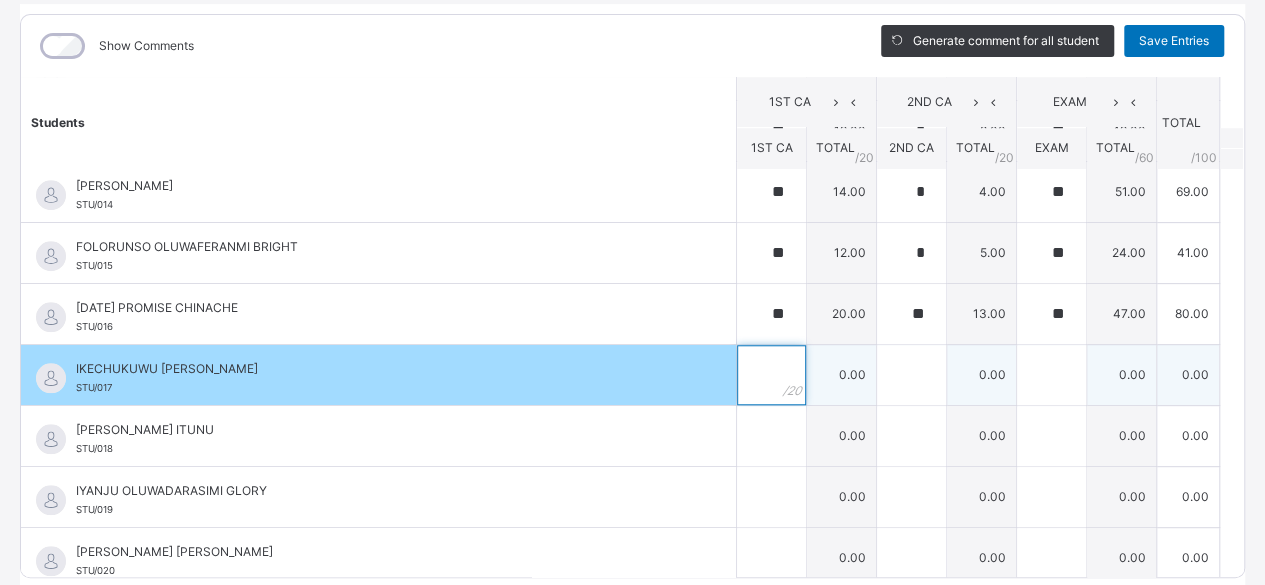 click at bounding box center (771, 375) 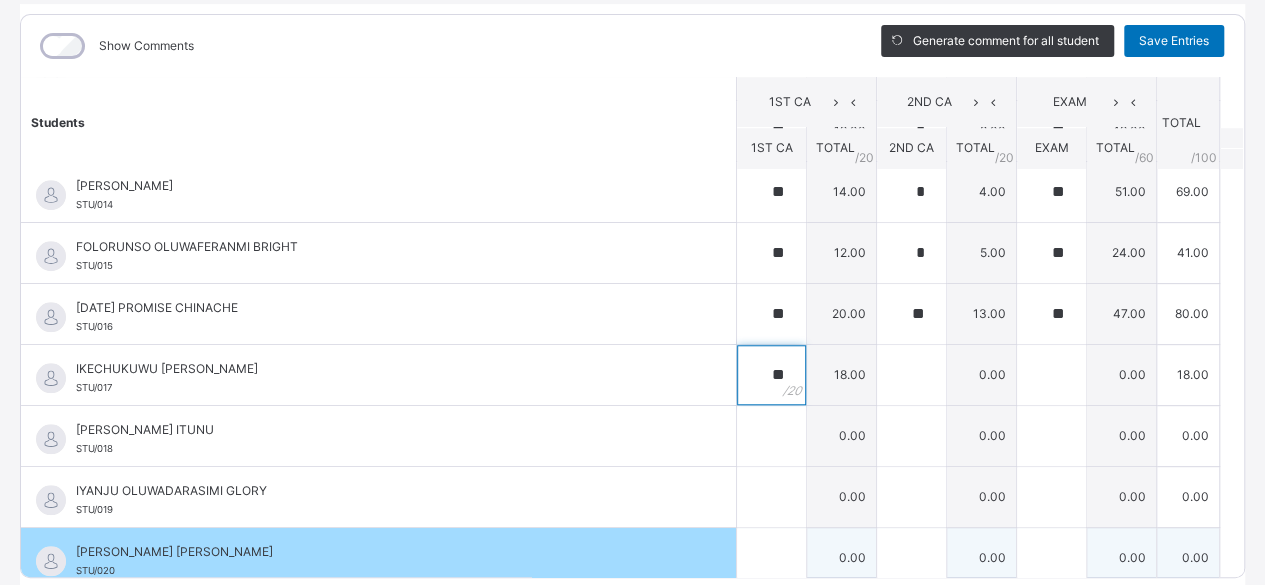 type on "**" 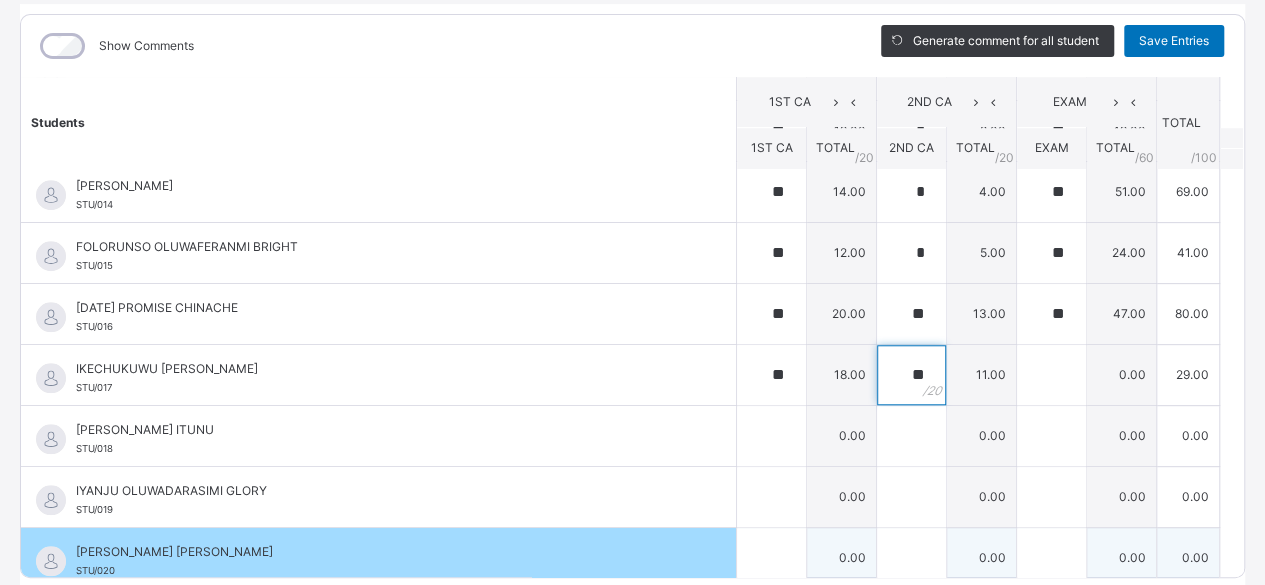 type on "**" 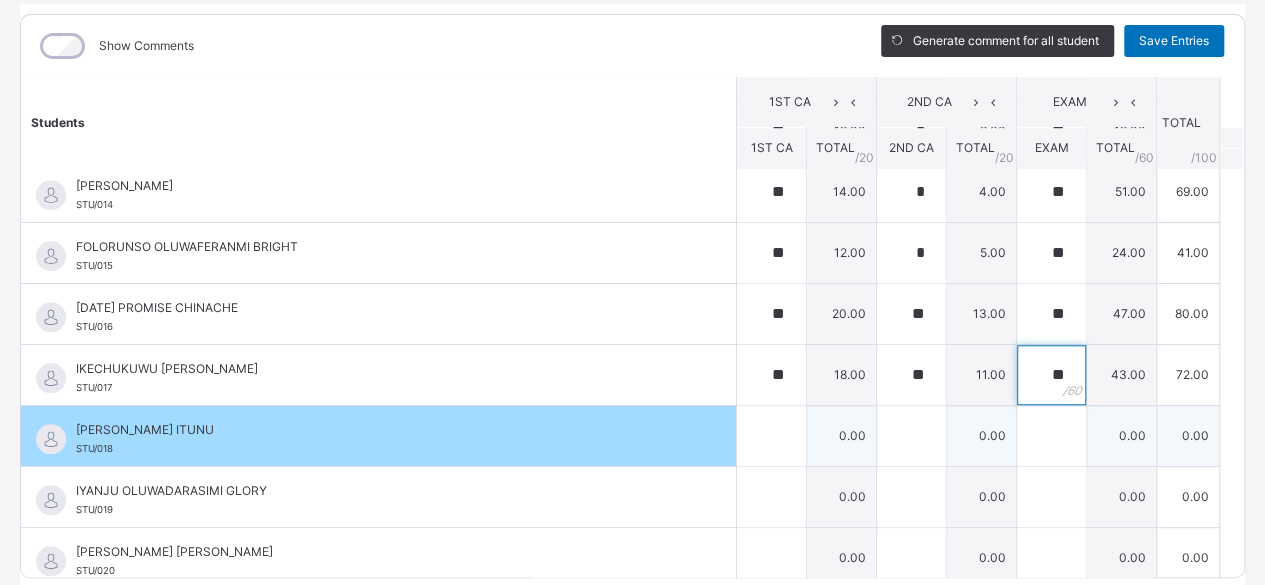 type on "**" 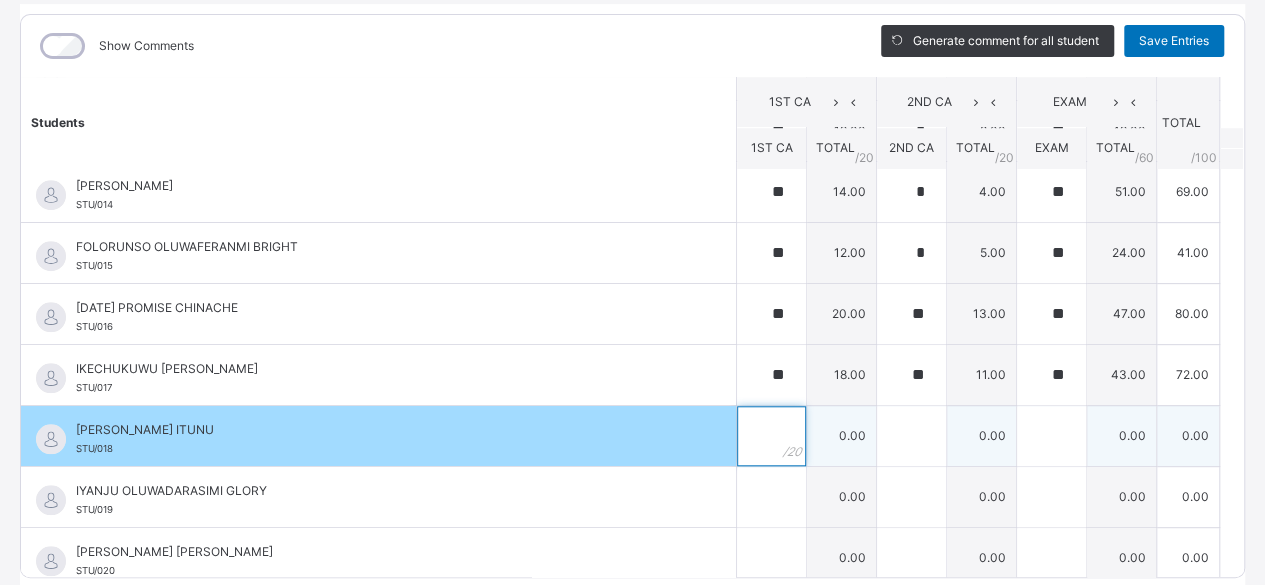 click at bounding box center (771, 436) 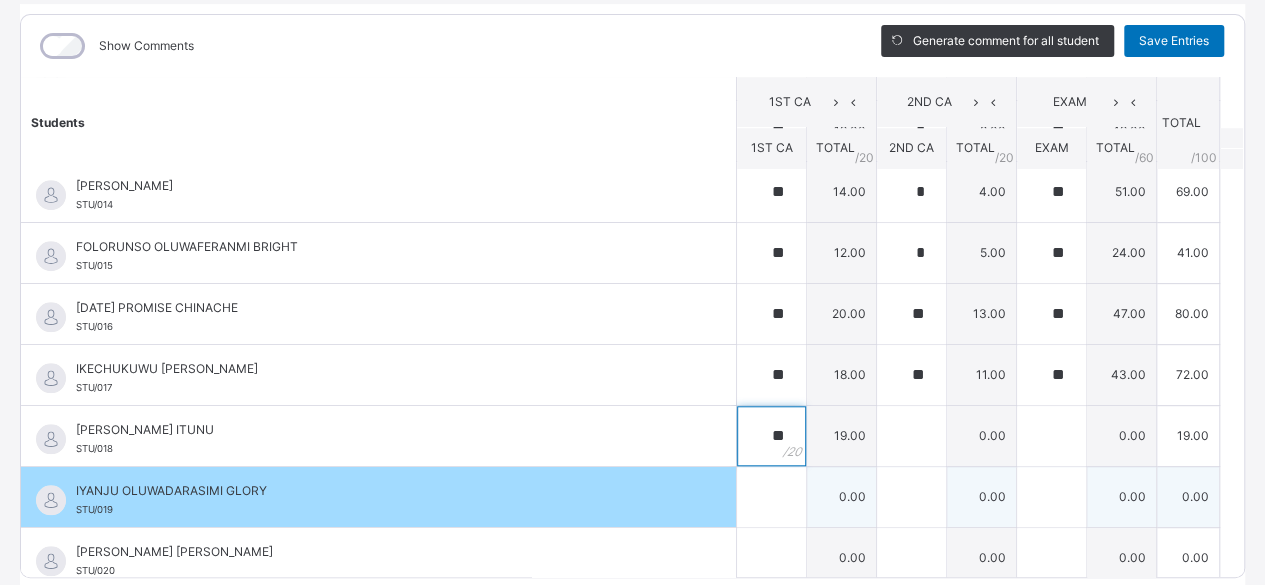 type on "**" 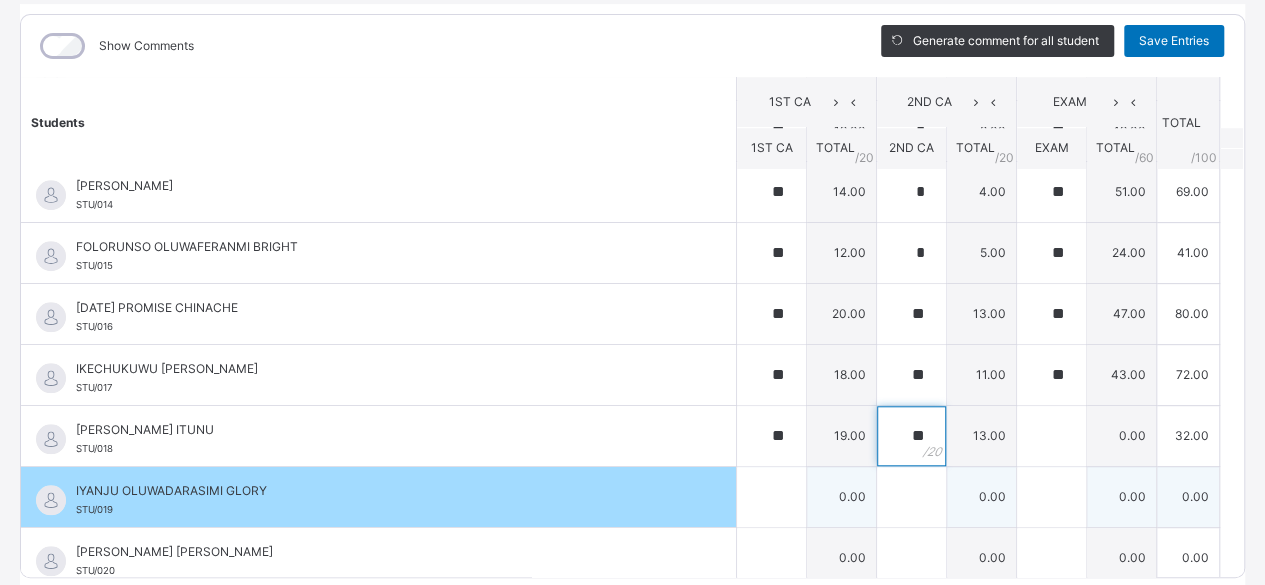 type on "**" 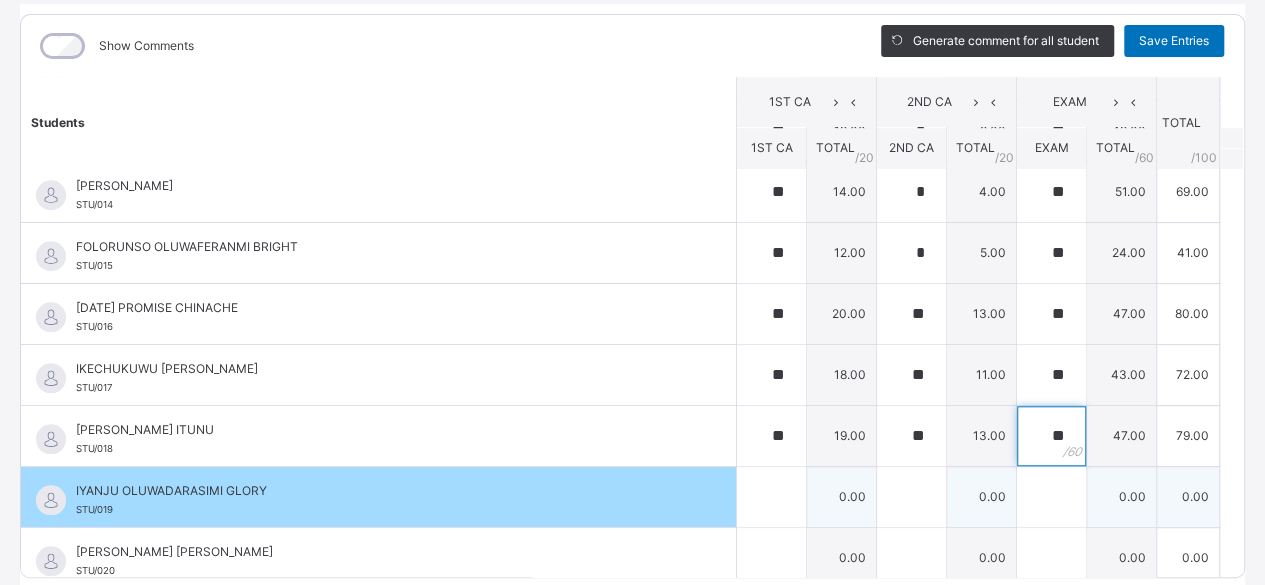 type on "**" 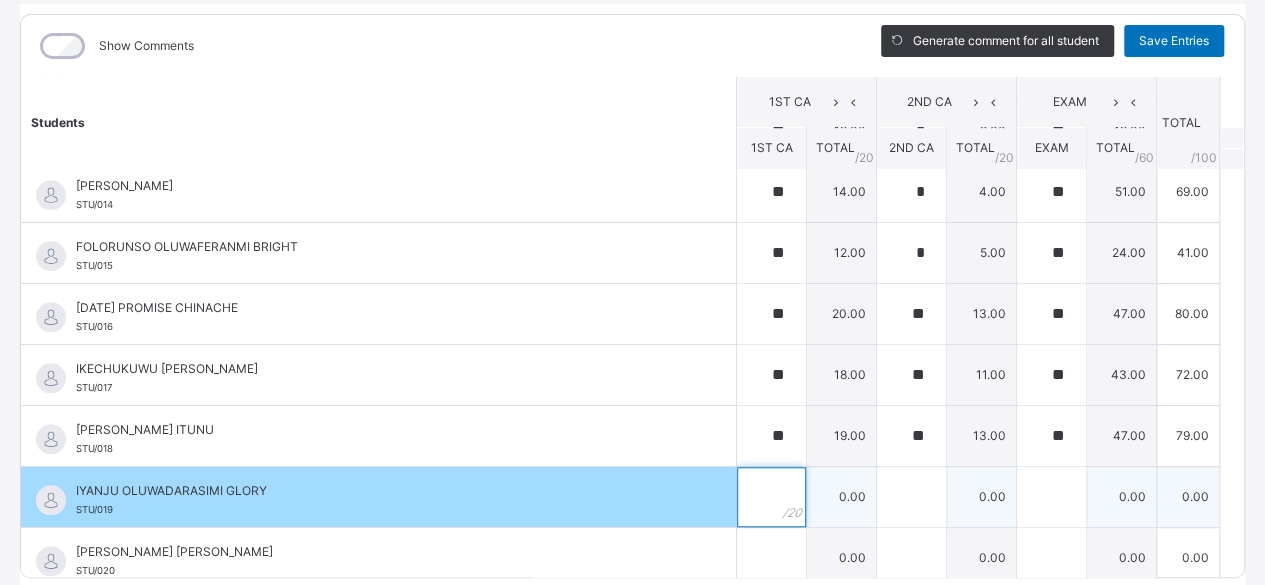 click at bounding box center [771, 497] 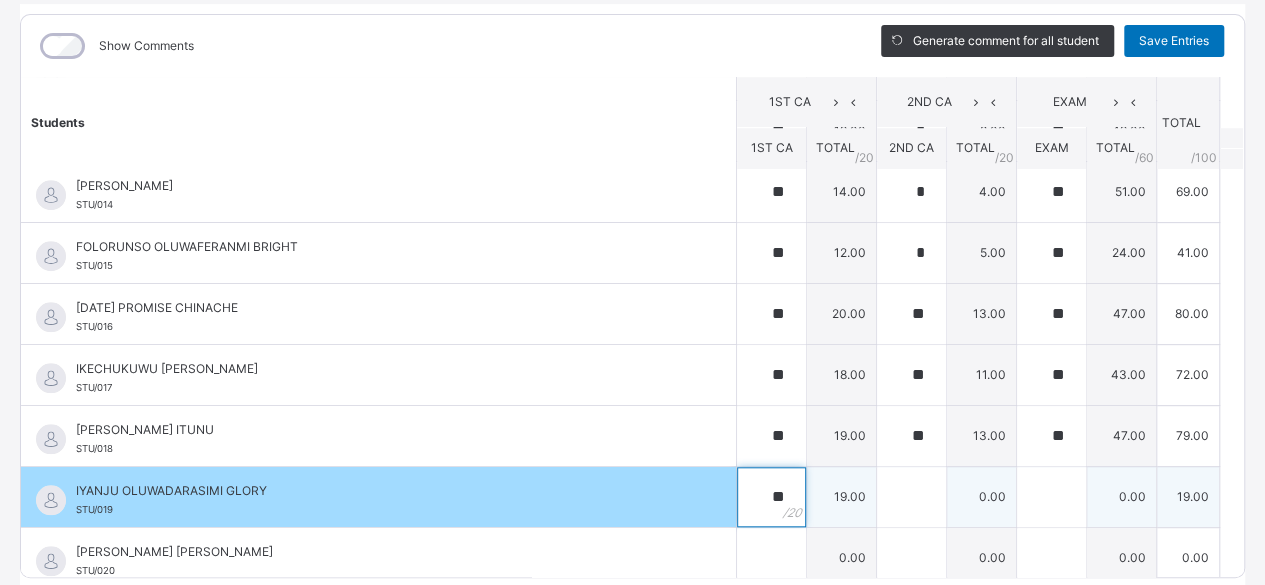 type on "**" 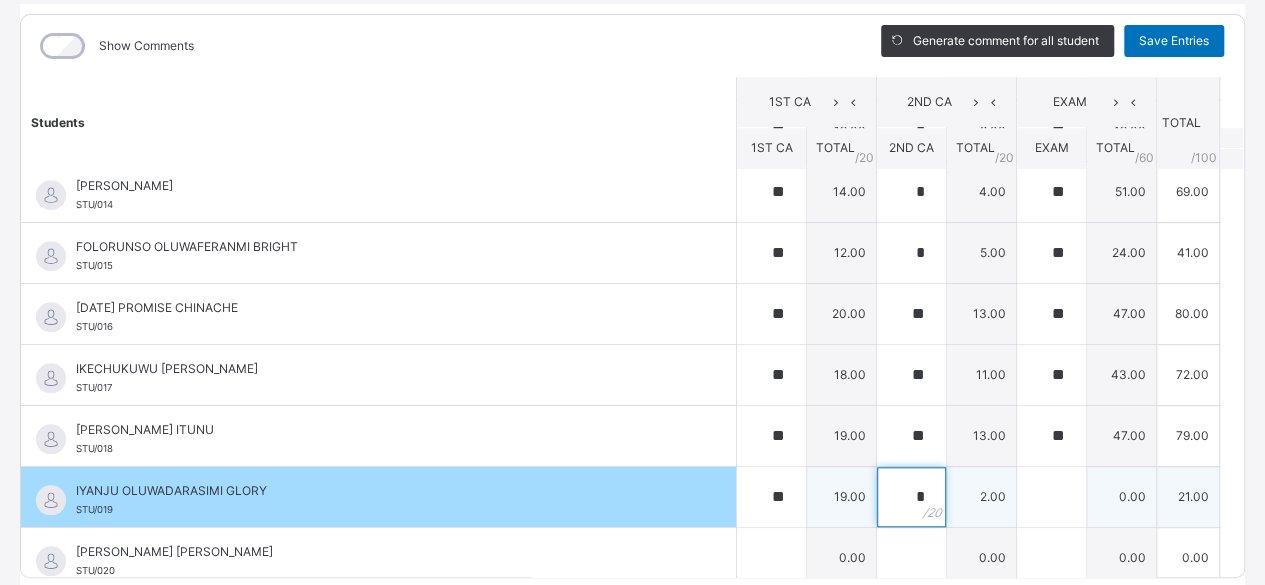 type on "*" 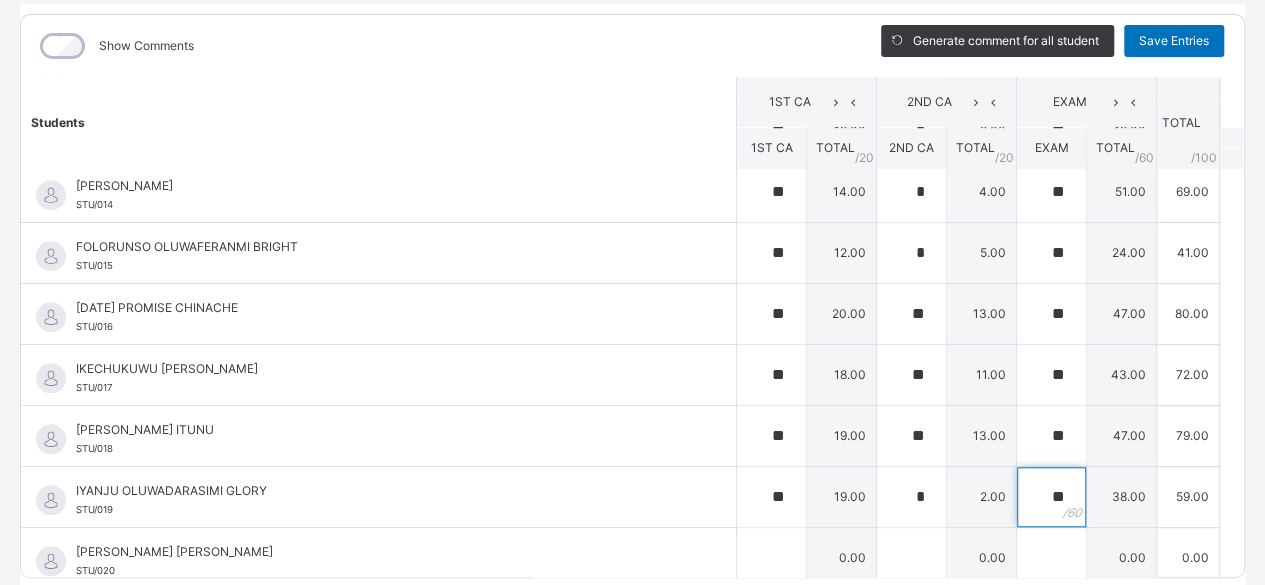 type on "**" 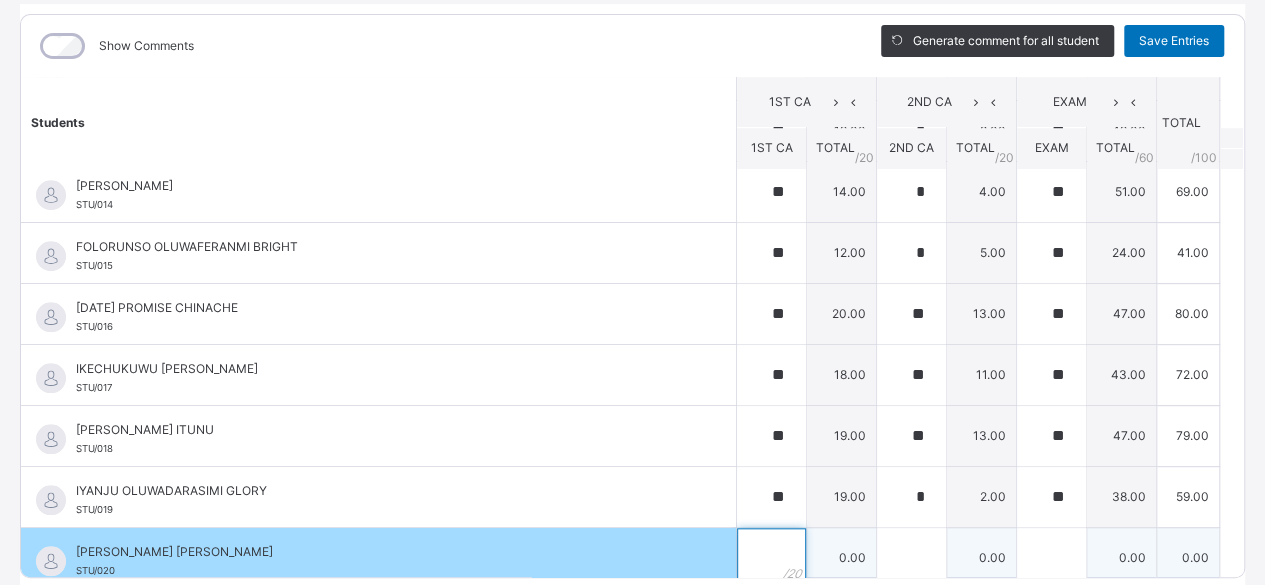 click at bounding box center (771, 558) 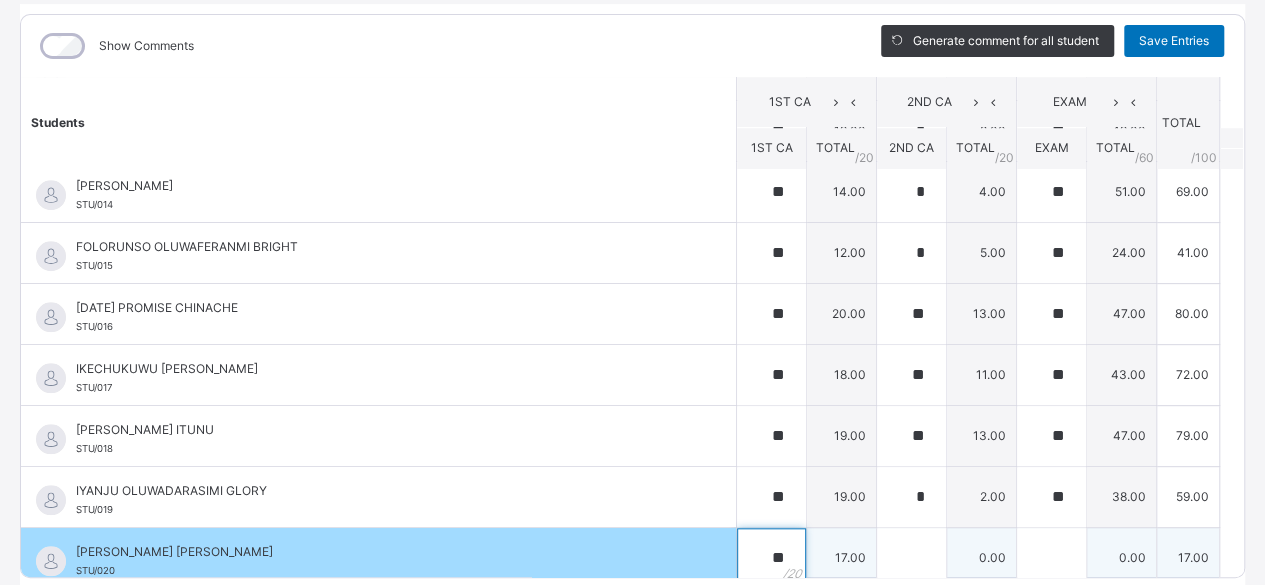 type on "**" 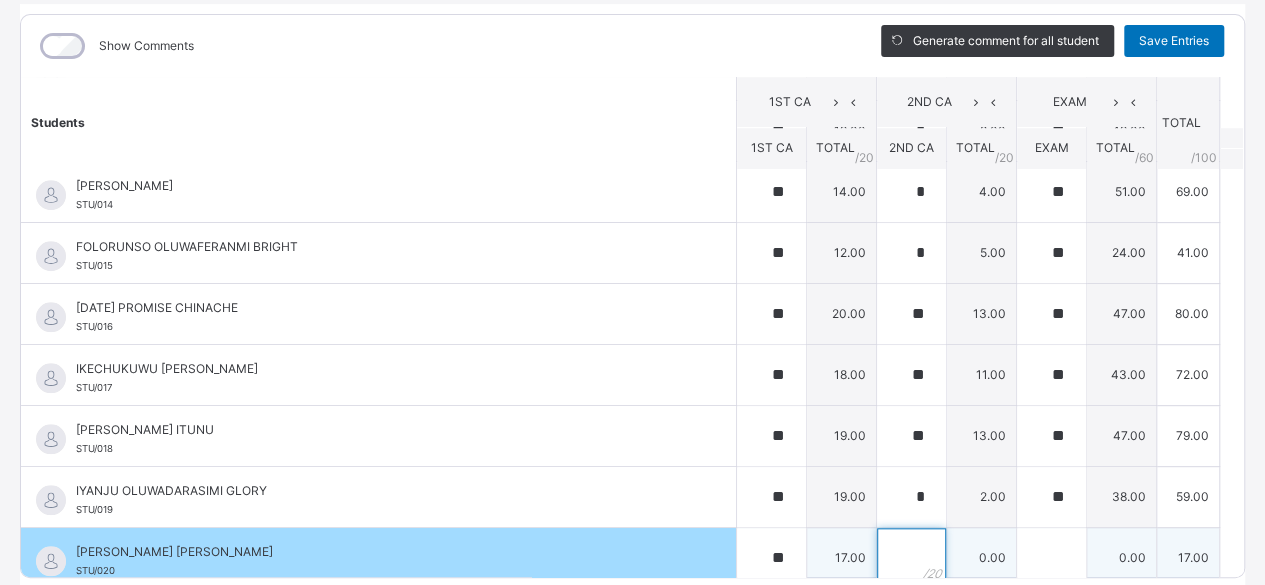 scroll, scrollTop: 805, scrollLeft: 0, axis: vertical 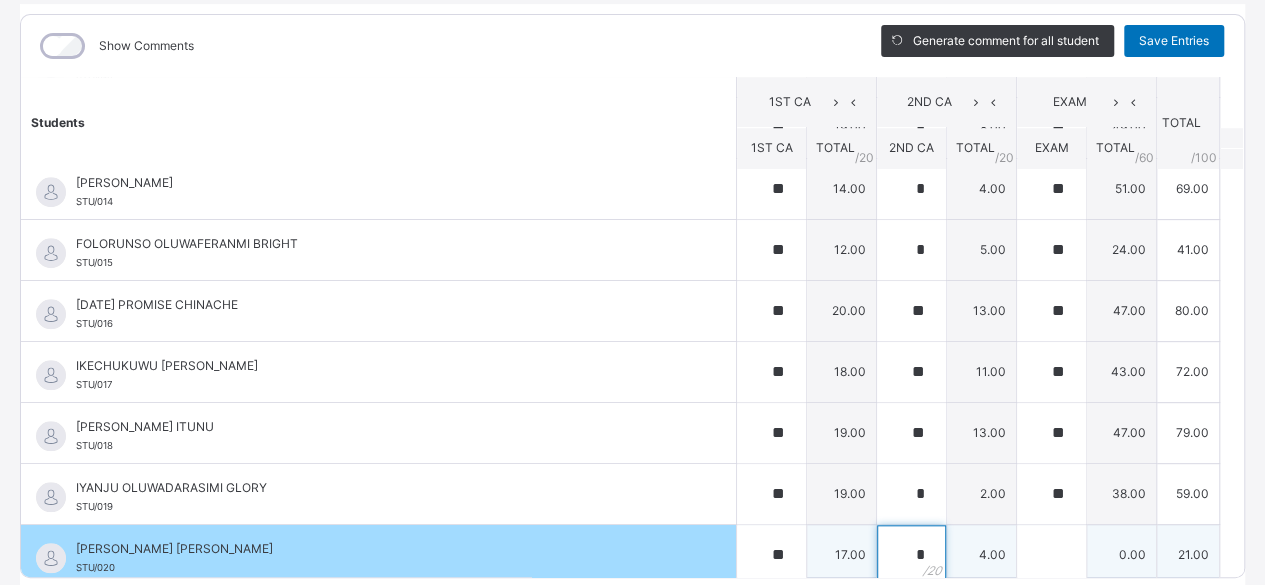 type on "*" 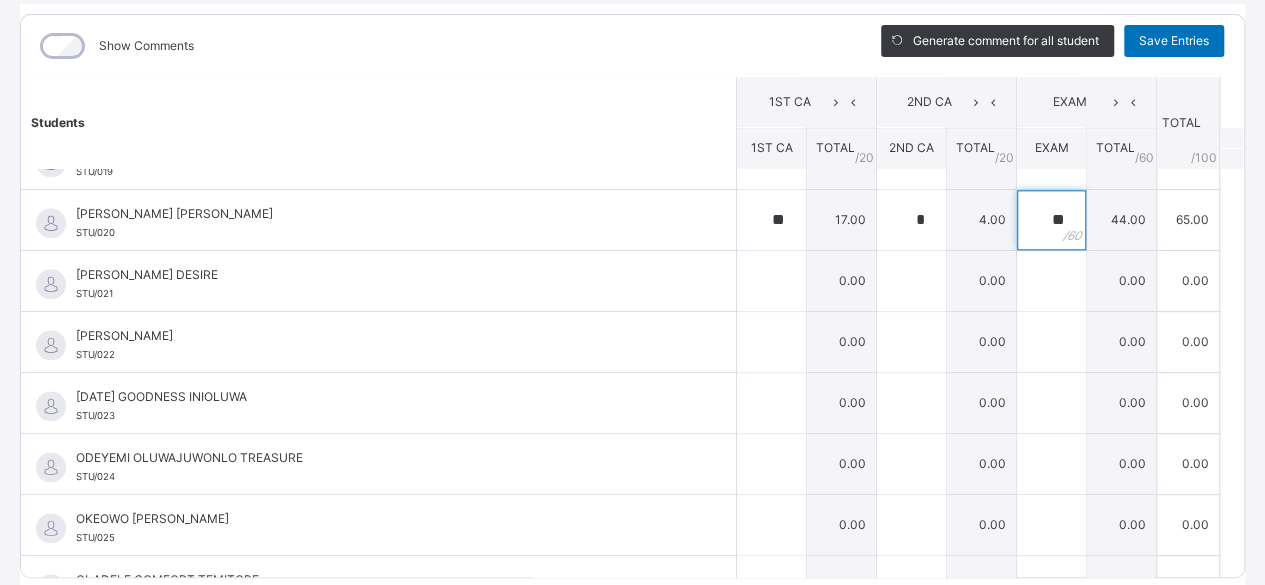 scroll, scrollTop: 1150, scrollLeft: 0, axis: vertical 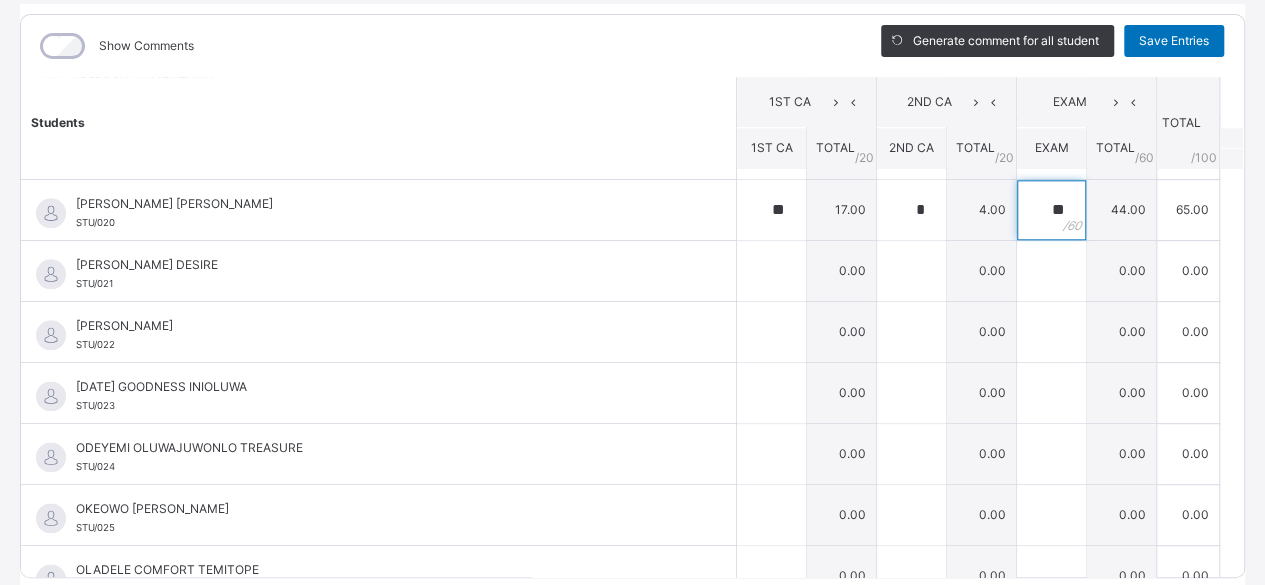type on "**" 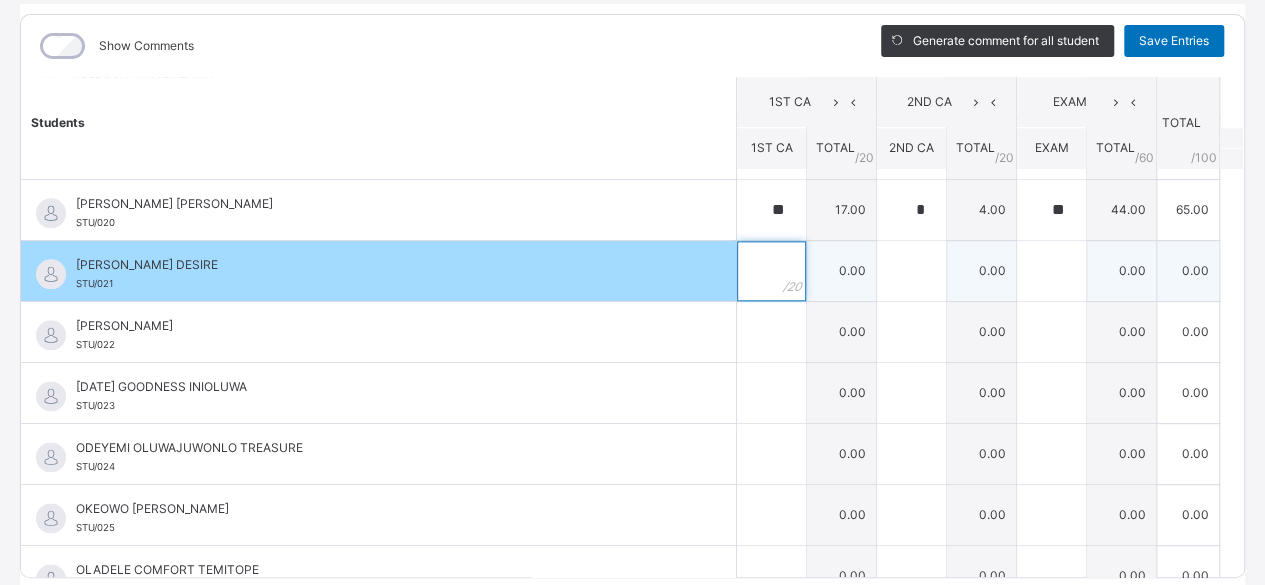 click at bounding box center (771, 271) 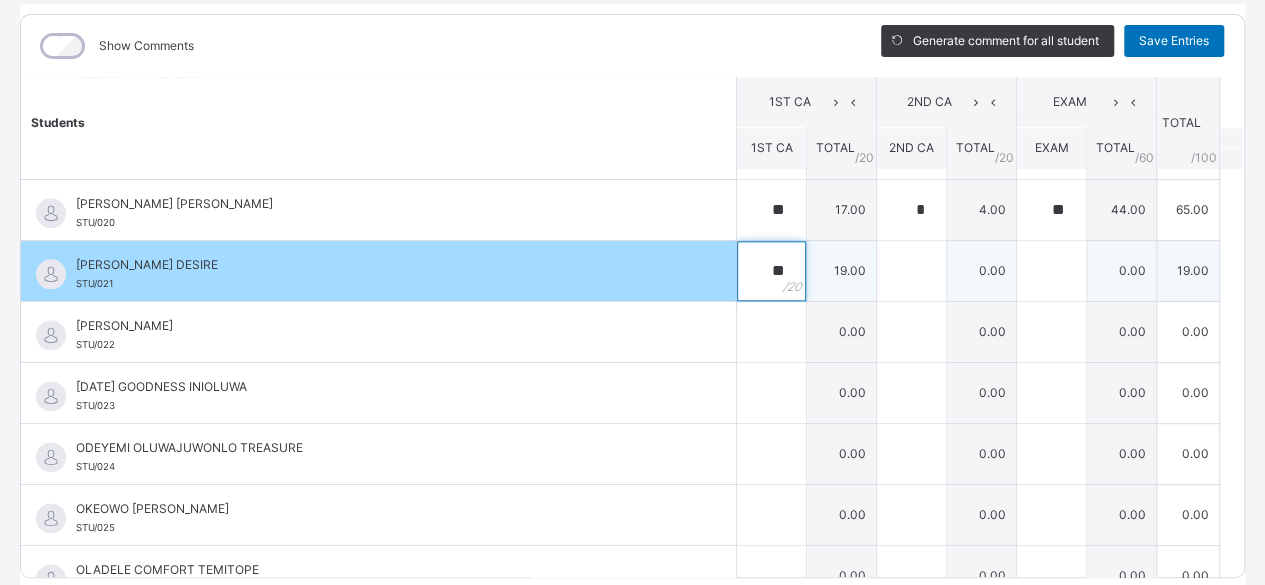type on "**" 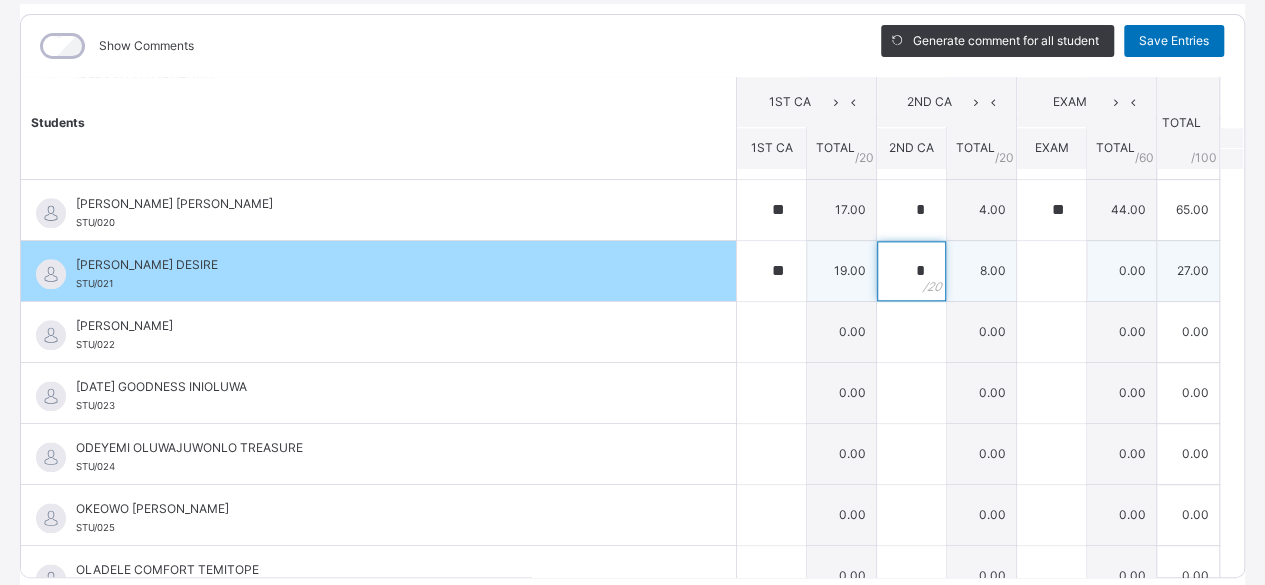 type on "*" 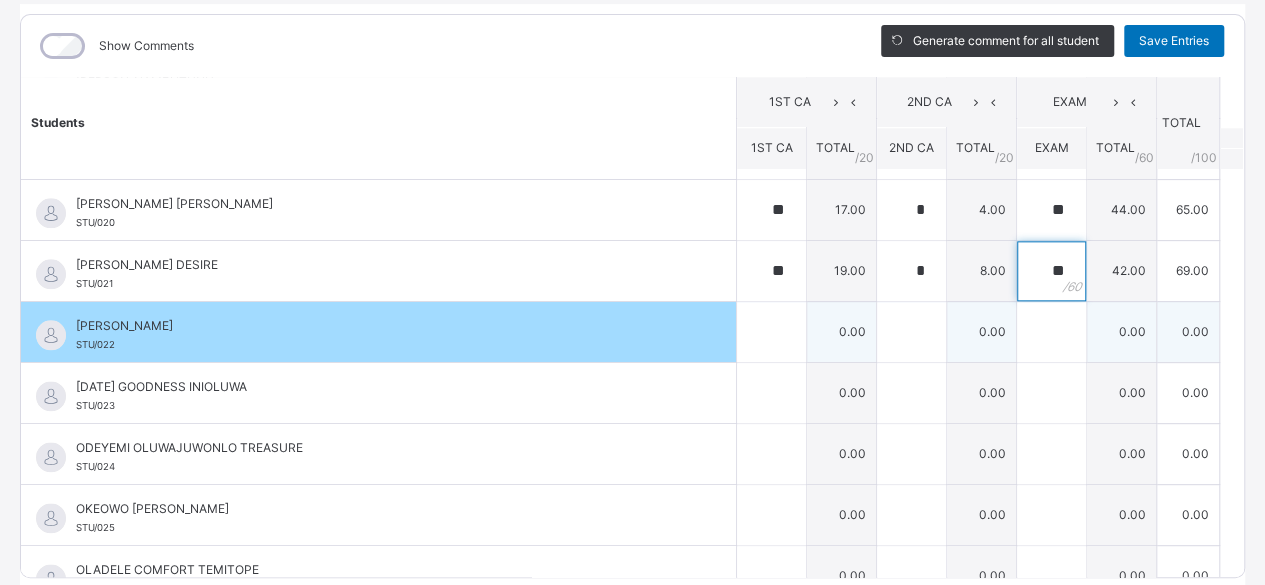 type on "**" 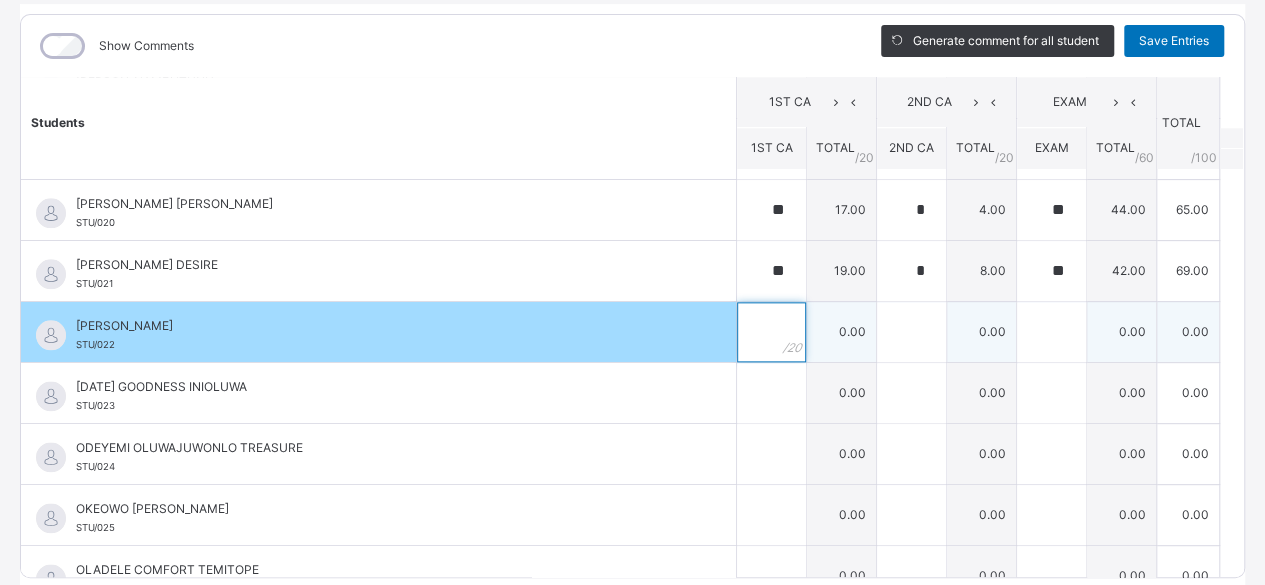 click at bounding box center (771, 332) 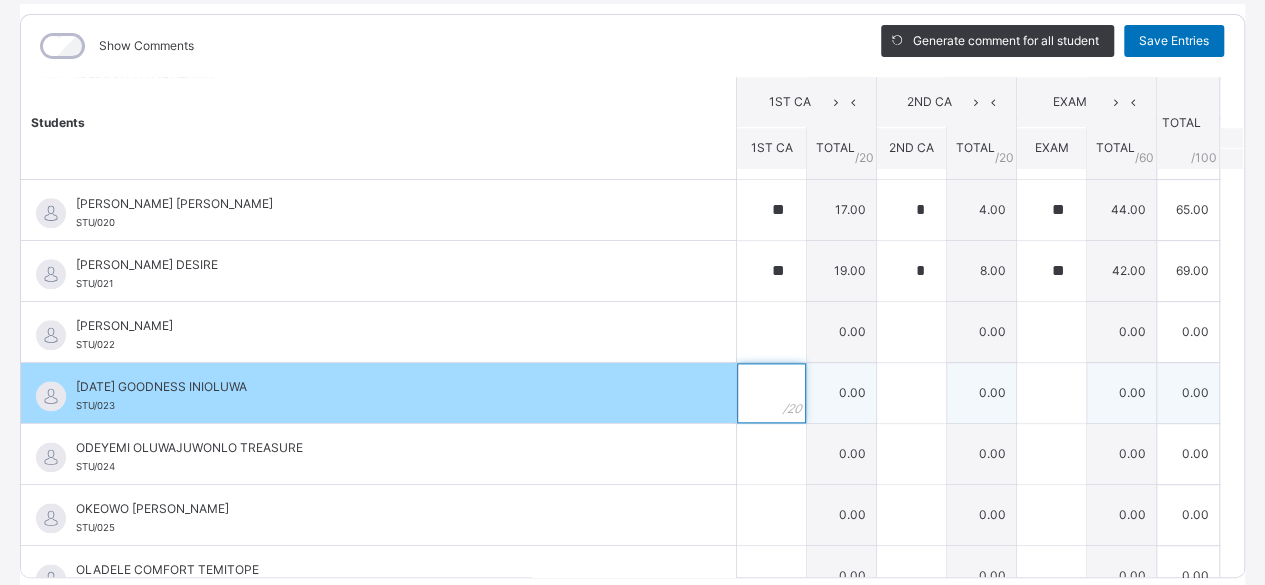 click at bounding box center (771, 393) 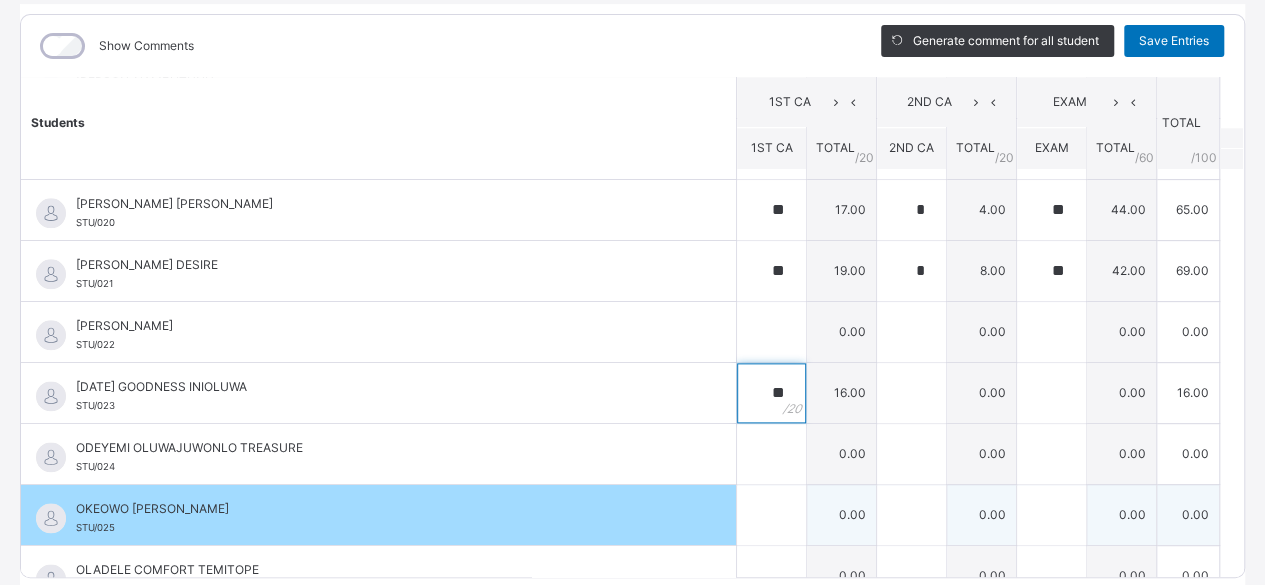 type on "**" 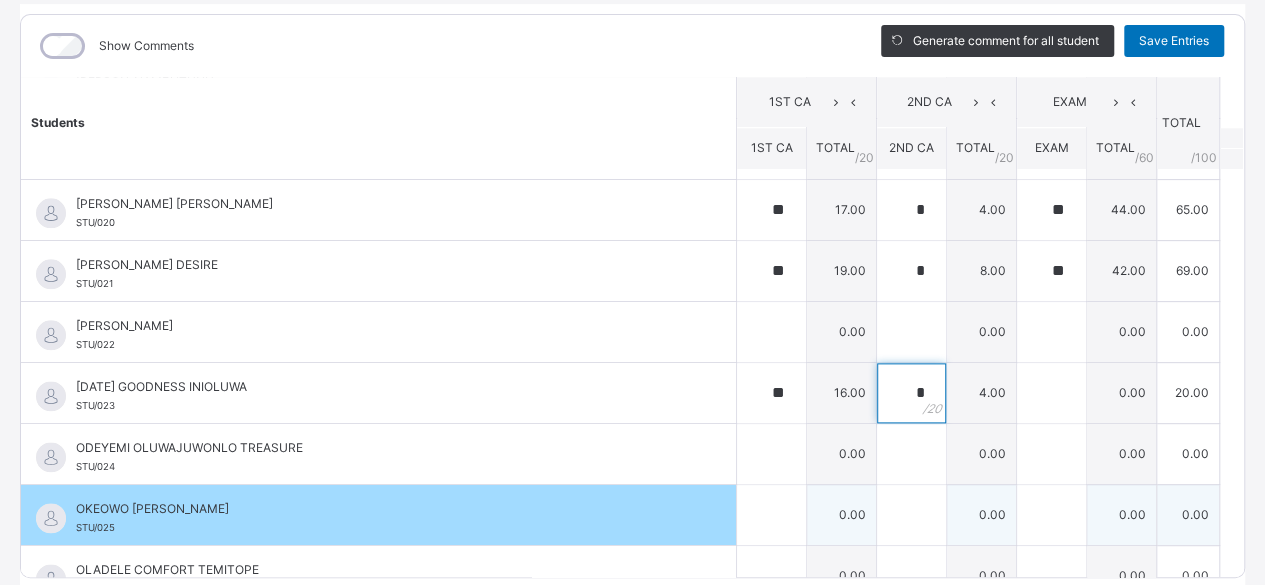 type 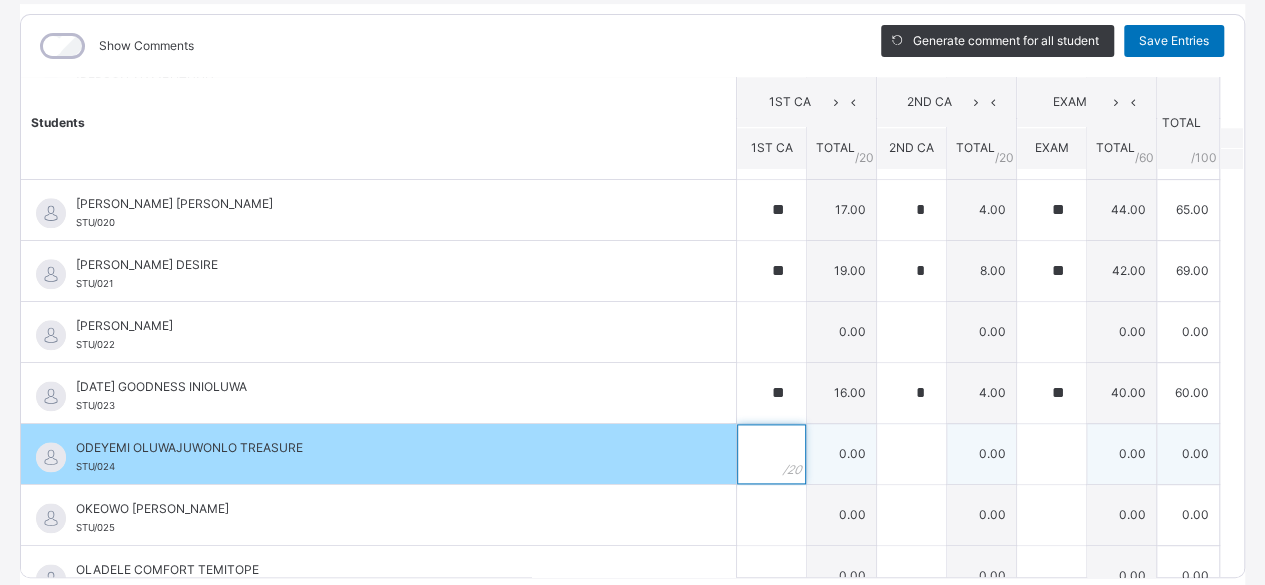 click at bounding box center [771, 454] 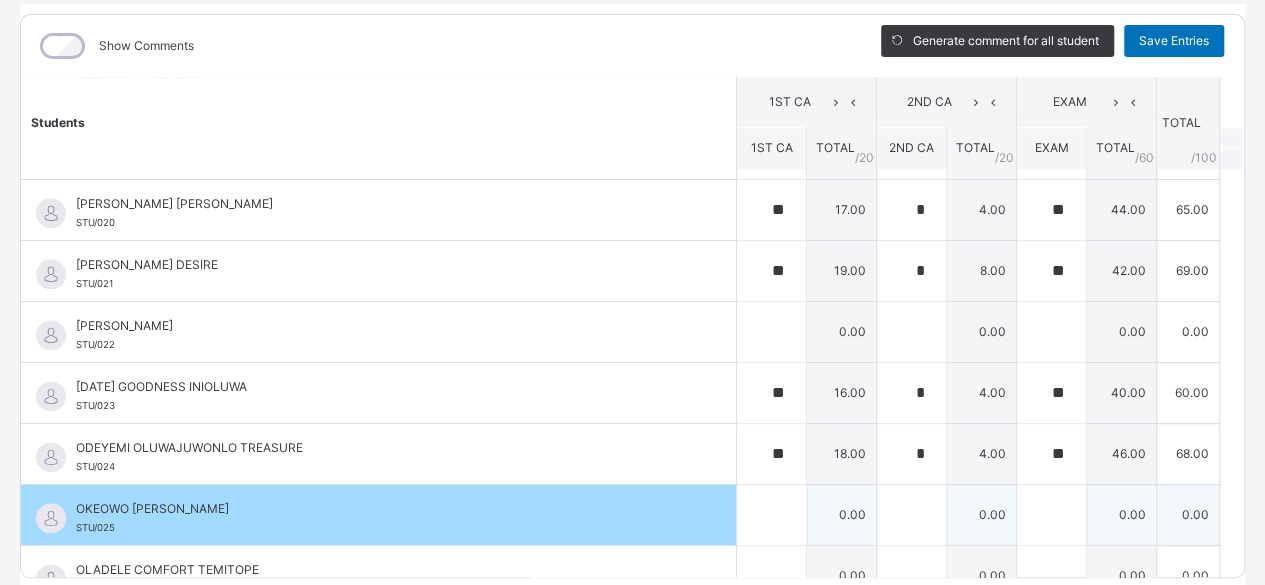 click on "OKEOWO  [PERSON_NAME]/025" at bounding box center (378, 515) 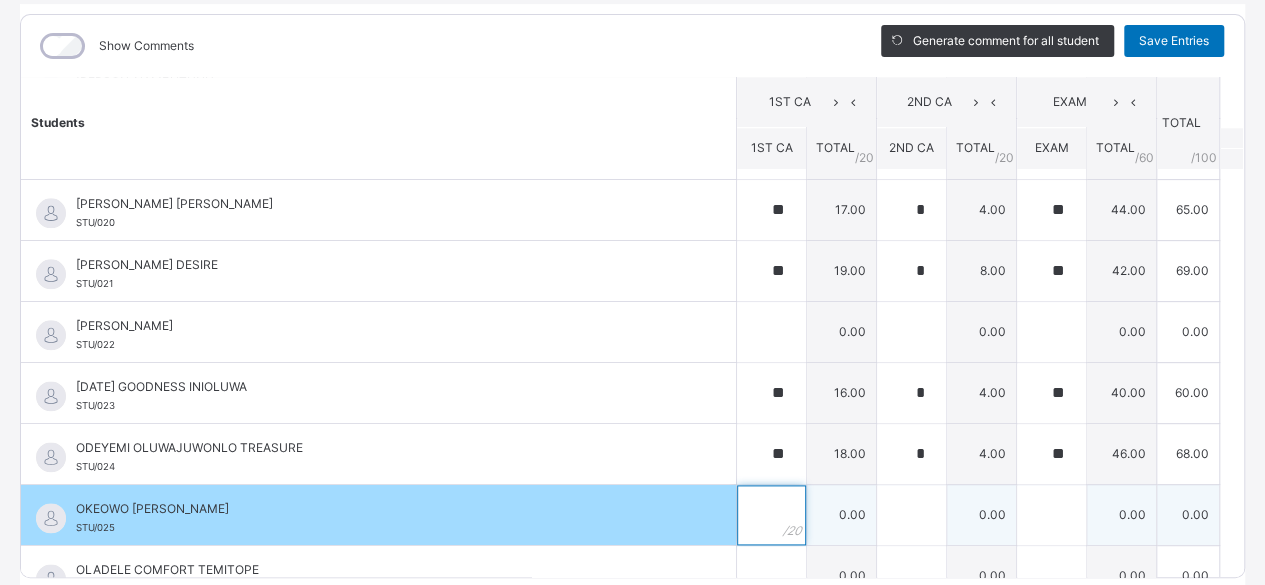 click at bounding box center (771, 515) 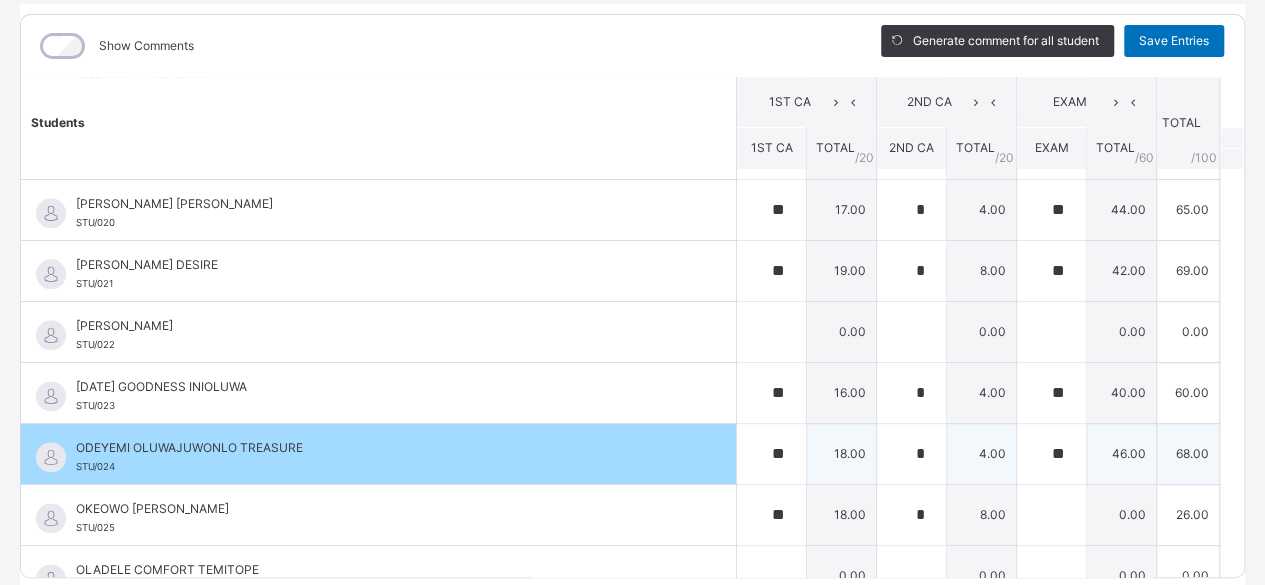 click on "ODEYEMI OLUWAJUWONLO  TREASURE STU/024" at bounding box center (378, 454) 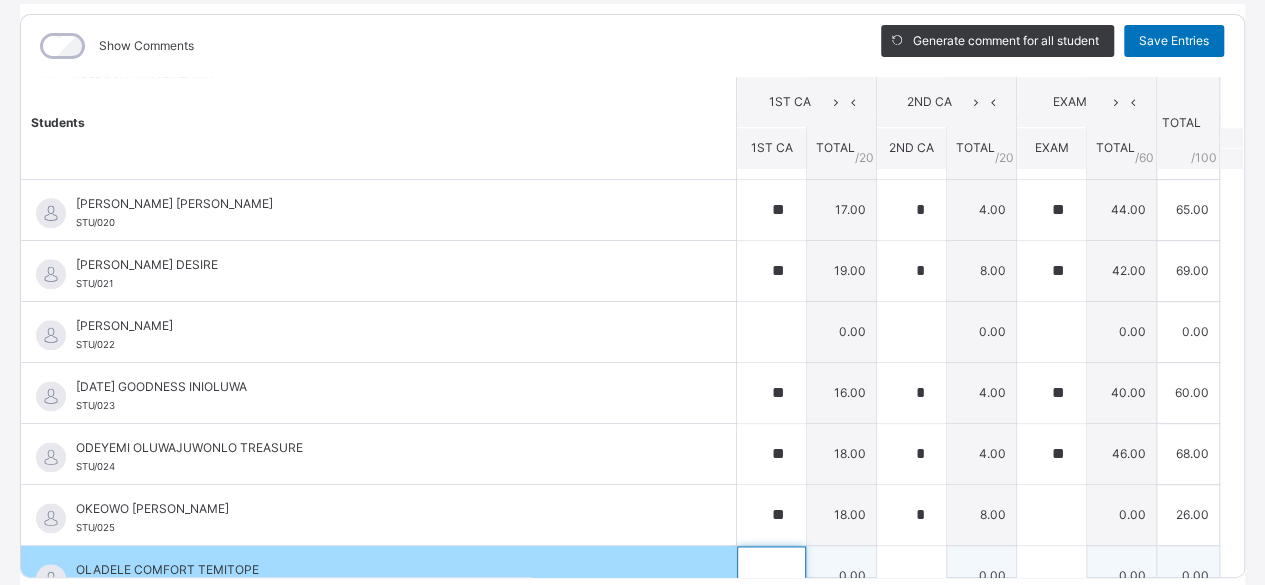 click at bounding box center [771, 576] 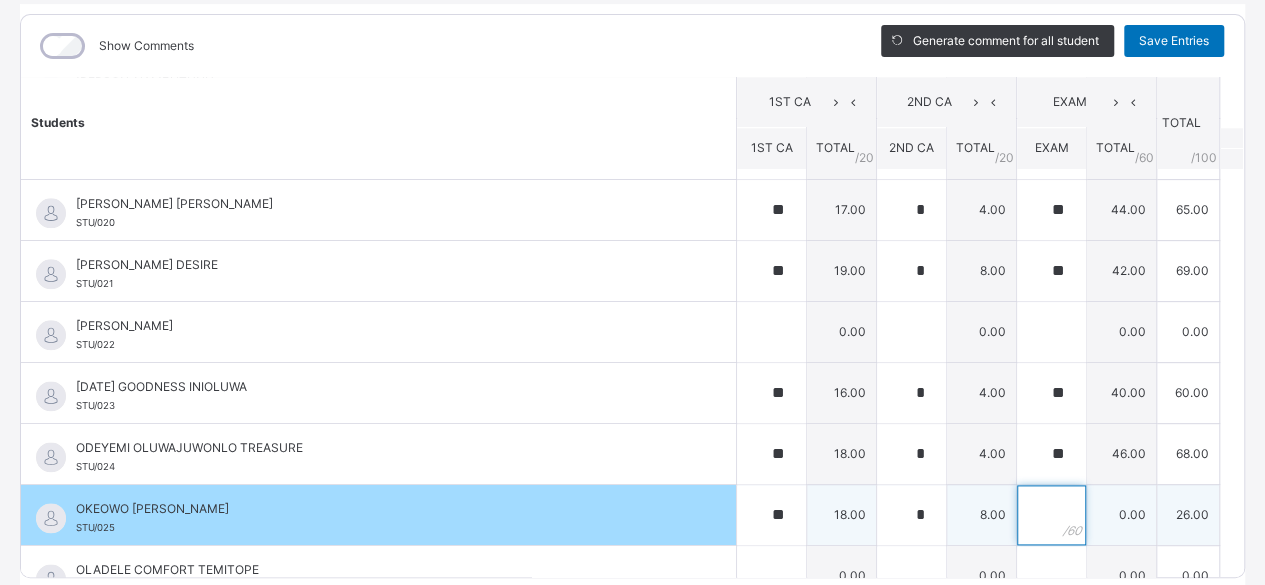 click at bounding box center [1051, 515] 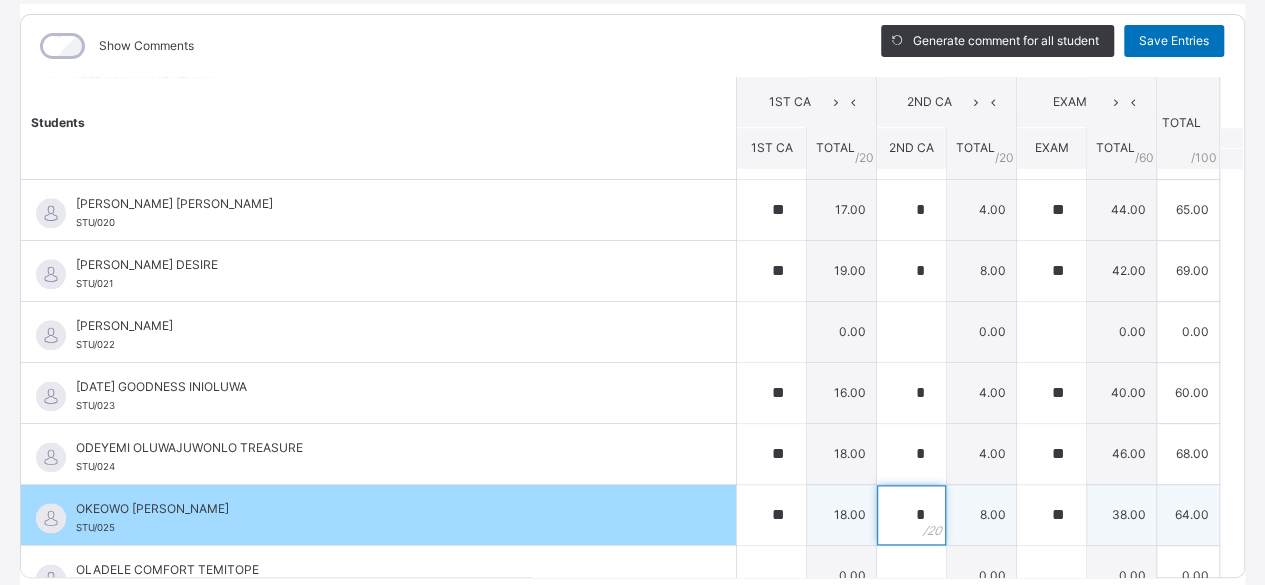 click on "*" at bounding box center (911, 515) 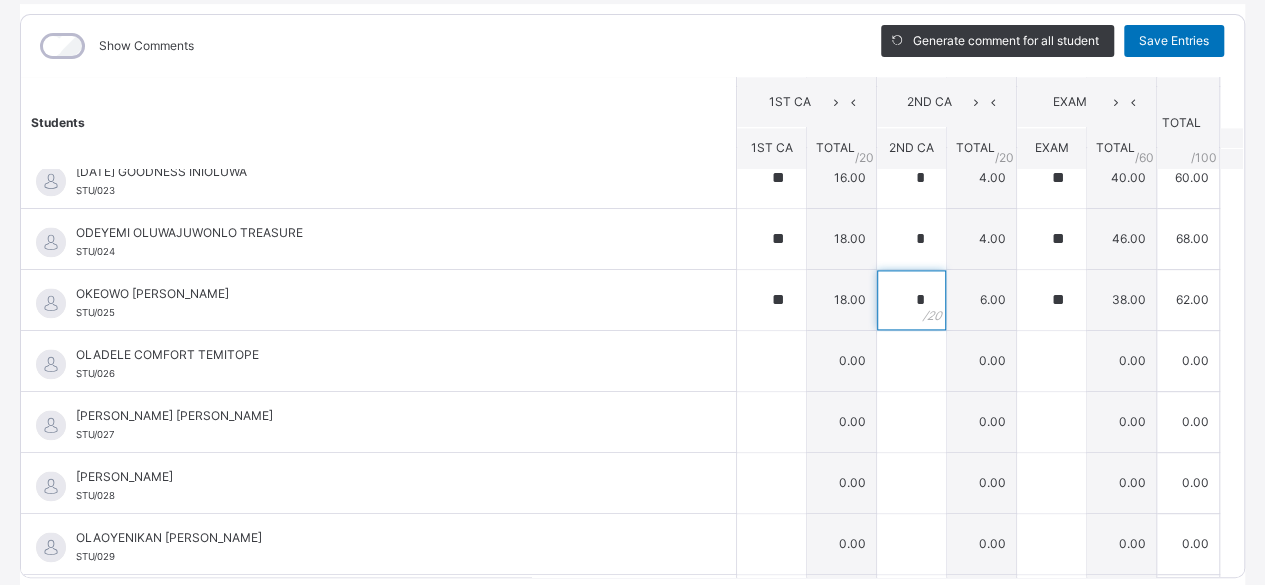 scroll, scrollTop: 1371, scrollLeft: 0, axis: vertical 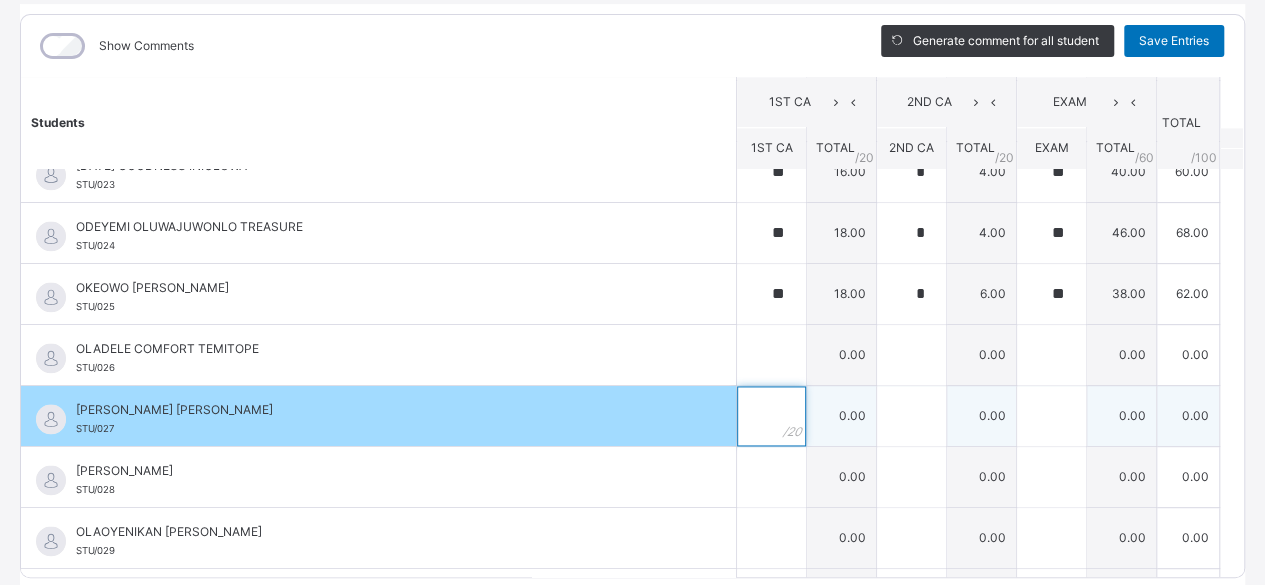 click at bounding box center [771, 416] 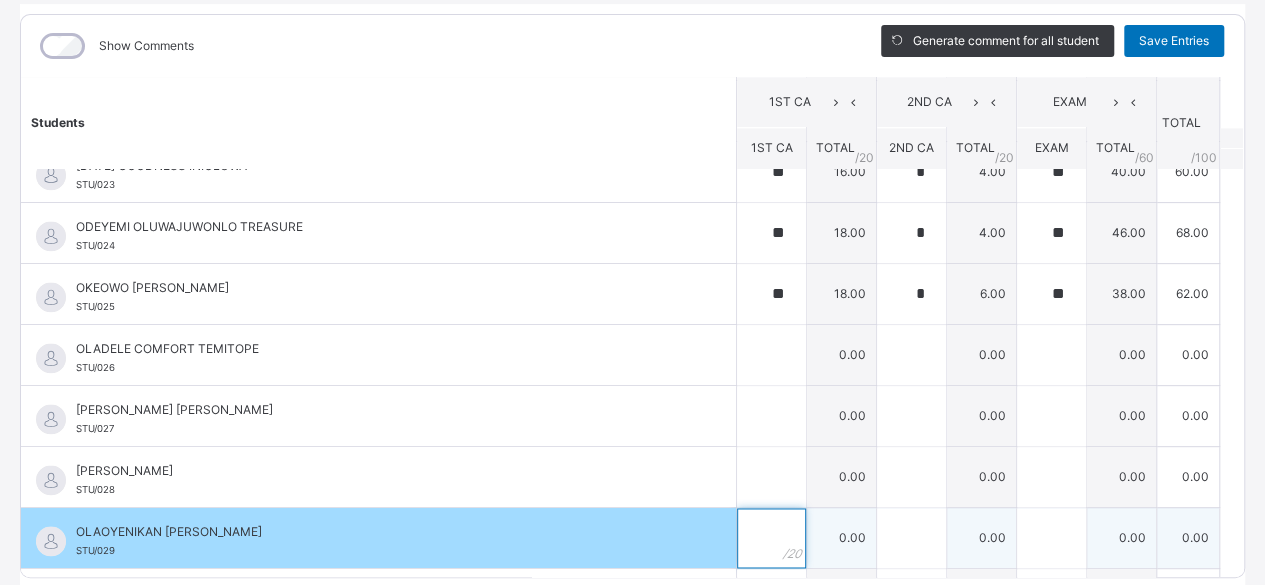 click at bounding box center [771, 538] 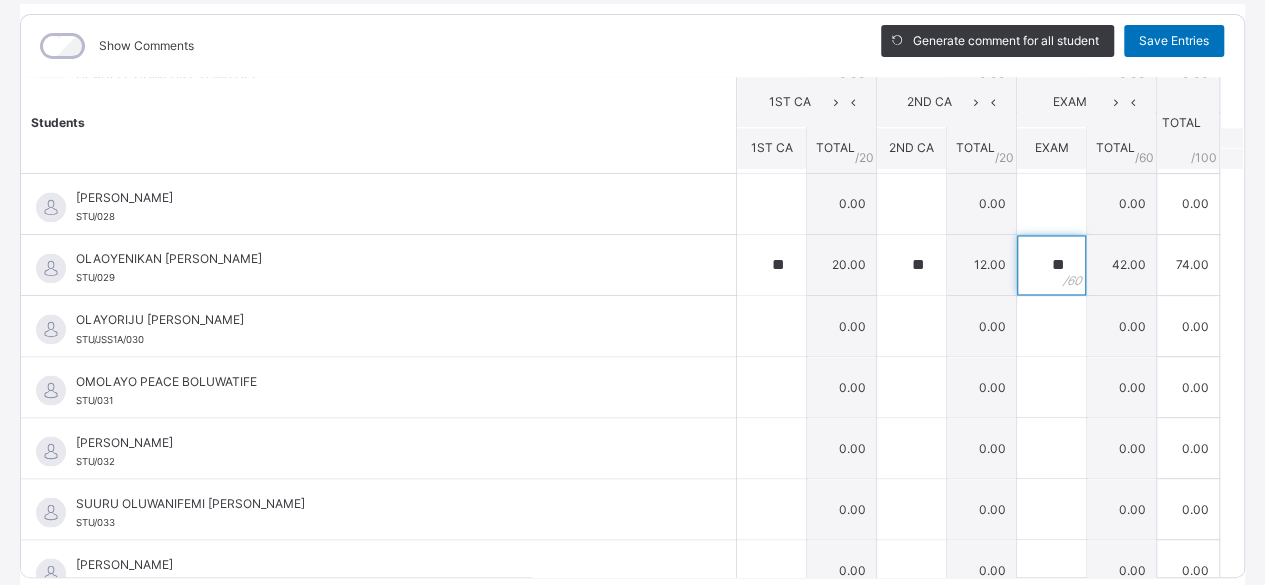 scroll, scrollTop: 1654, scrollLeft: 0, axis: vertical 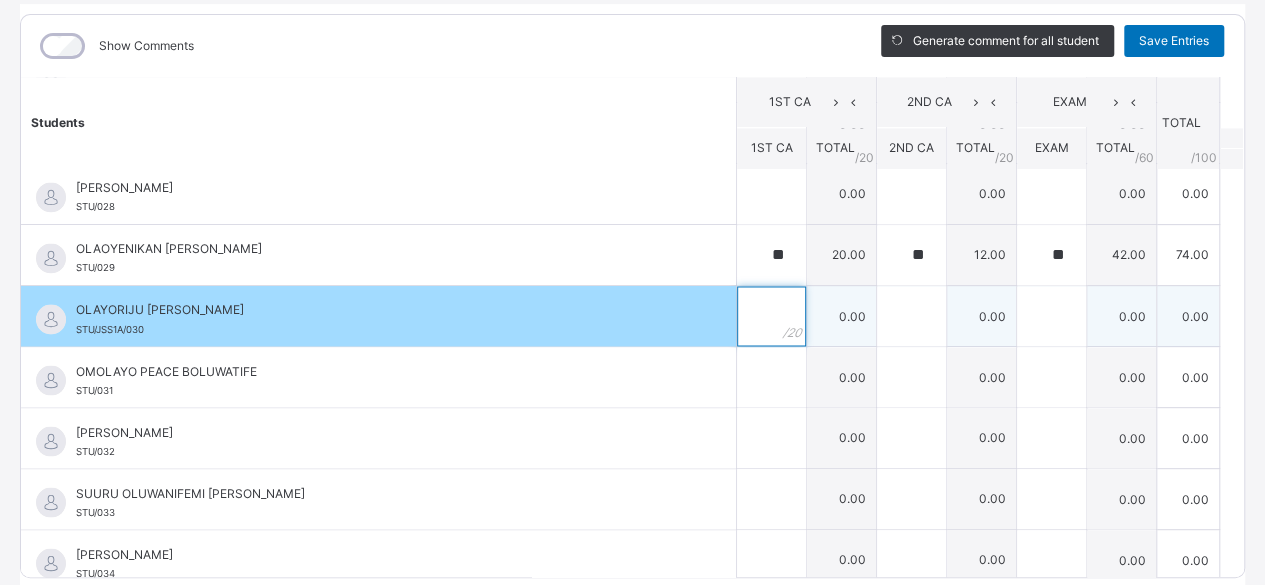 click at bounding box center (771, 316) 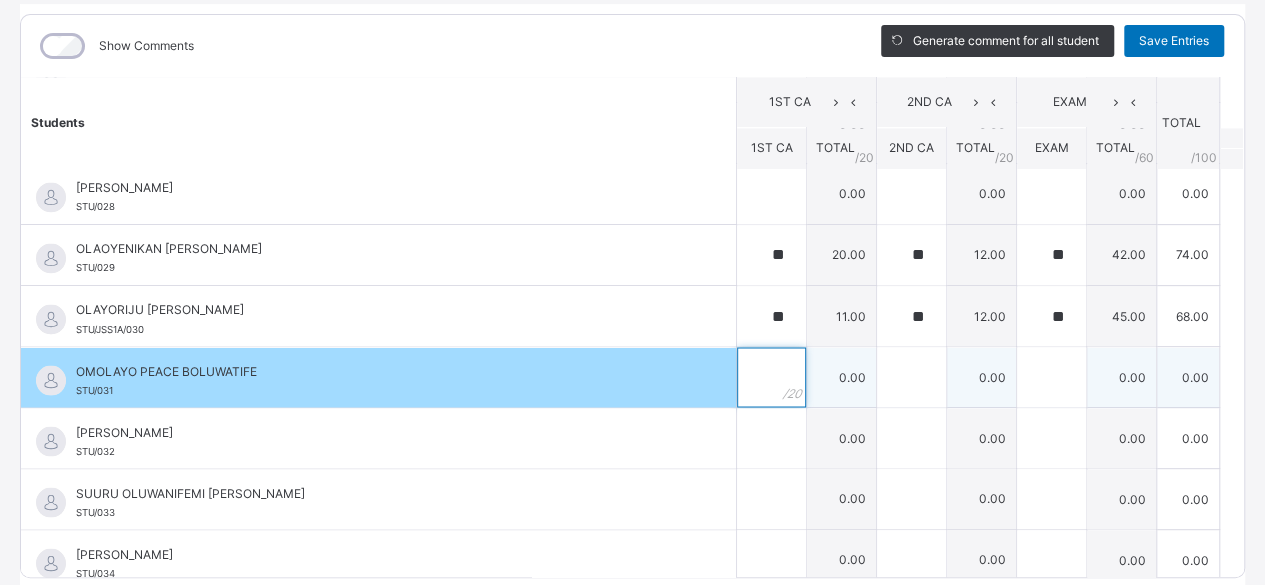 click at bounding box center [771, 377] 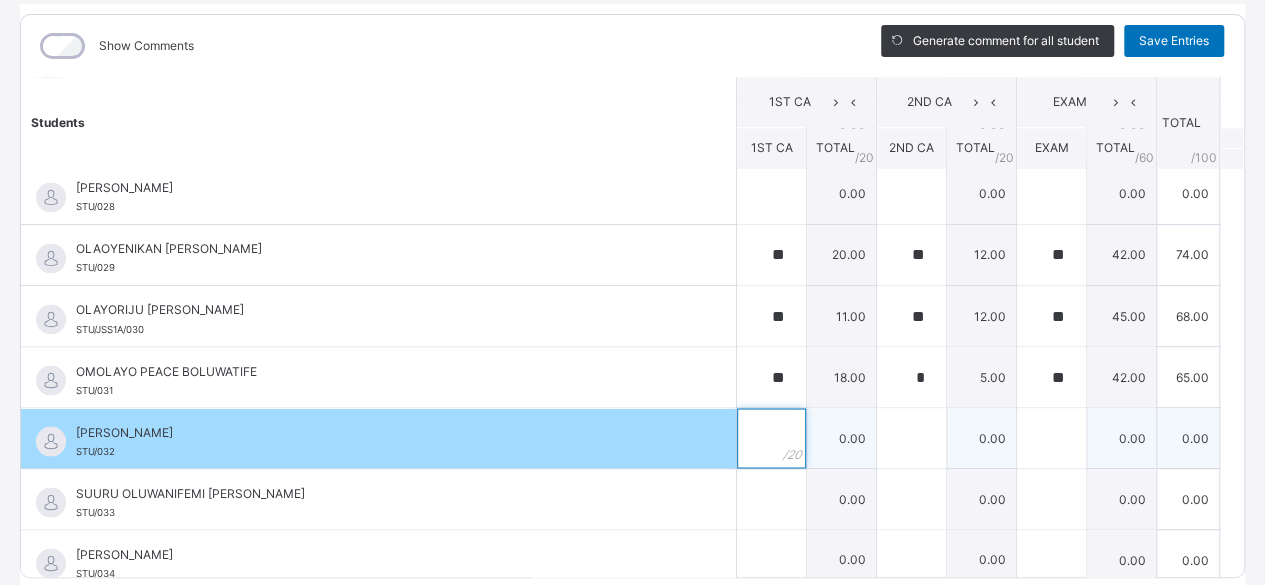 click at bounding box center (771, 438) 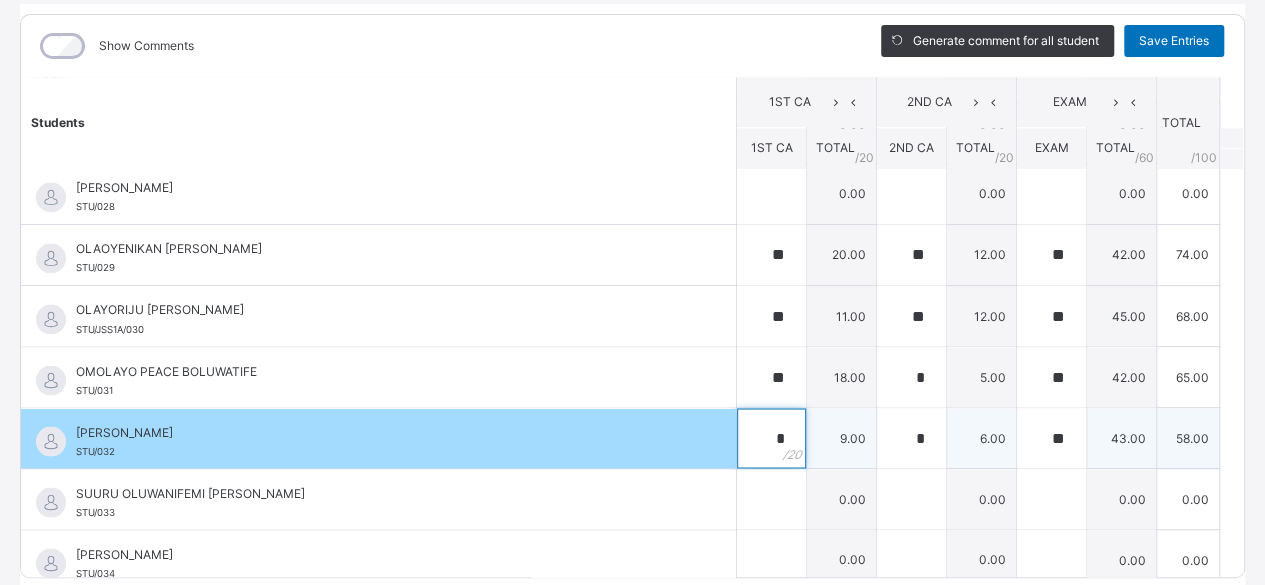 click on "*" at bounding box center [771, 438] 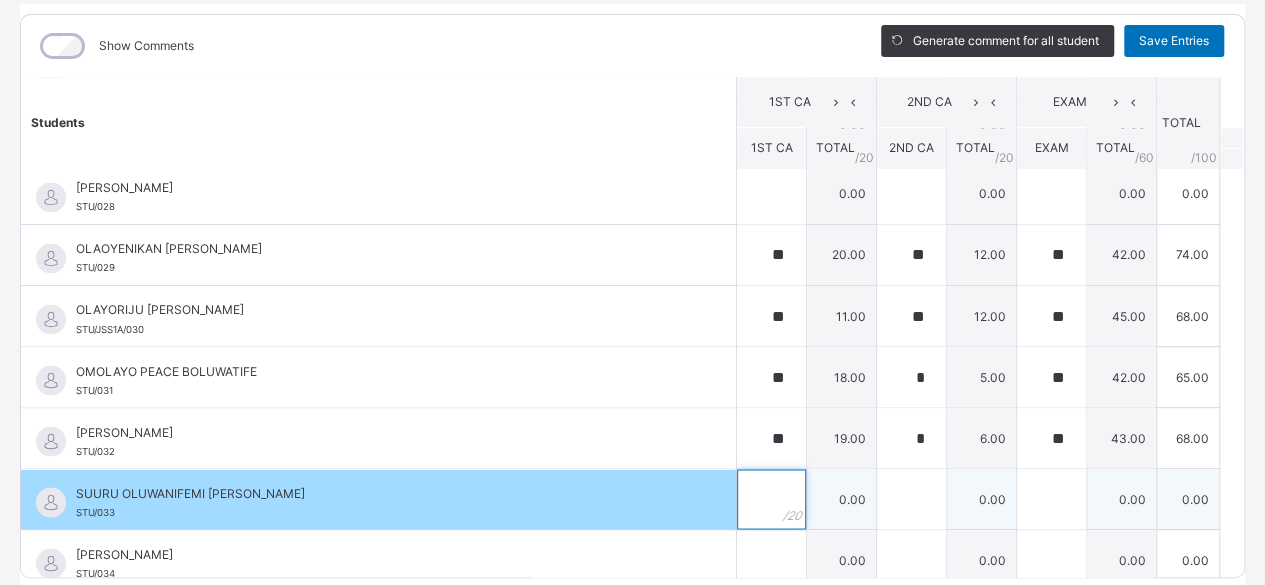 click at bounding box center (771, 499) 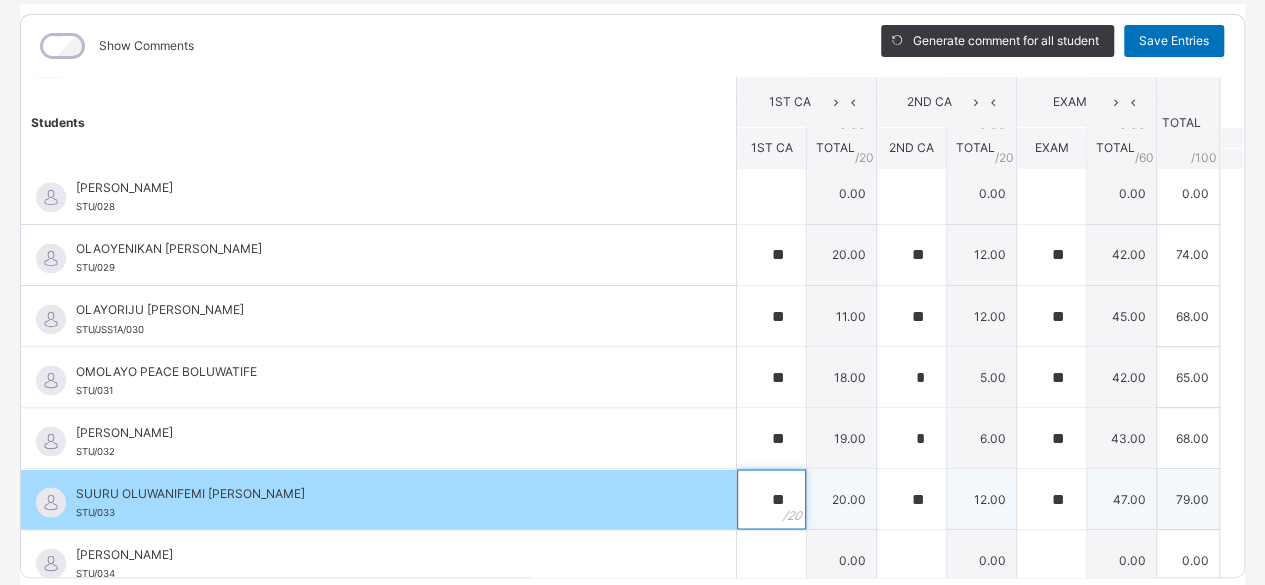 click on "**" at bounding box center [771, 499] 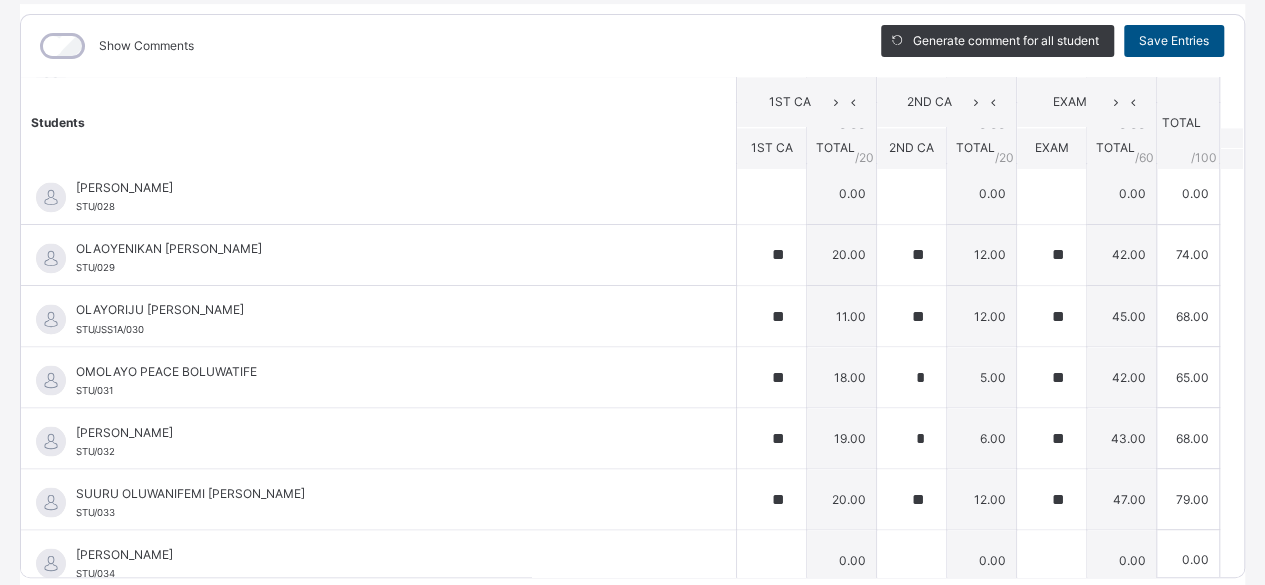 click on "Save Entries" at bounding box center (1174, 41) 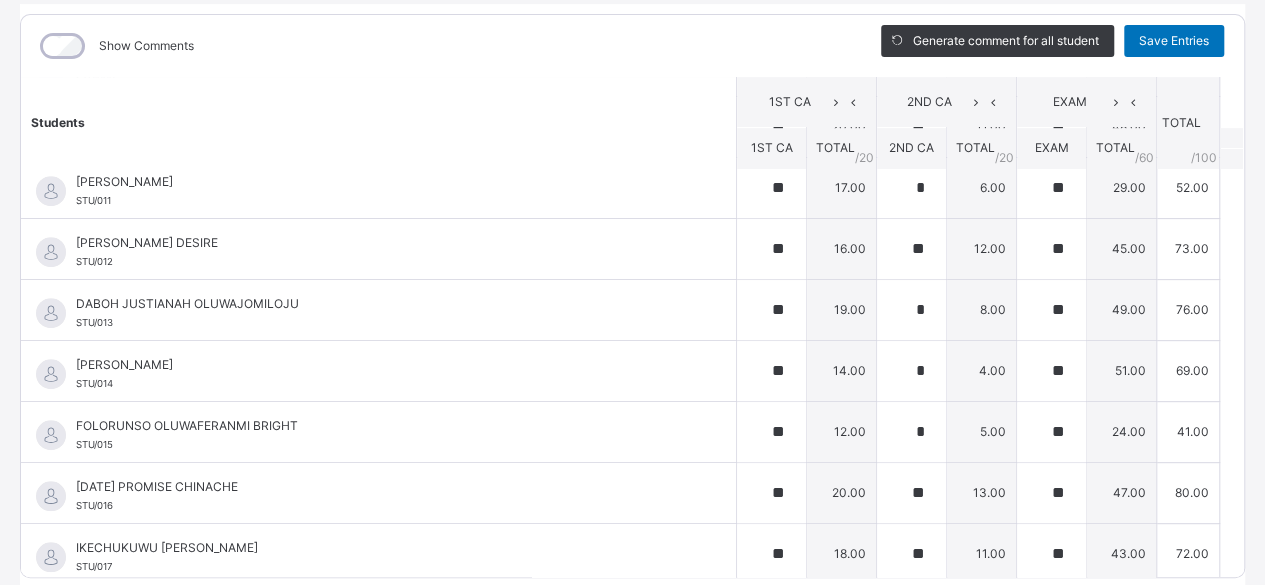 scroll, scrollTop: 0, scrollLeft: 0, axis: both 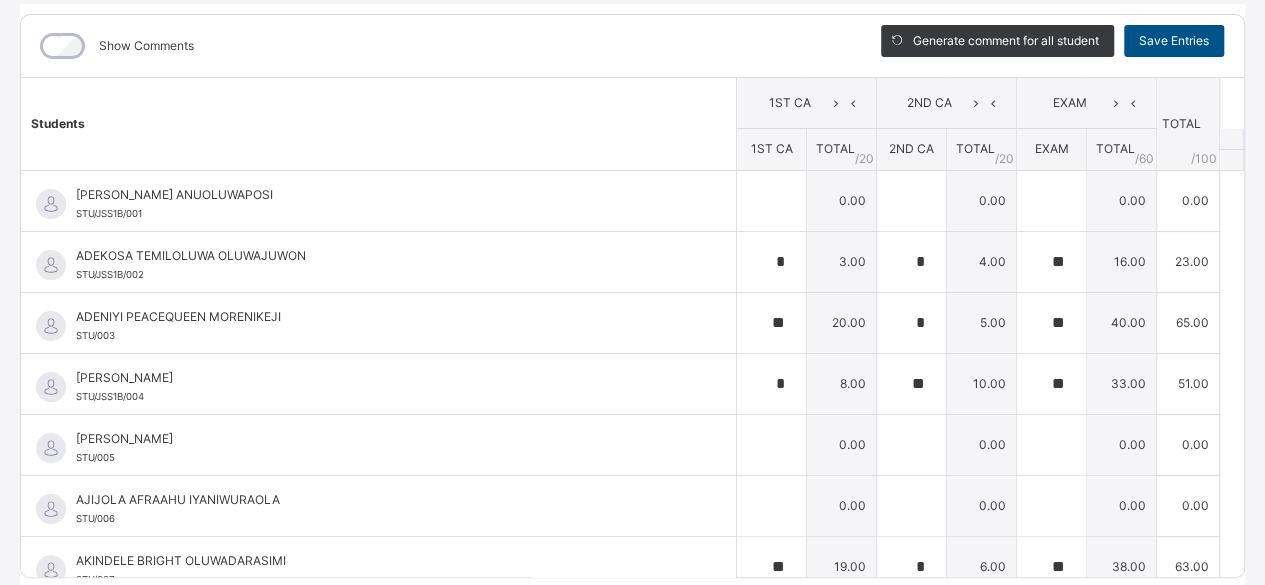 click on "Save Entries" at bounding box center [1174, 41] 